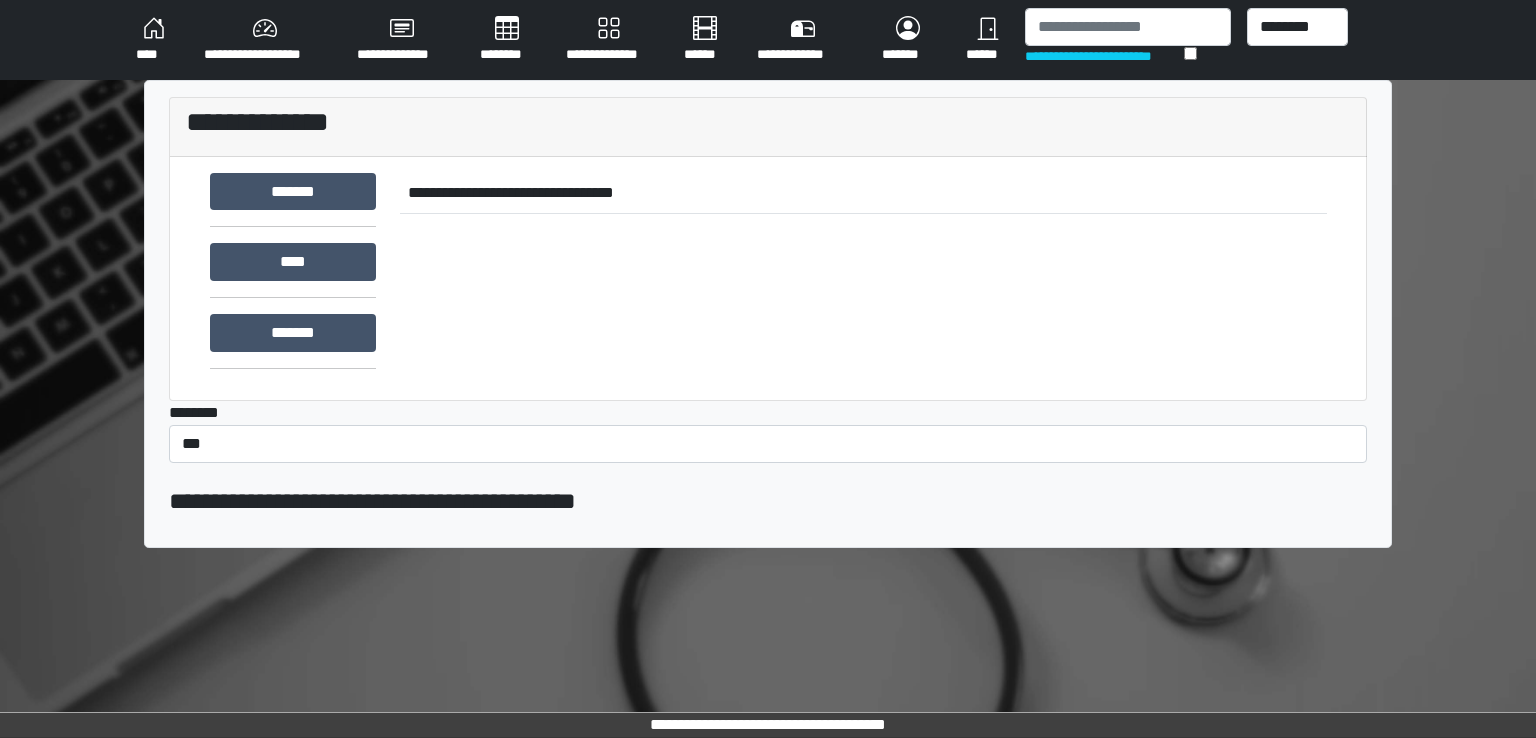scroll, scrollTop: 0, scrollLeft: 0, axis: both 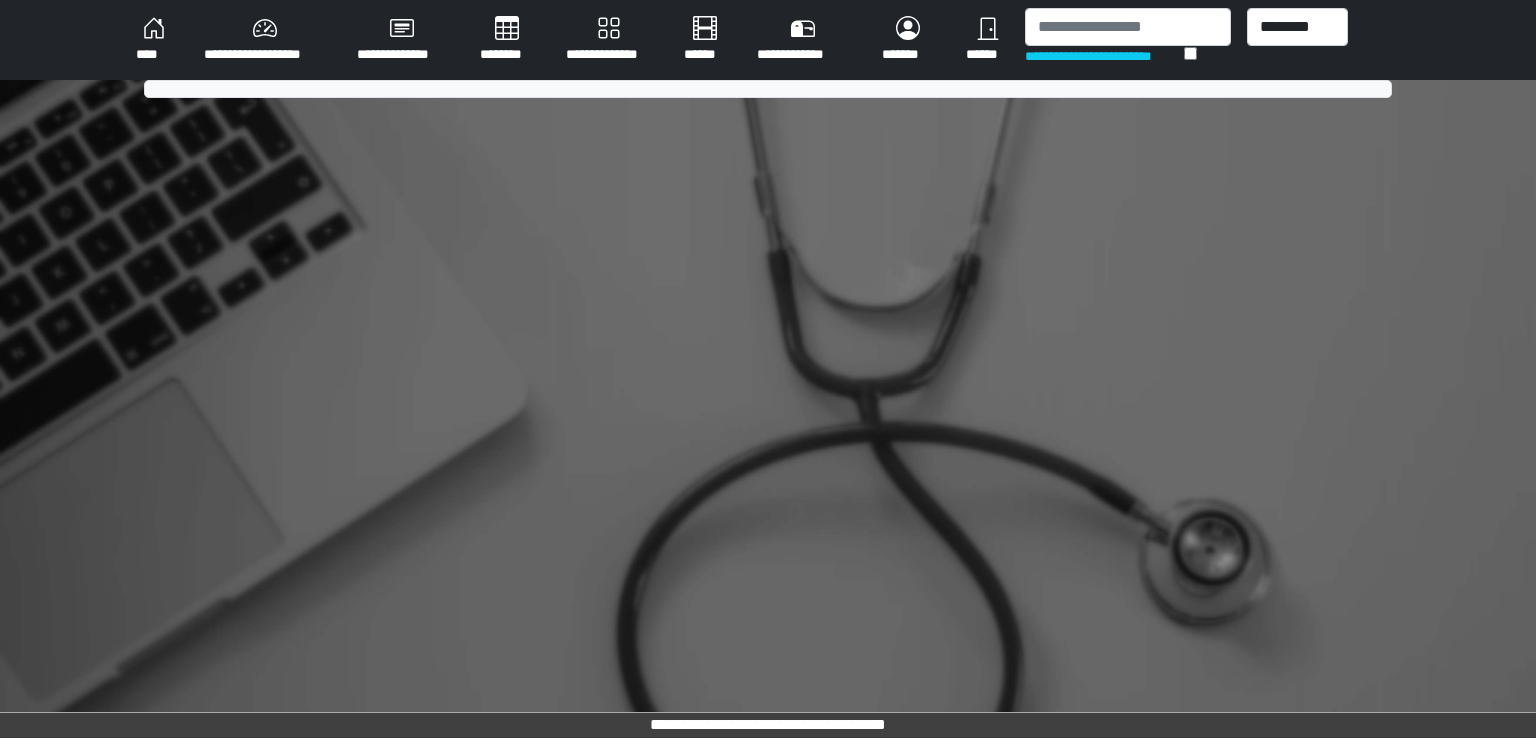 click on "**********" at bounding box center [609, 40] 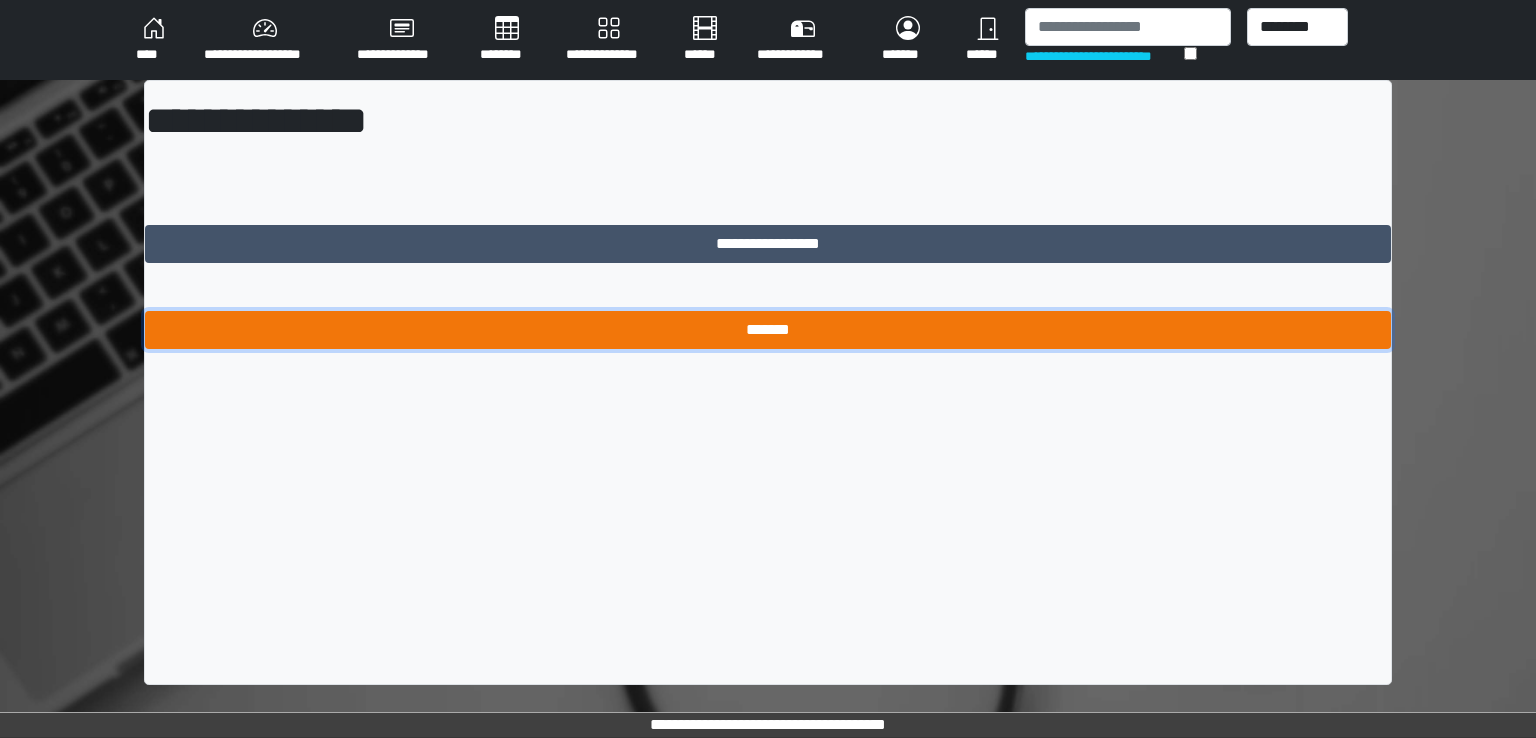 click on "*******" at bounding box center (768, 330) 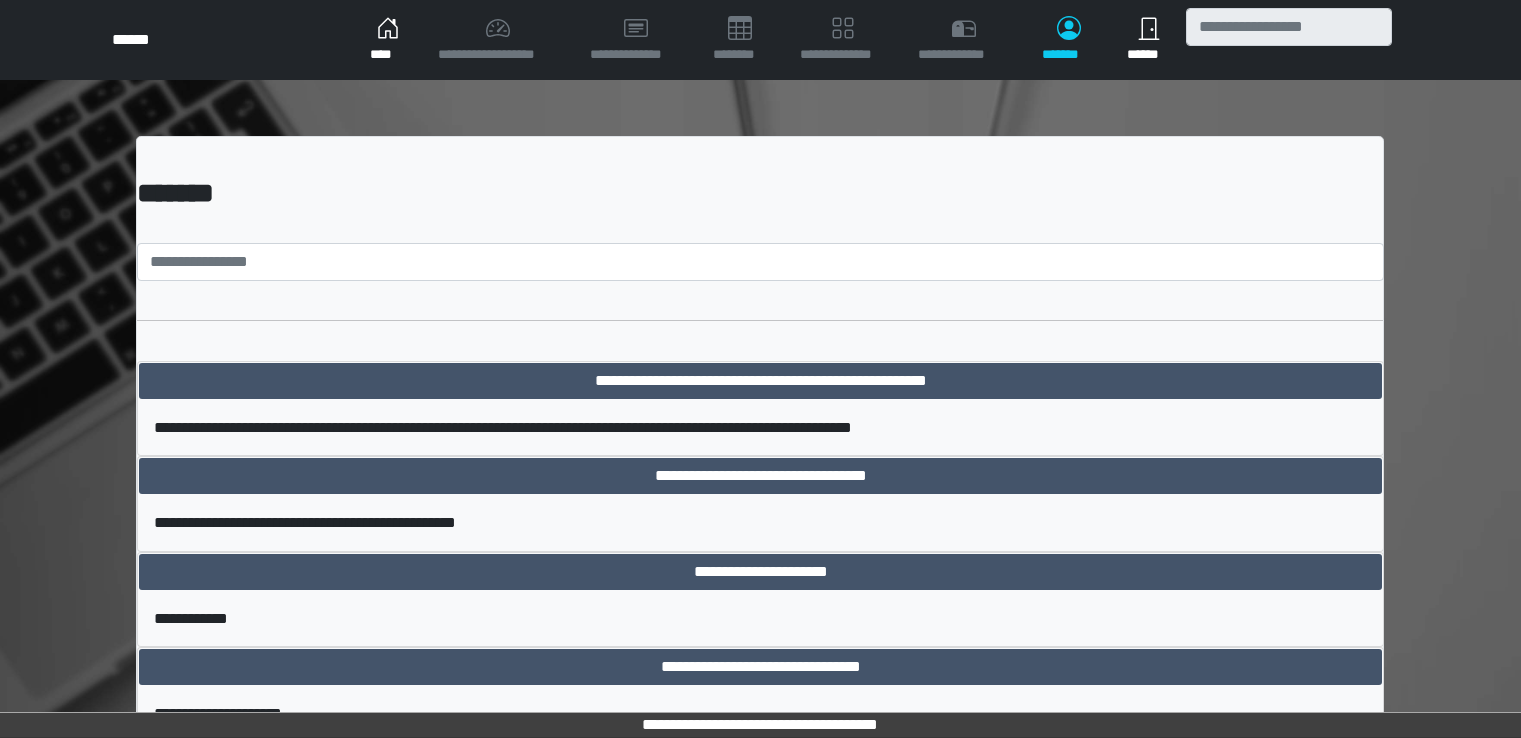 scroll, scrollTop: 0, scrollLeft: 0, axis: both 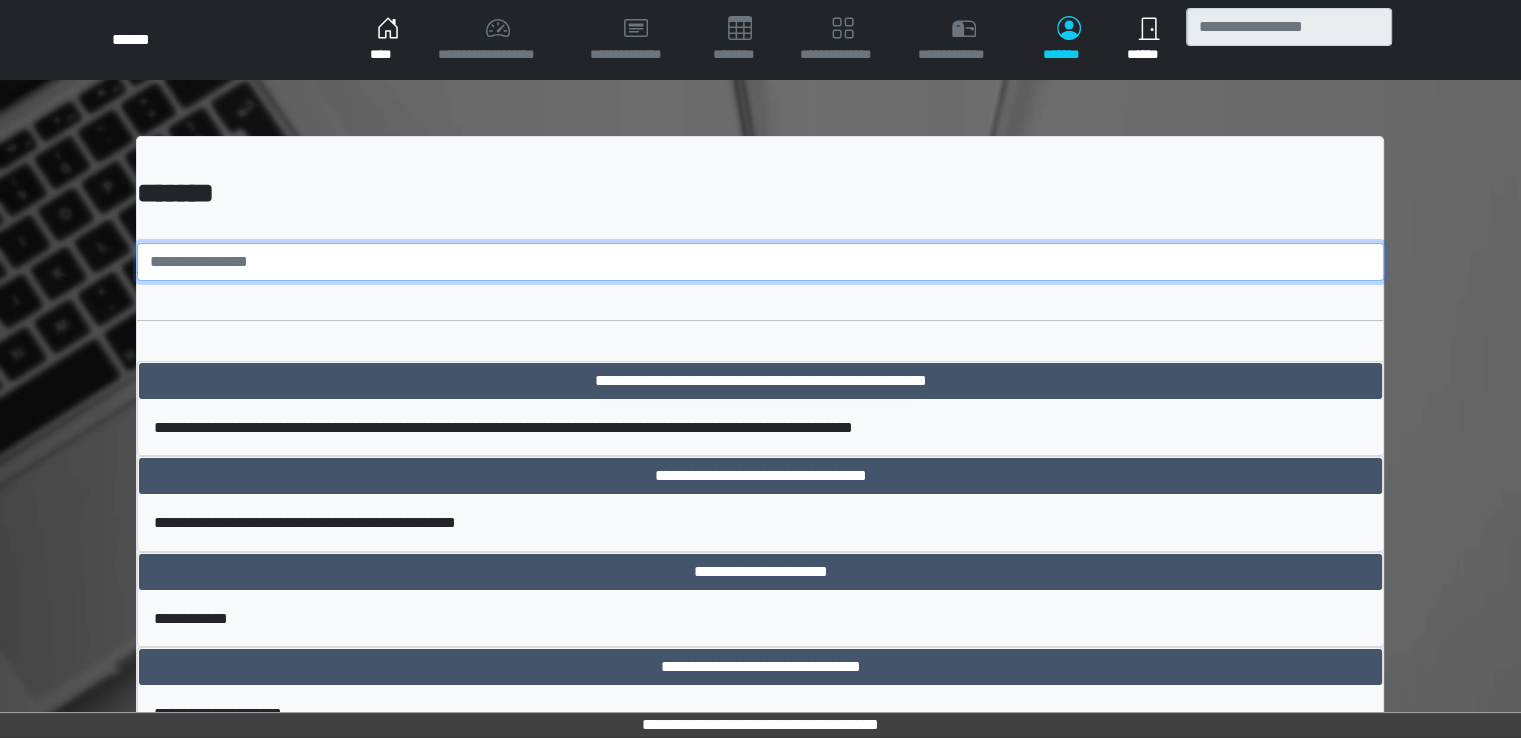 click at bounding box center (760, 262) 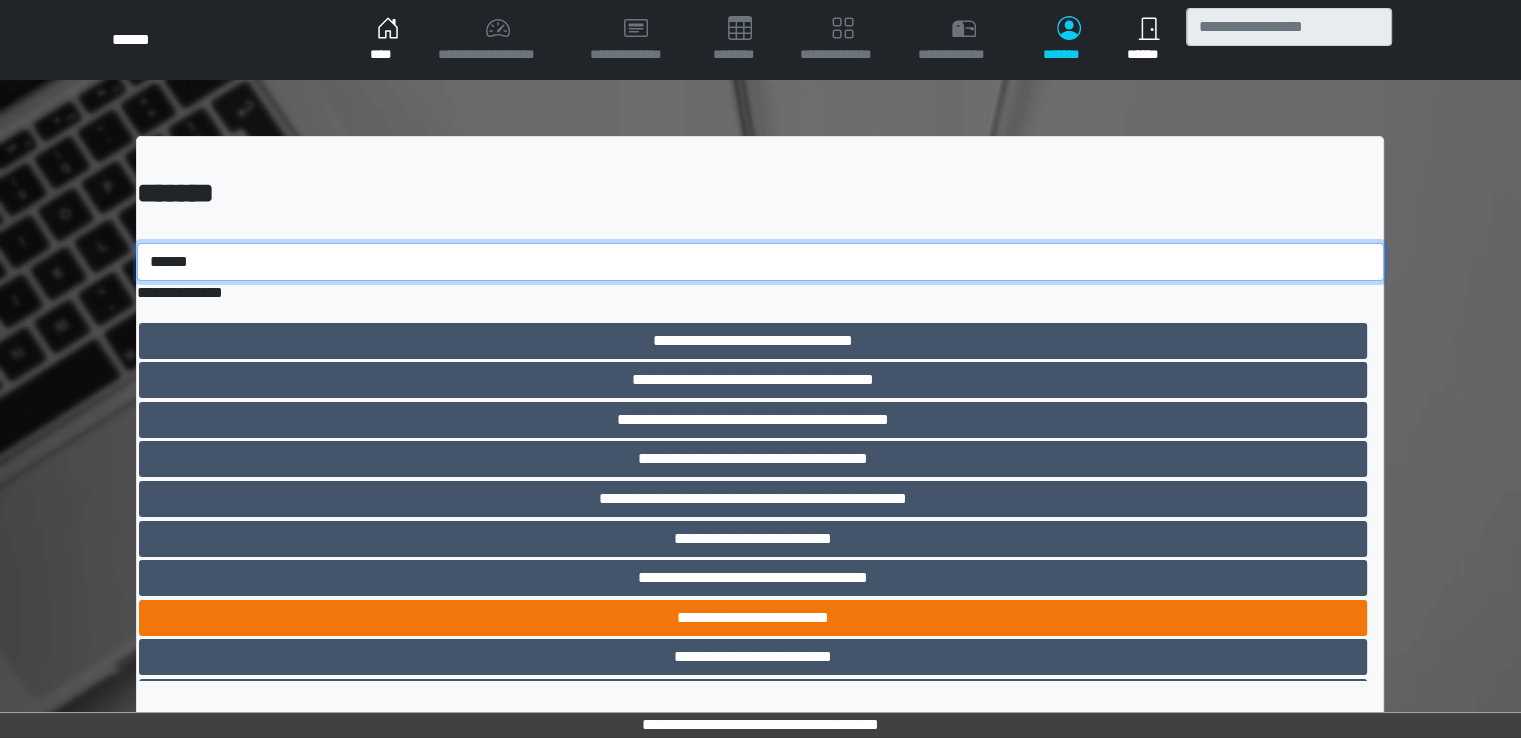 type on "******" 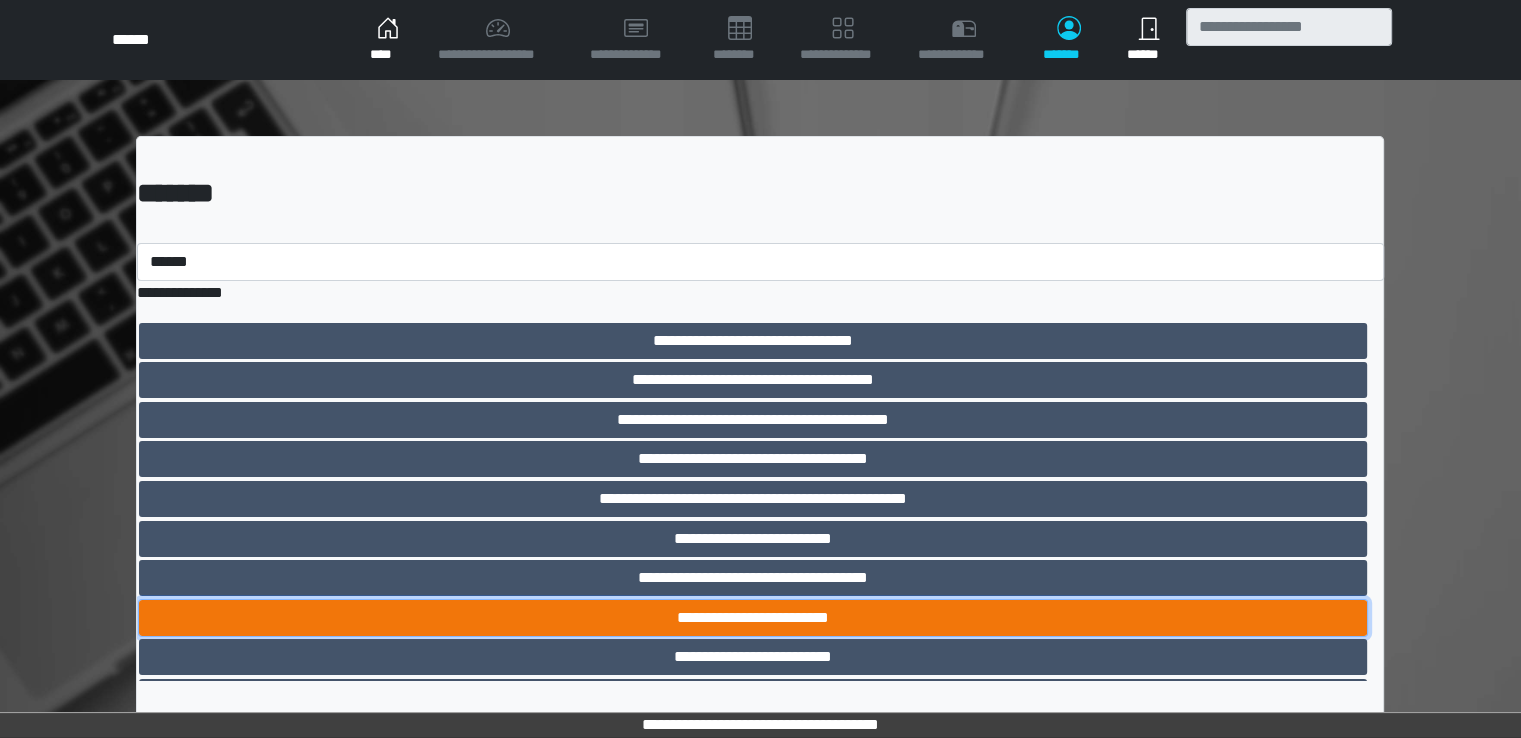 click on "**********" at bounding box center (752, 618) 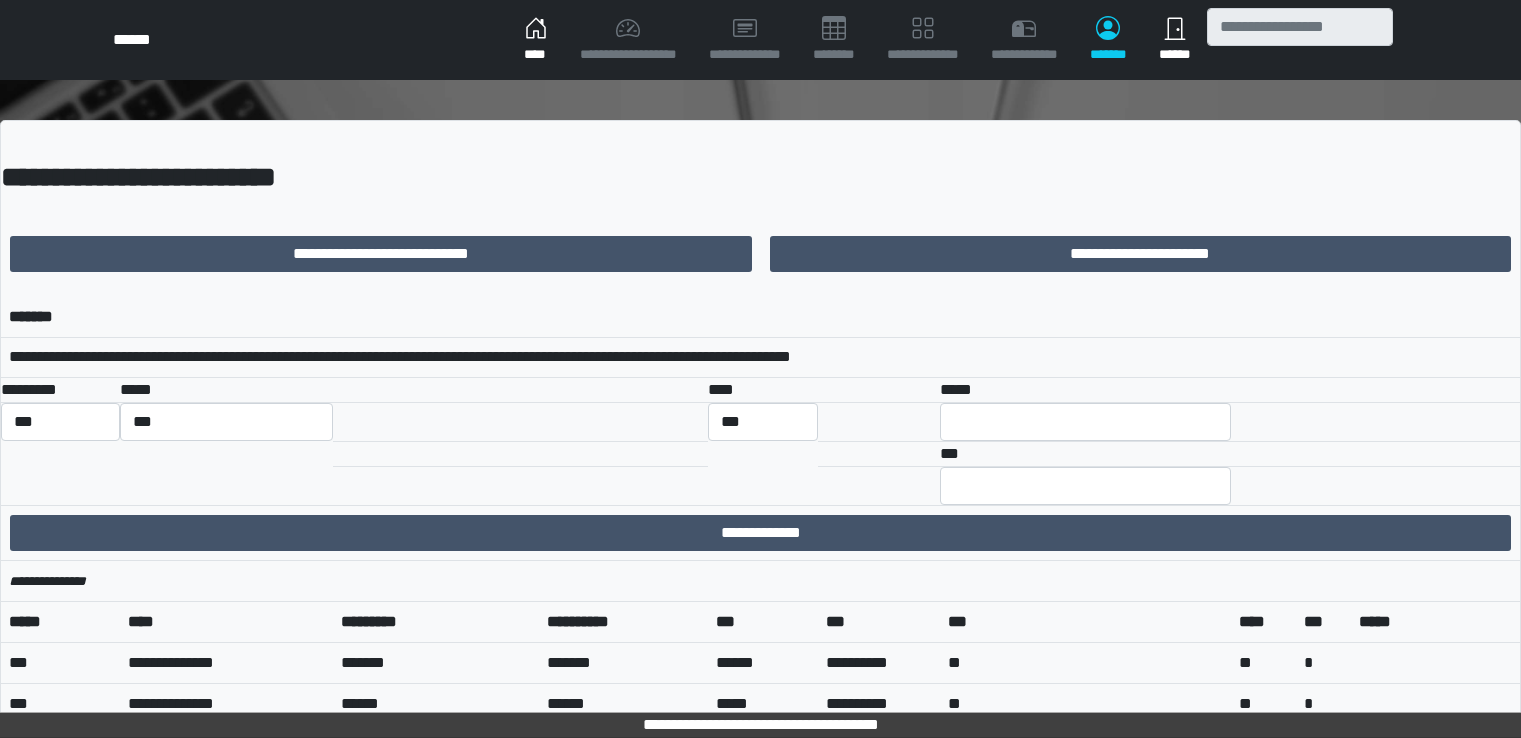 scroll, scrollTop: 0, scrollLeft: 0, axis: both 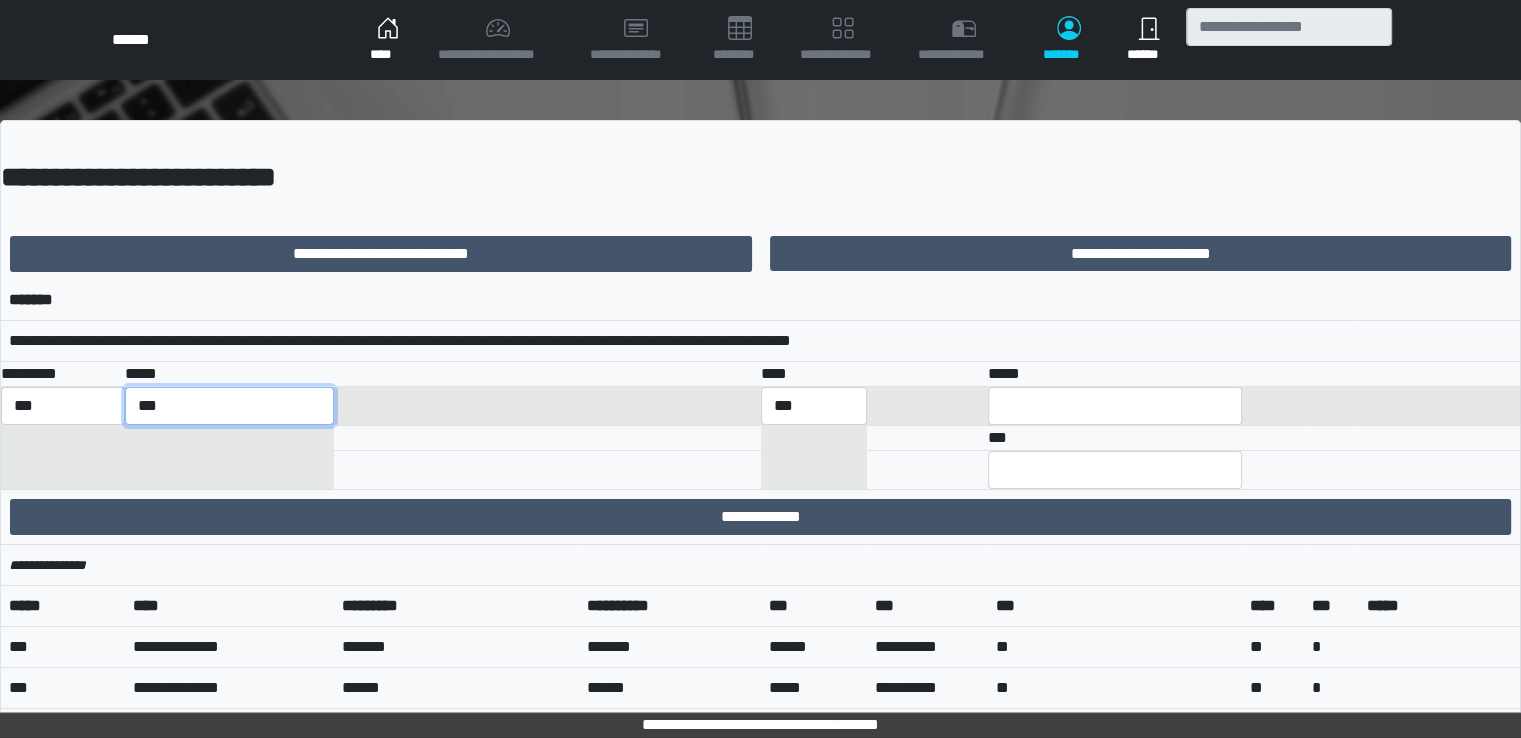 click on "**********" at bounding box center (229, 406) 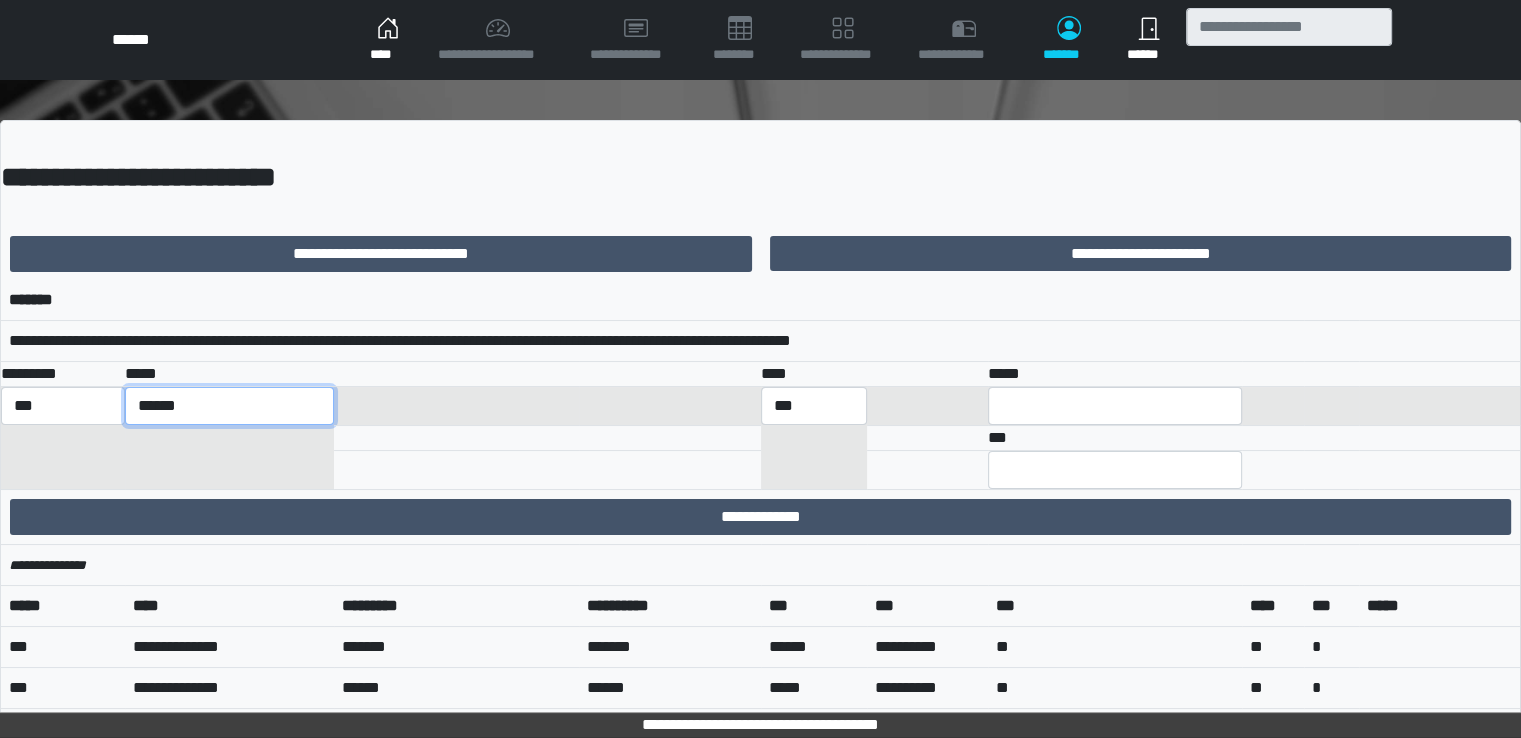 click on "**********" at bounding box center (229, 406) 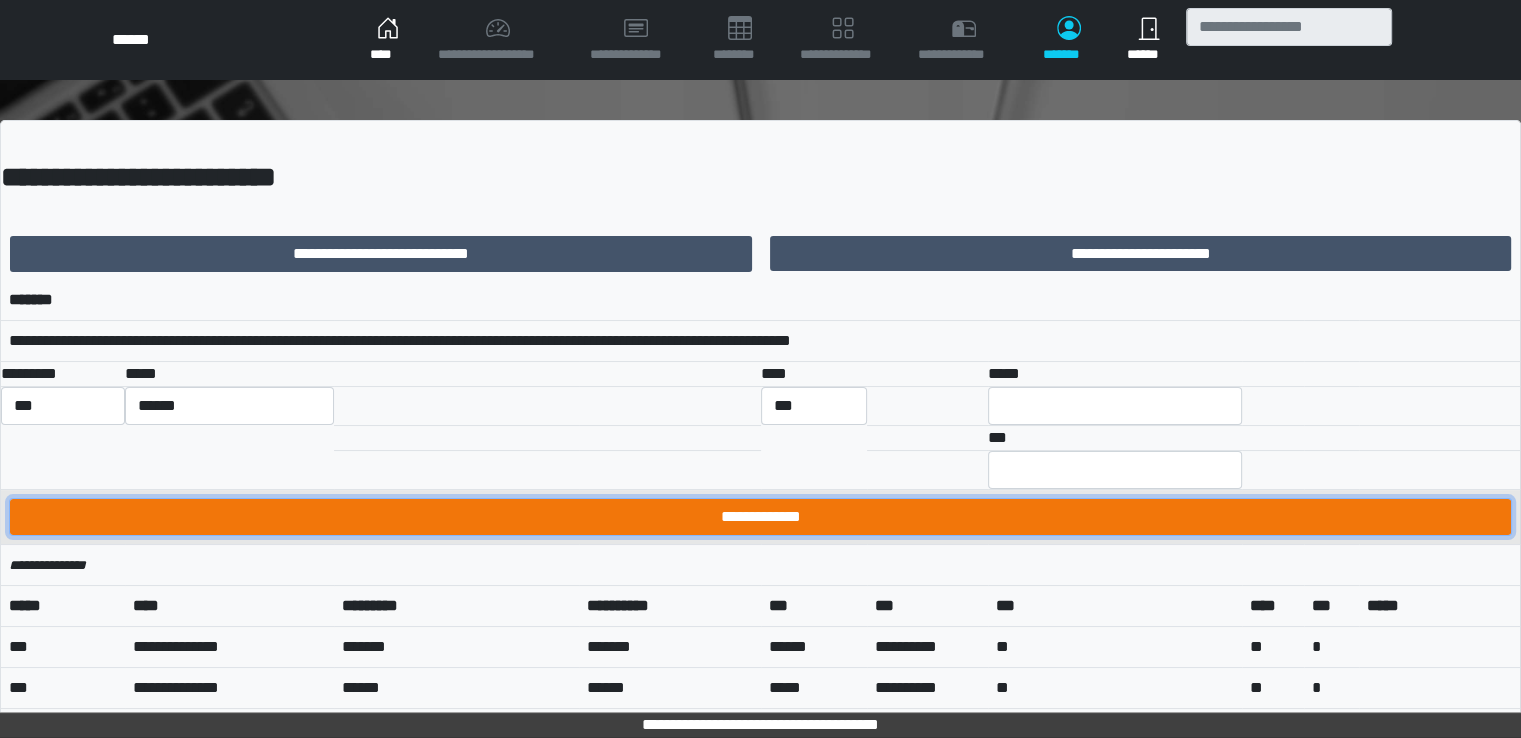 click on "**********" at bounding box center (760, 517) 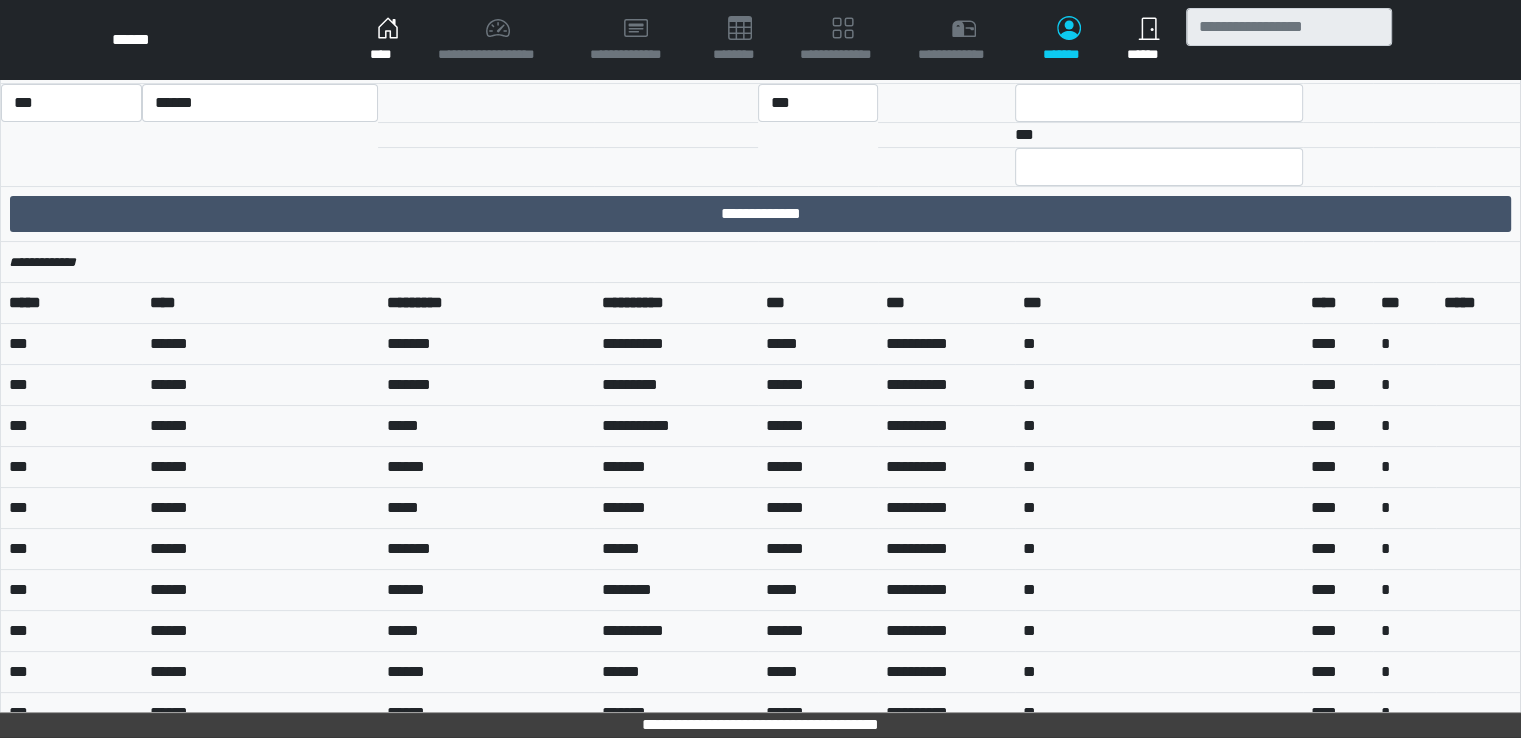 scroll, scrollTop: 0, scrollLeft: 0, axis: both 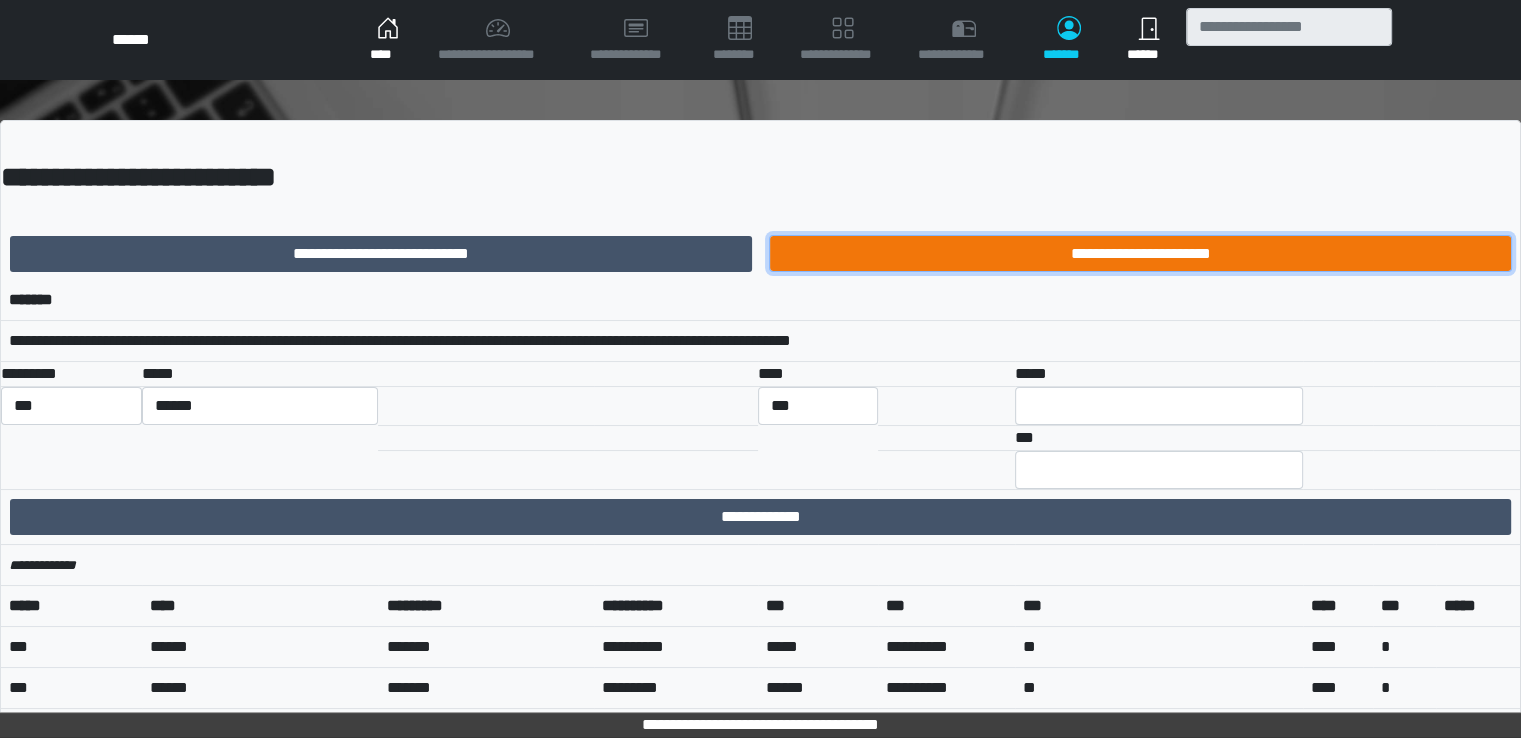 click on "**********" at bounding box center (1141, 254) 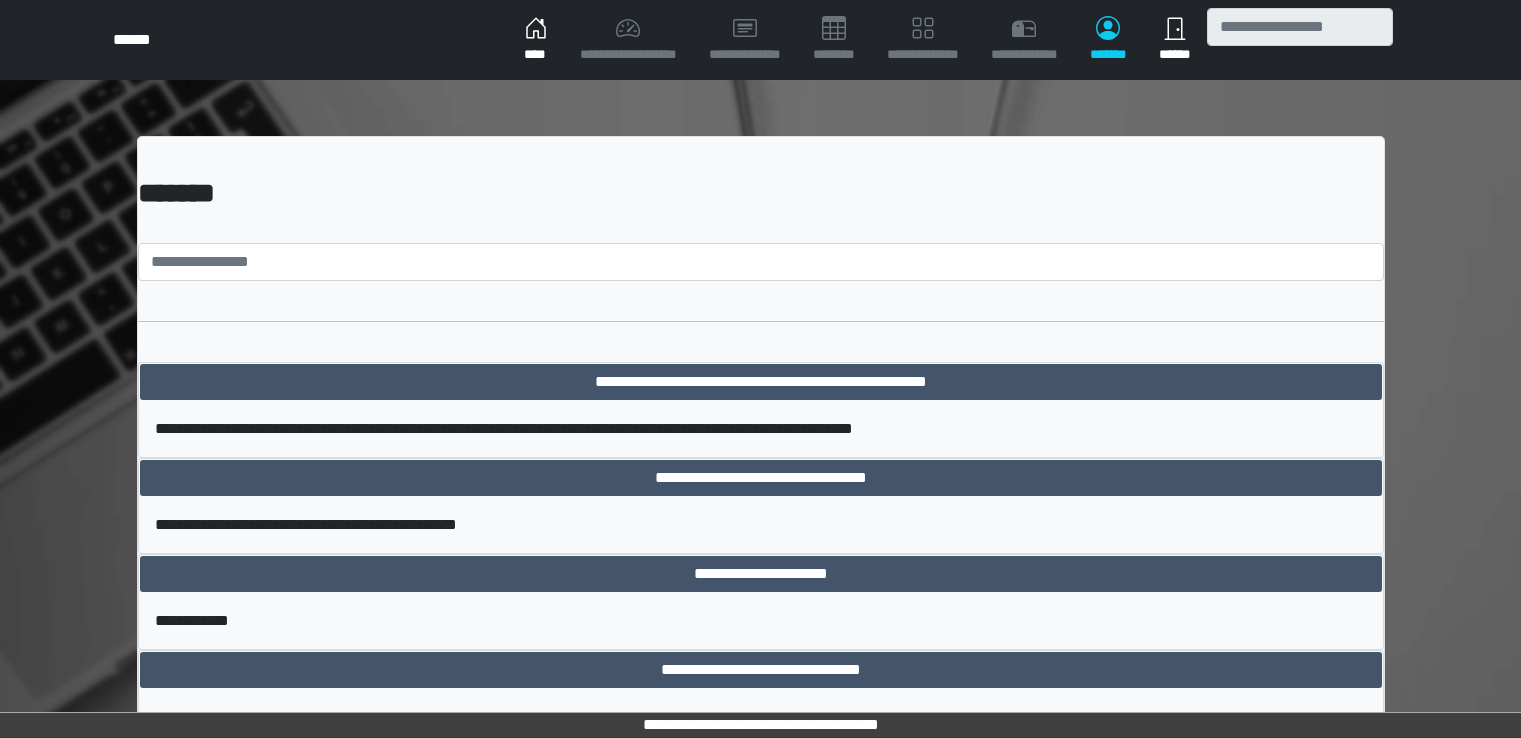 scroll, scrollTop: 0, scrollLeft: 0, axis: both 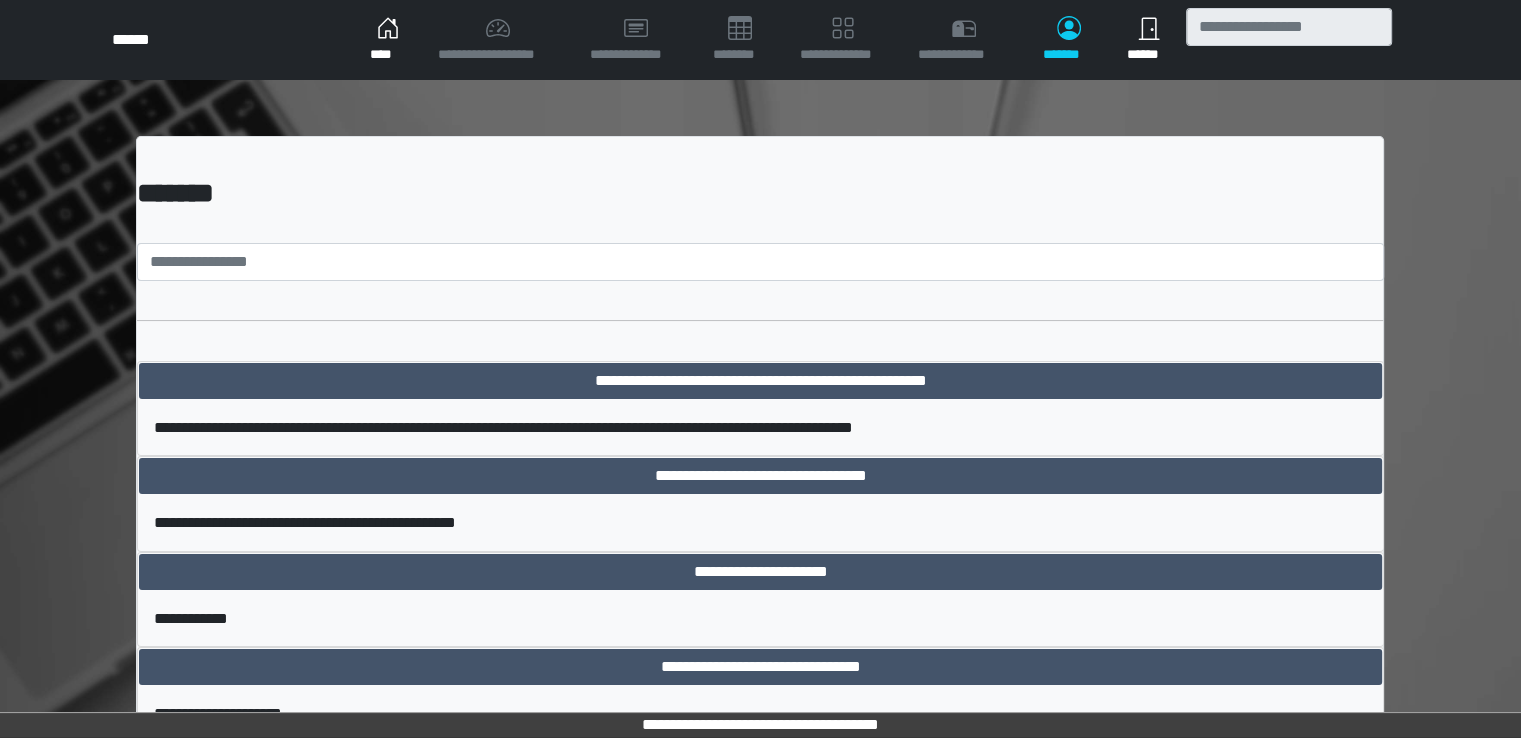 click on "****" at bounding box center (388, 40) 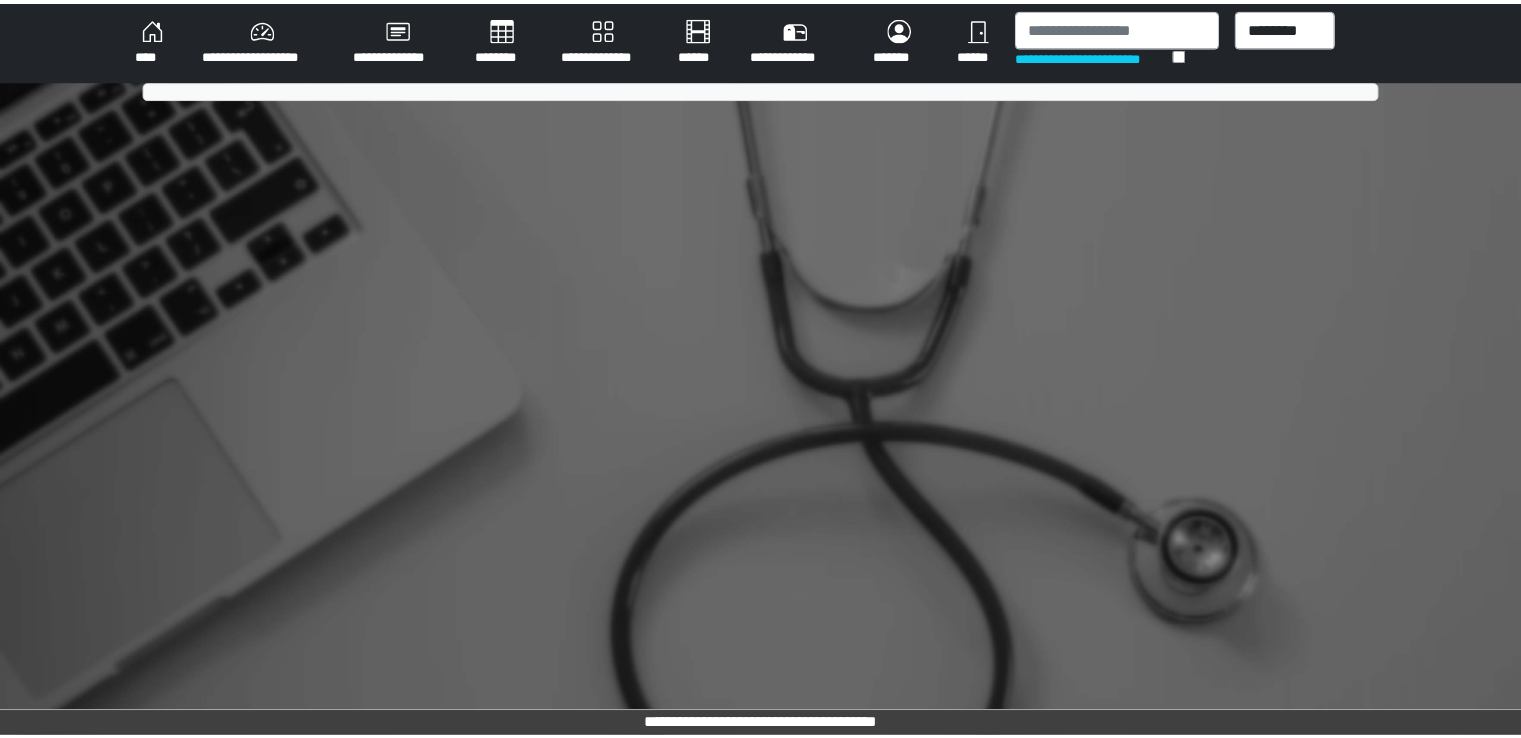 scroll, scrollTop: 0, scrollLeft: 0, axis: both 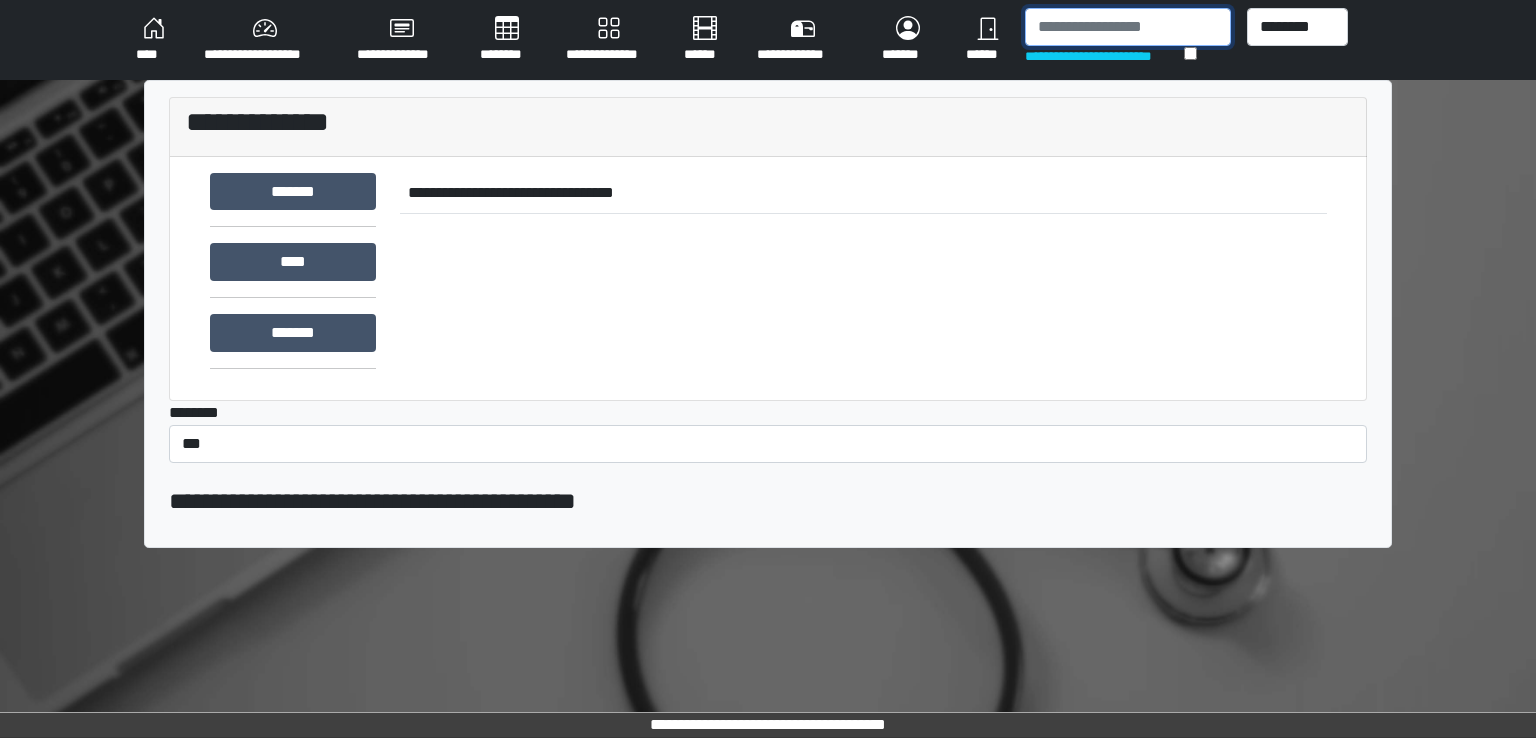 click at bounding box center [1128, 27] 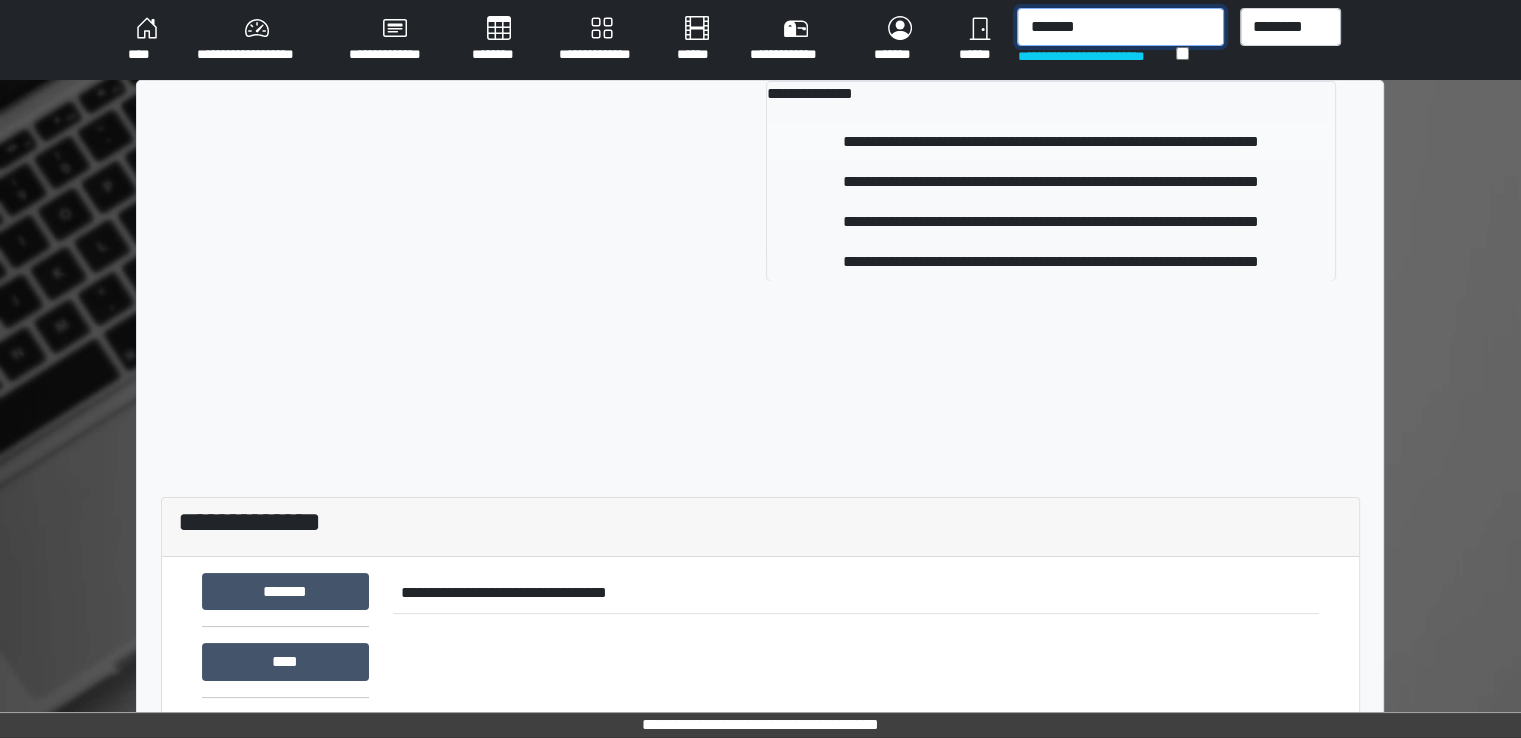type on "*******" 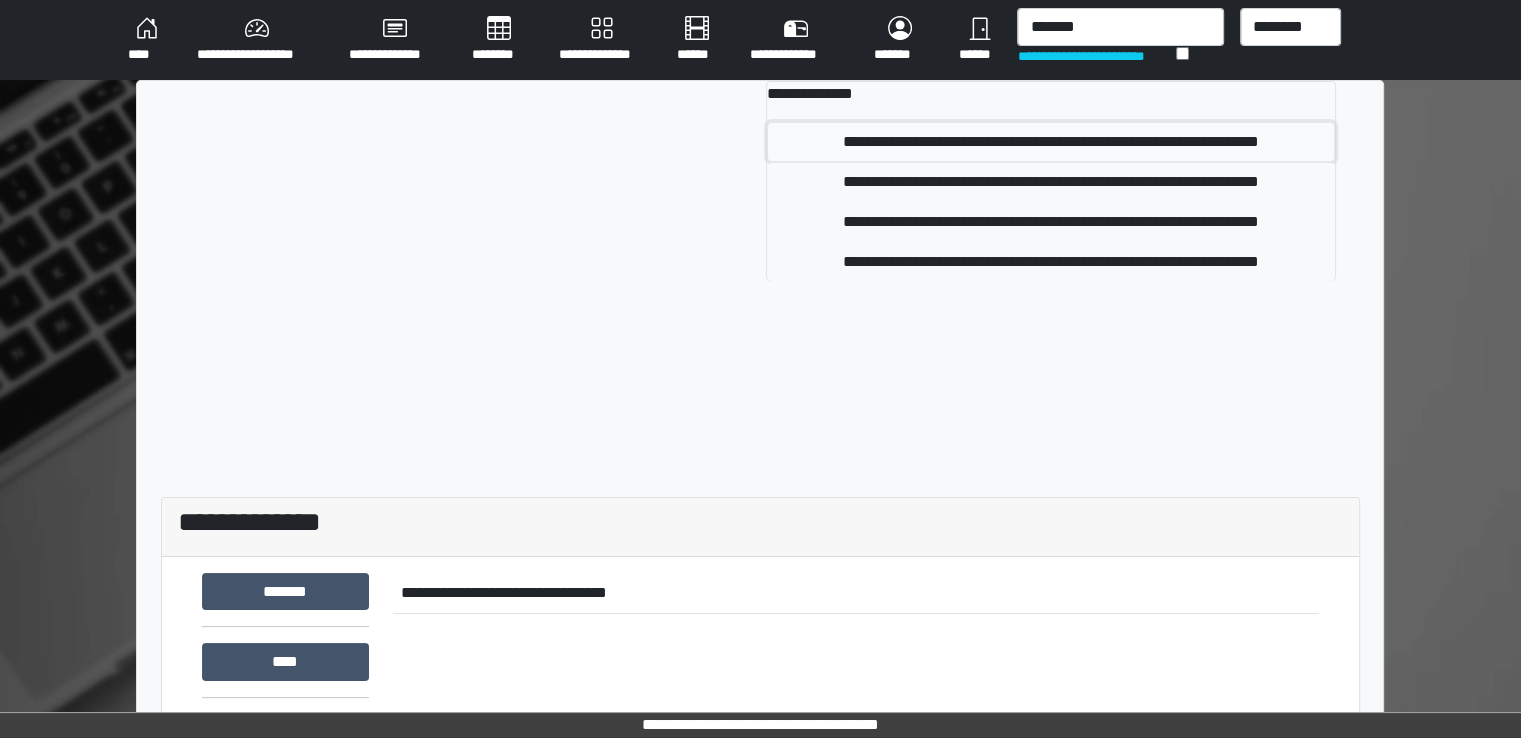 click on "**********" at bounding box center (1051, 142) 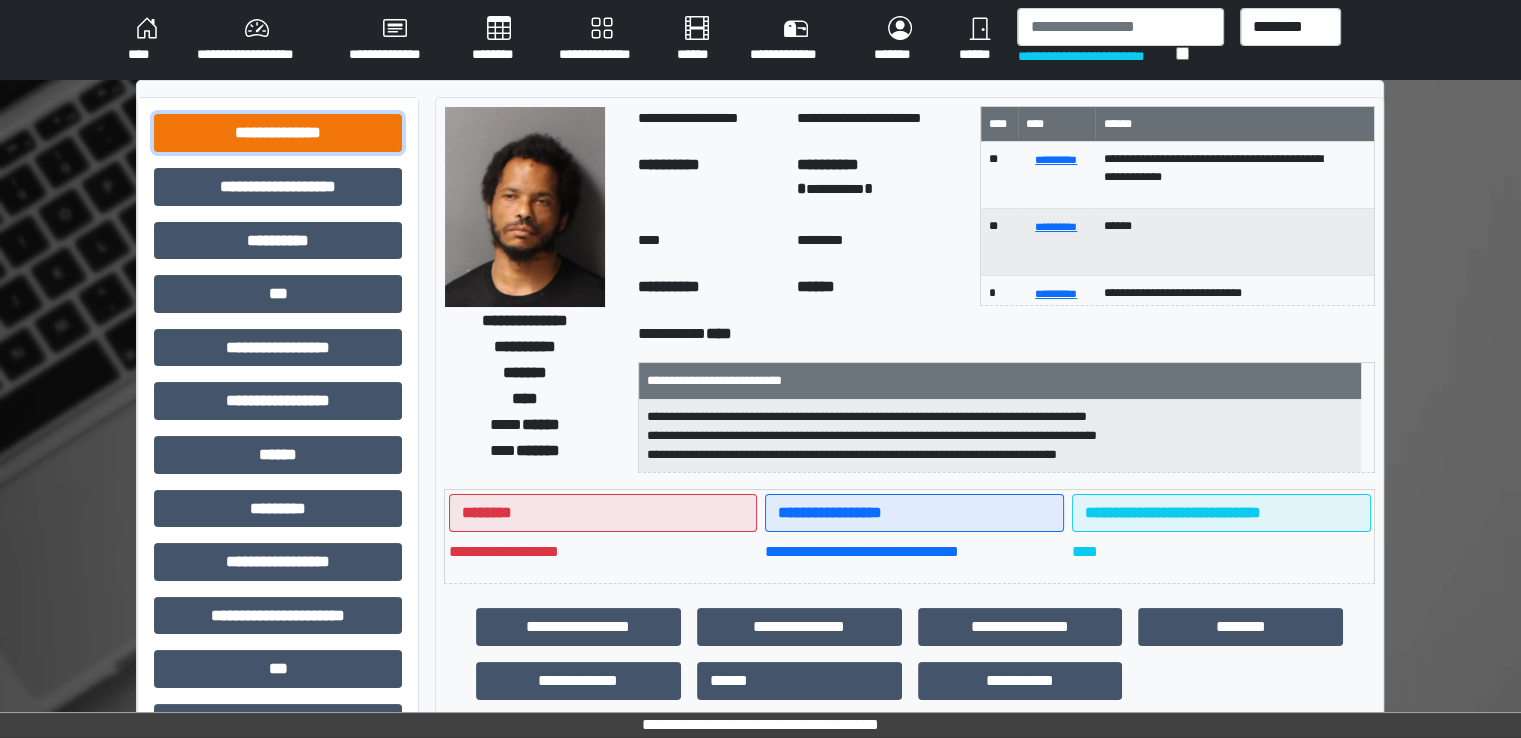 click on "**********" at bounding box center [278, 133] 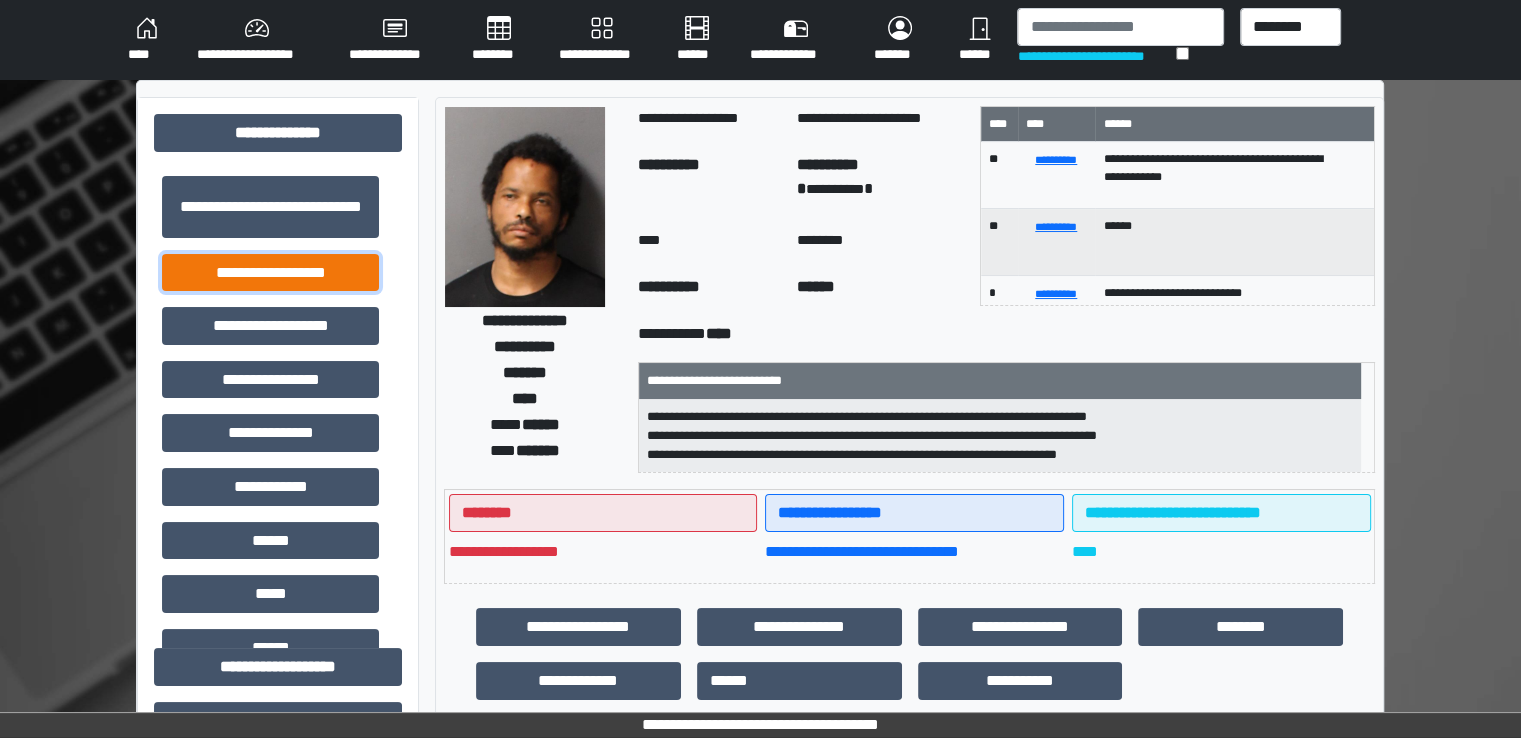 click on "**********" at bounding box center (270, 273) 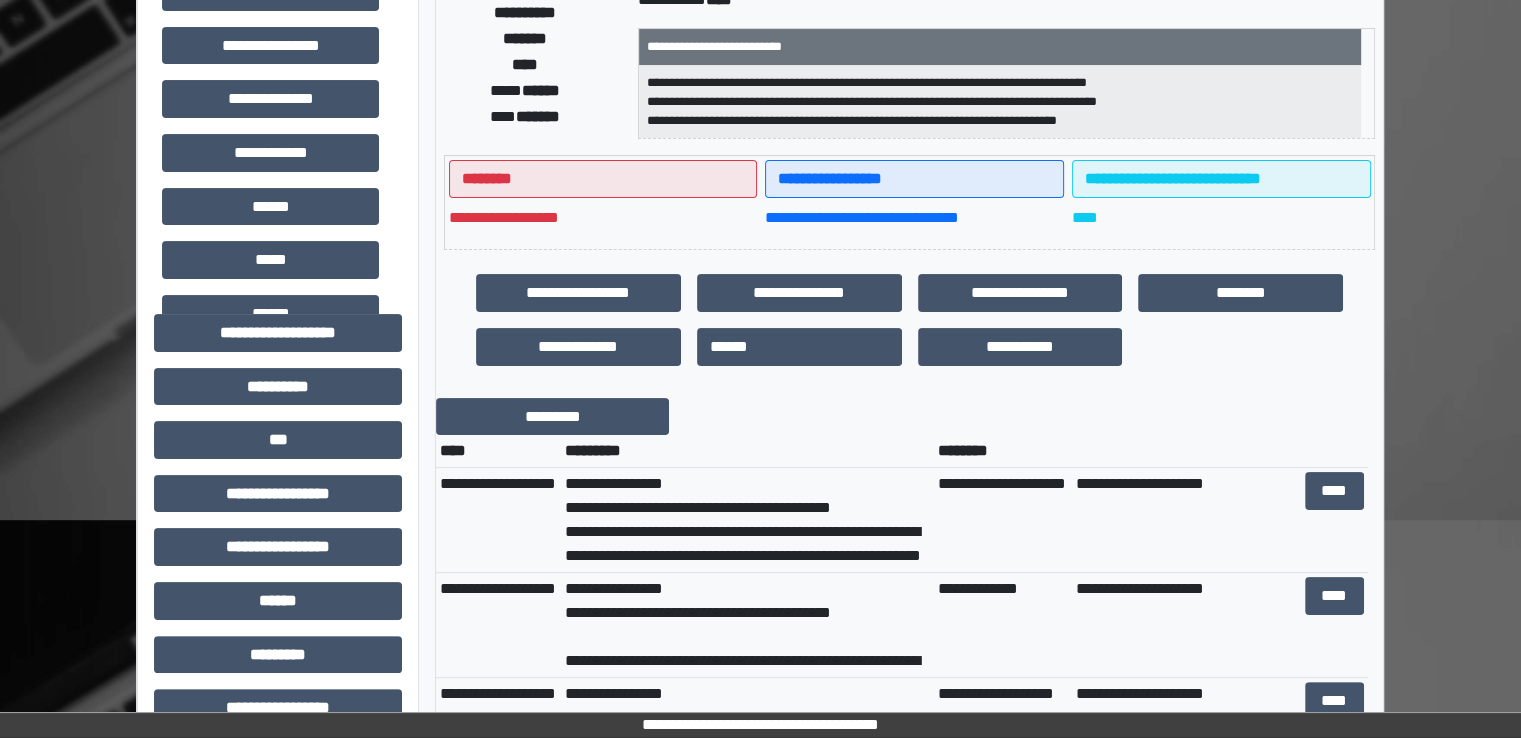 scroll, scrollTop: 400, scrollLeft: 0, axis: vertical 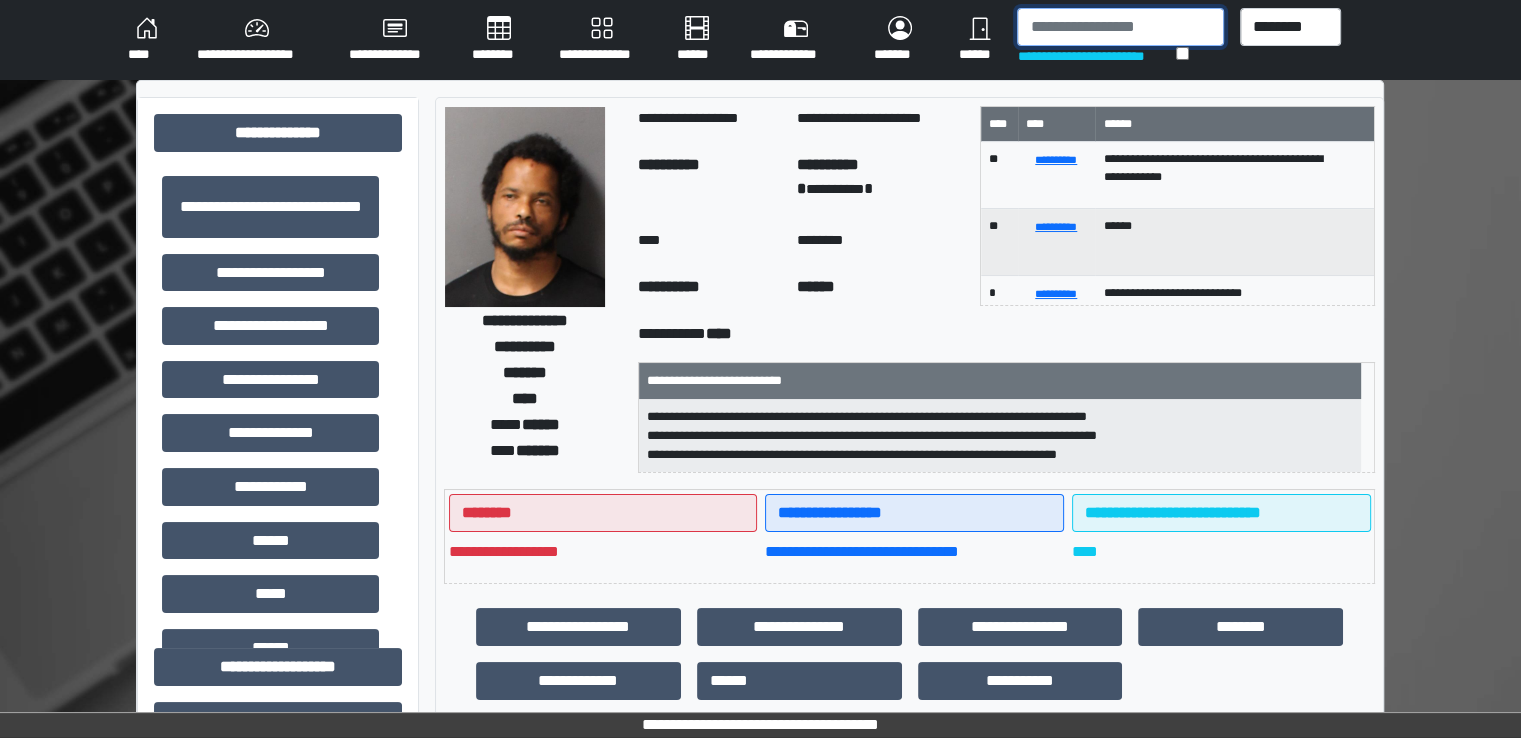 click at bounding box center (1120, 27) 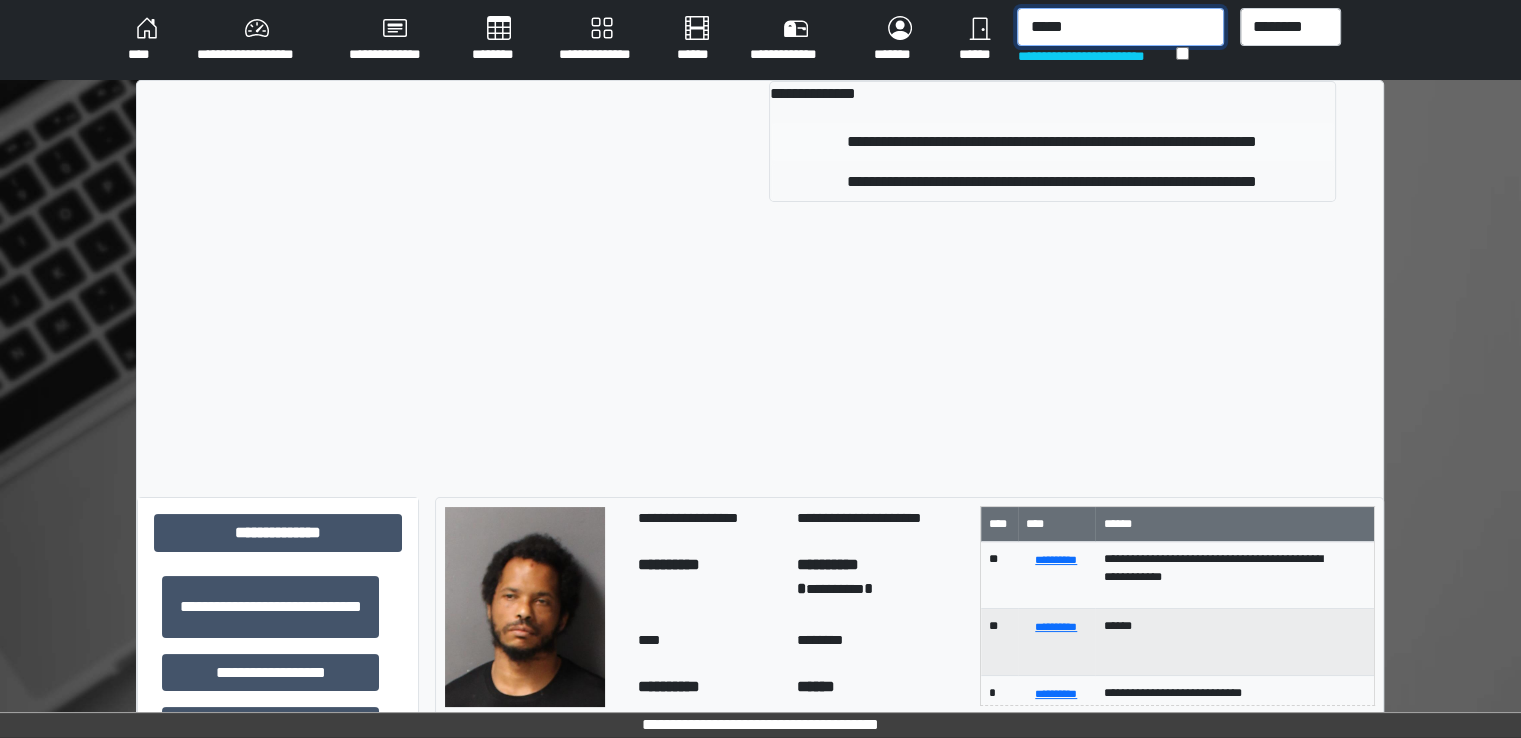 type on "*****" 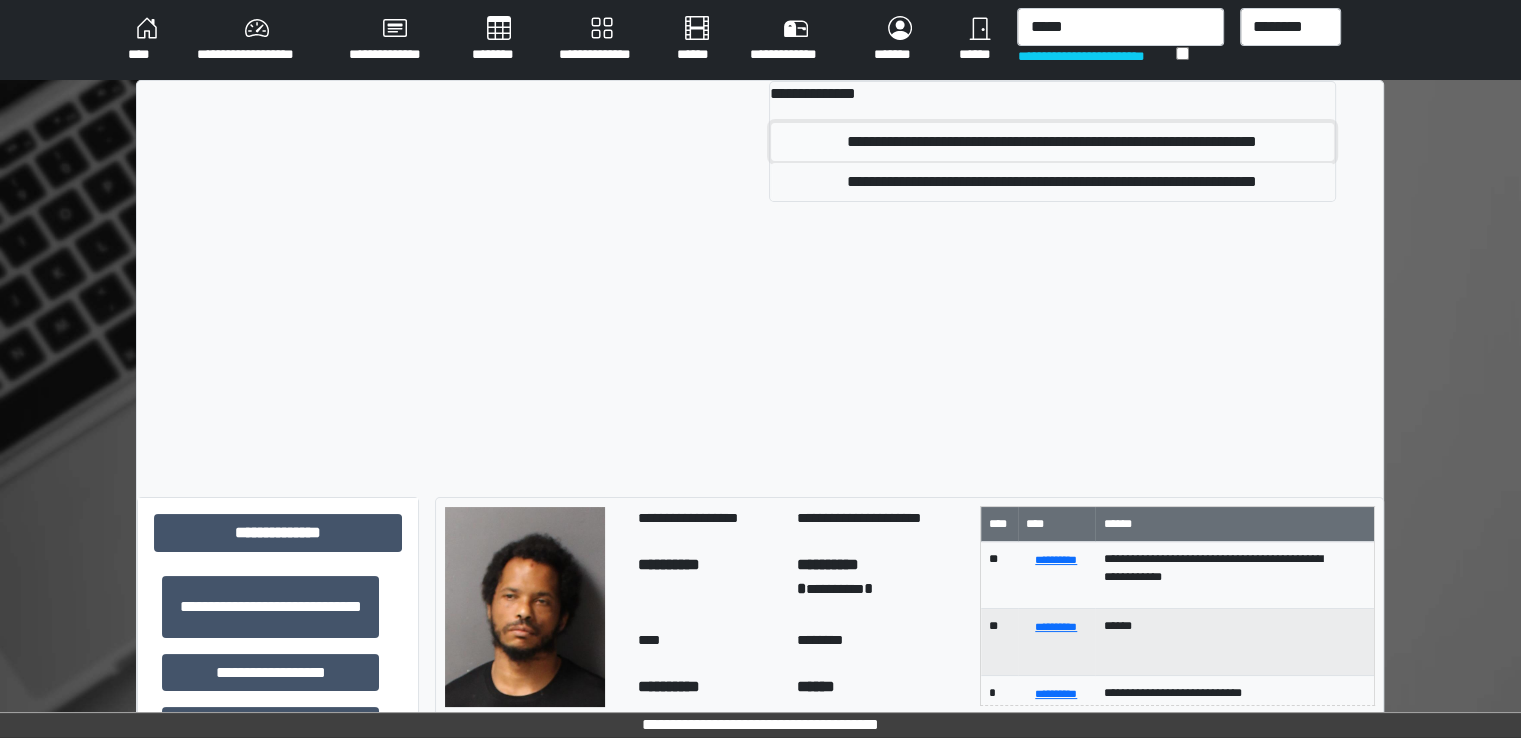click on "**********" at bounding box center [1052, 142] 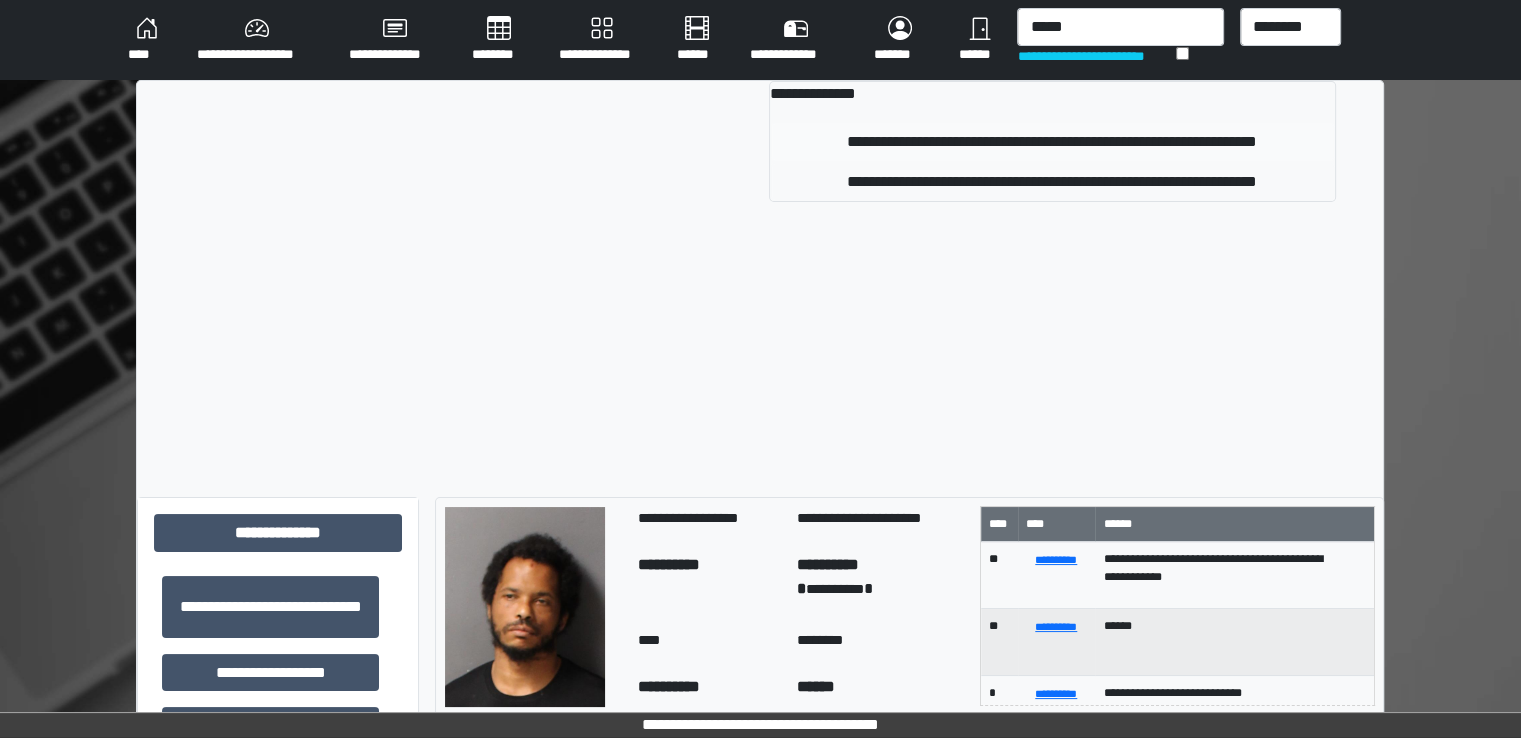 type 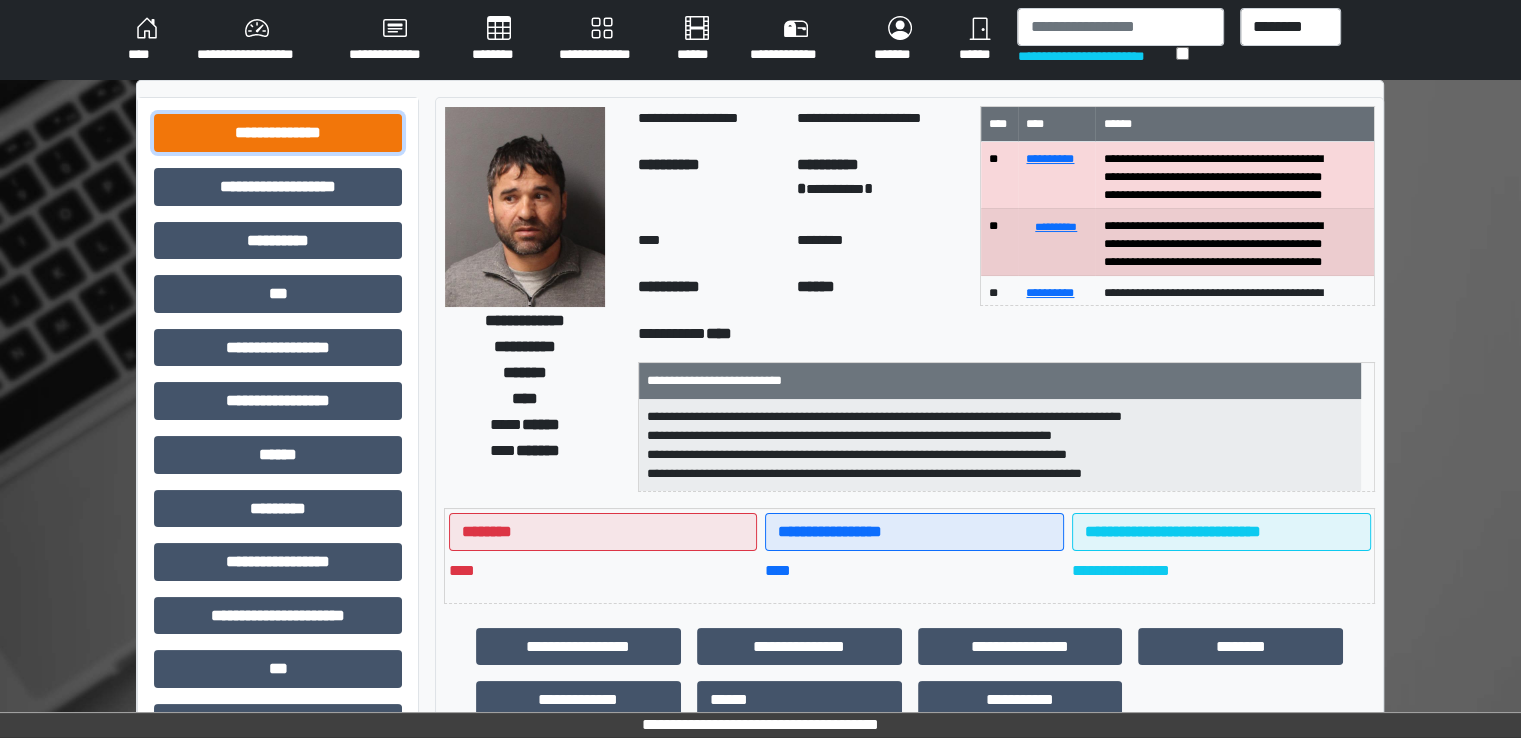 click on "**********" at bounding box center [278, 133] 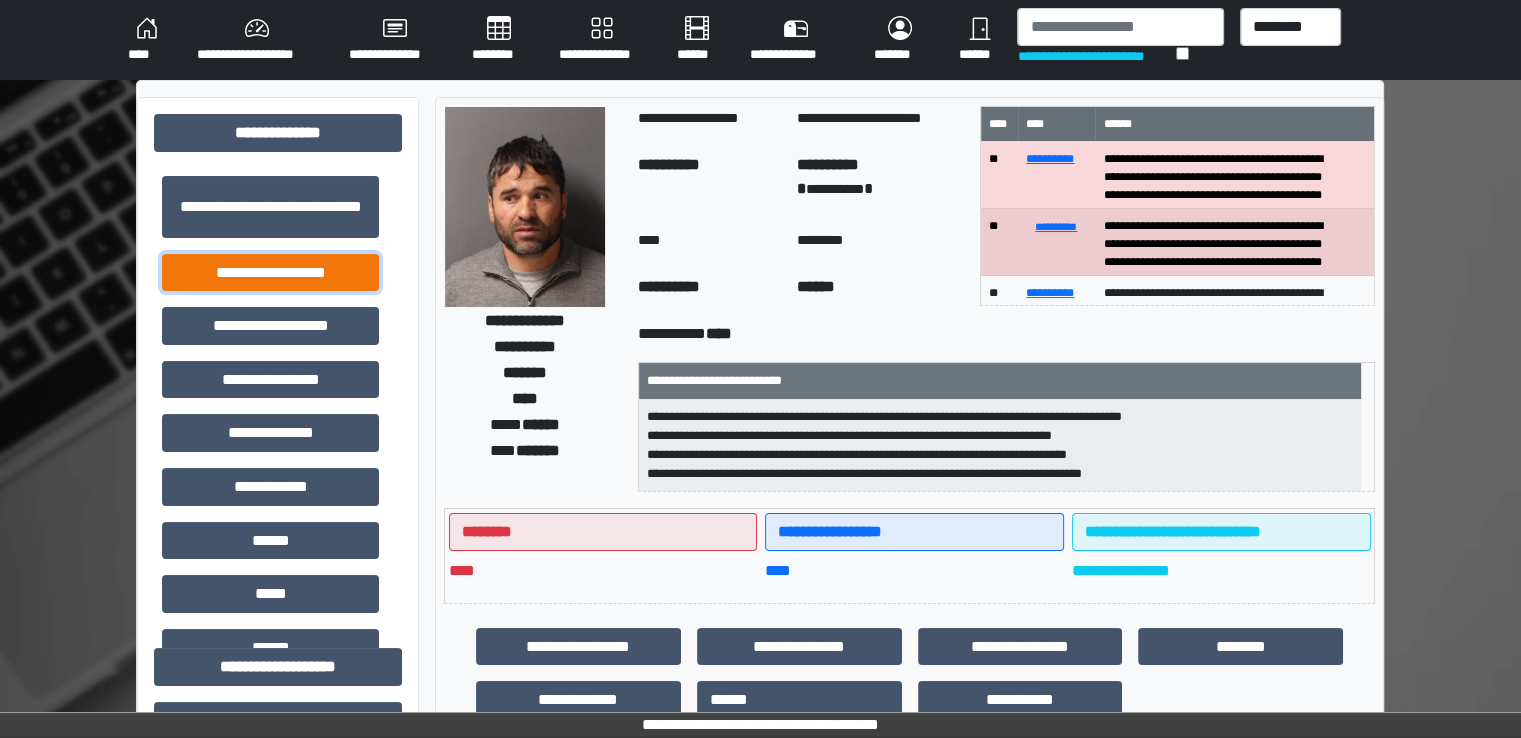 click on "**********" at bounding box center [270, 273] 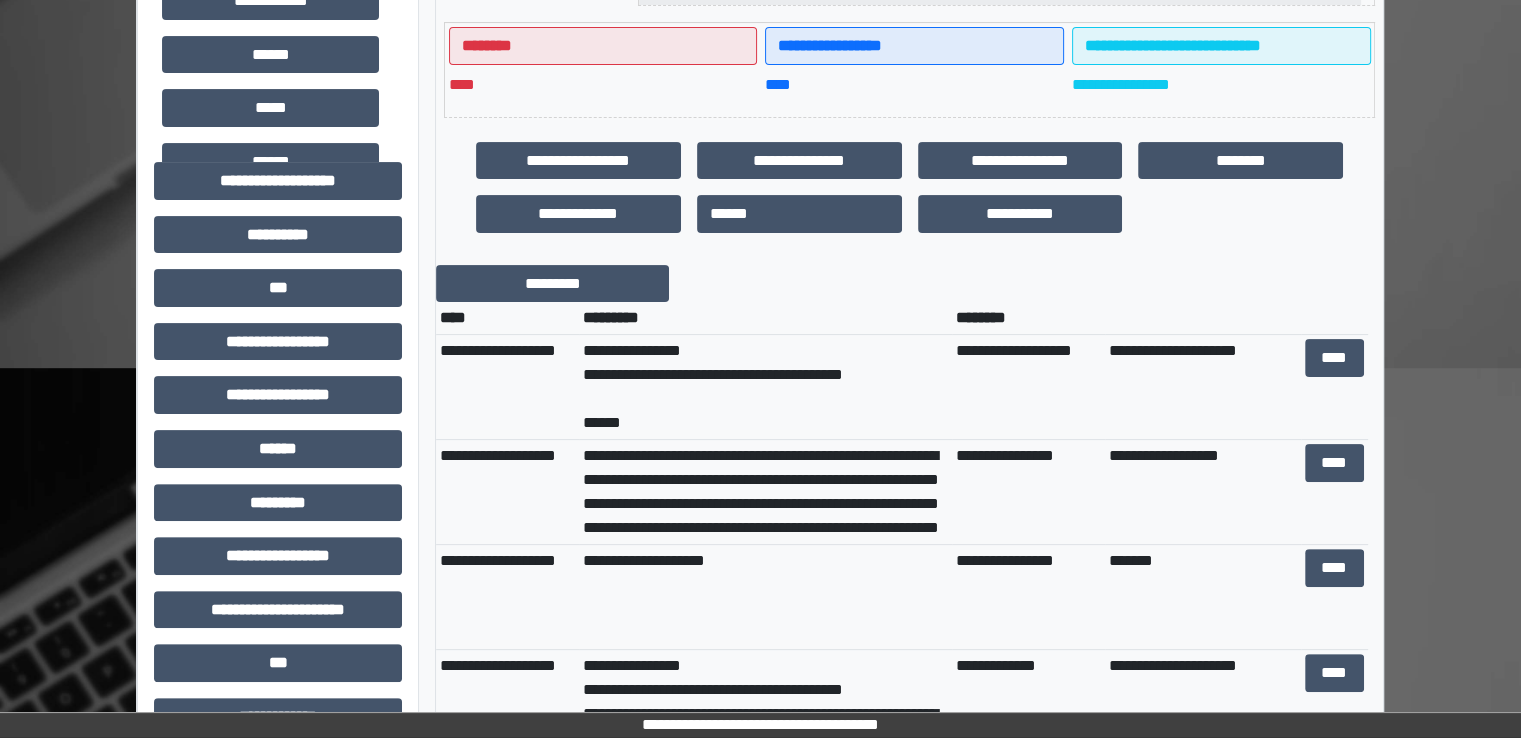 scroll, scrollTop: 500, scrollLeft: 0, axis: vertical 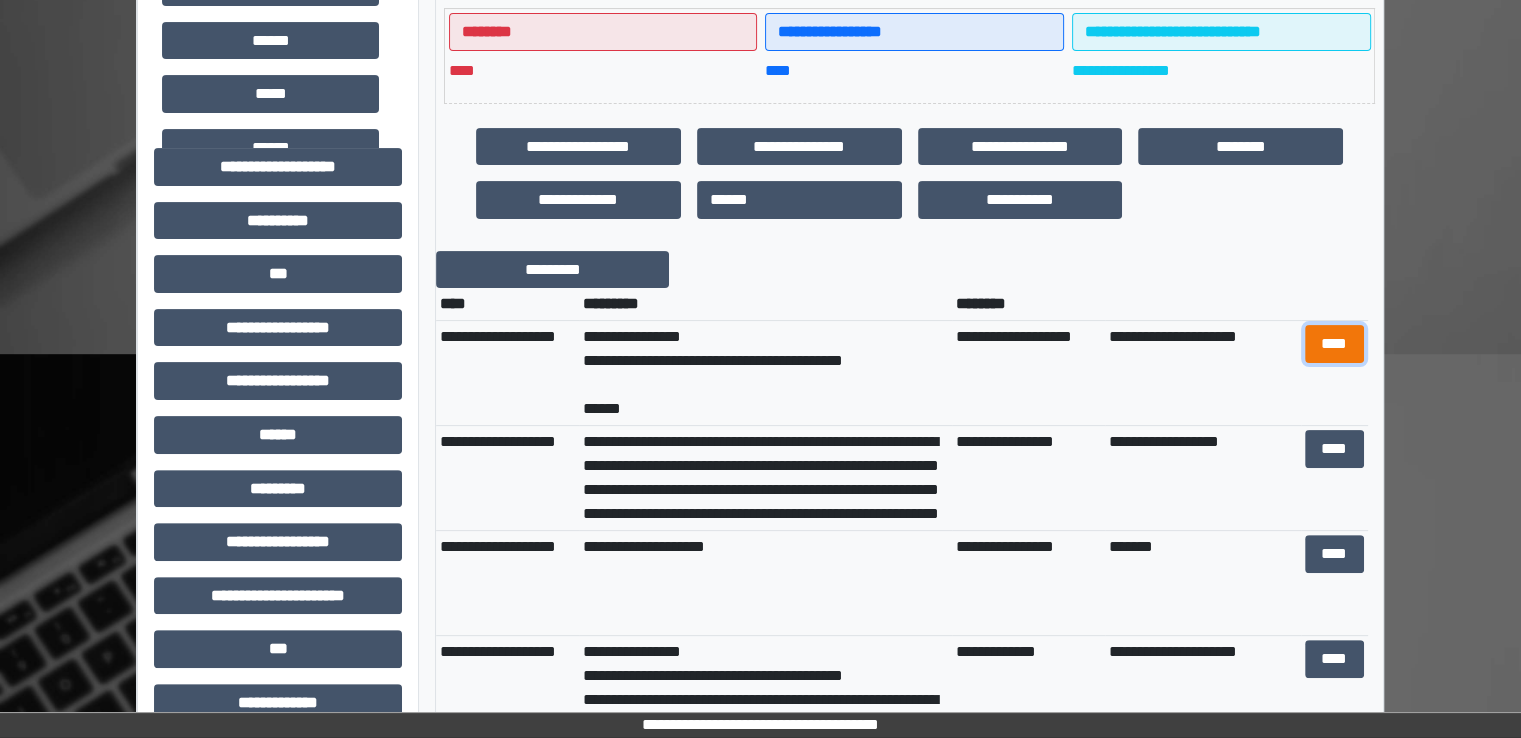 click on "****" at bounding box center [1334, 344] 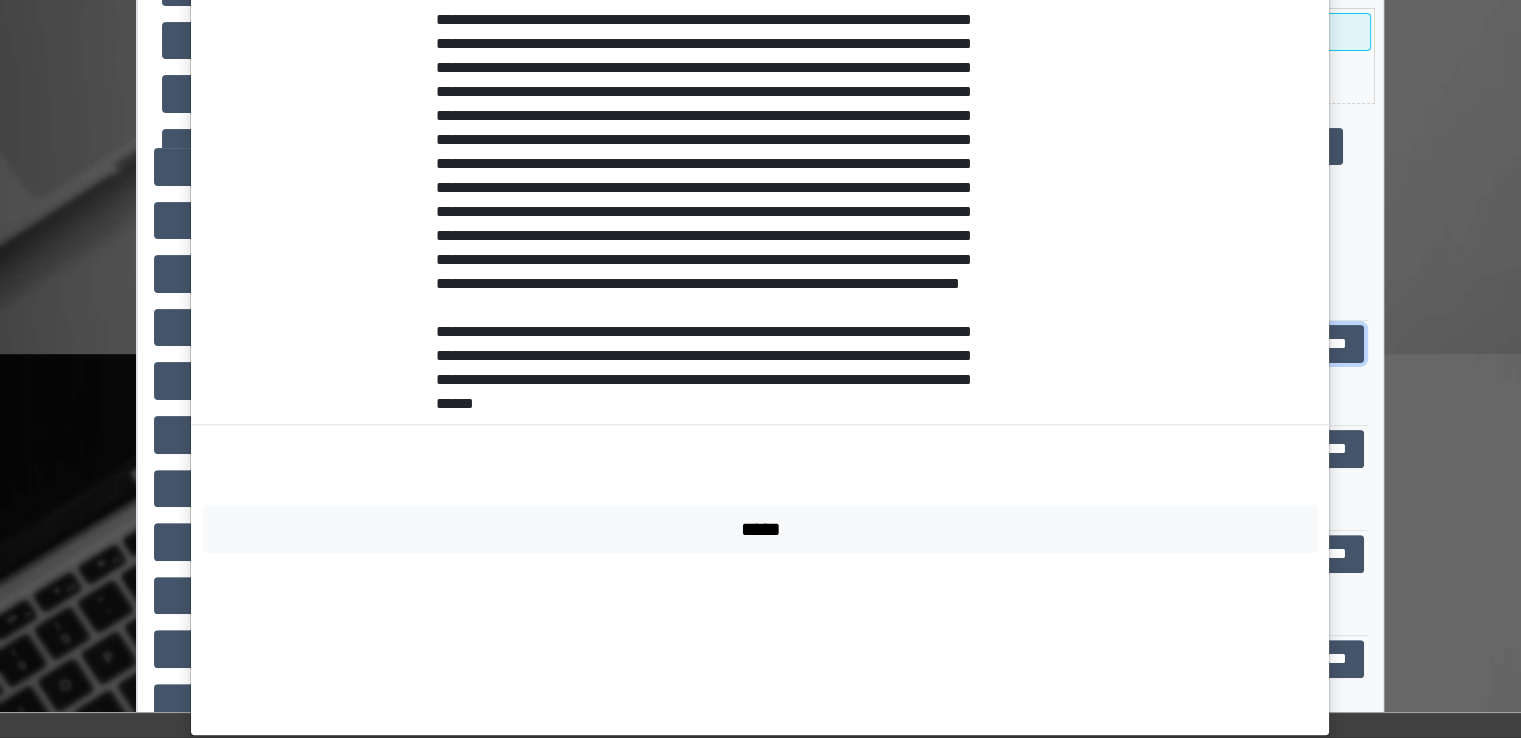 scroll, scrollTop: 1656, scrollLeft: 0, axis: vertical 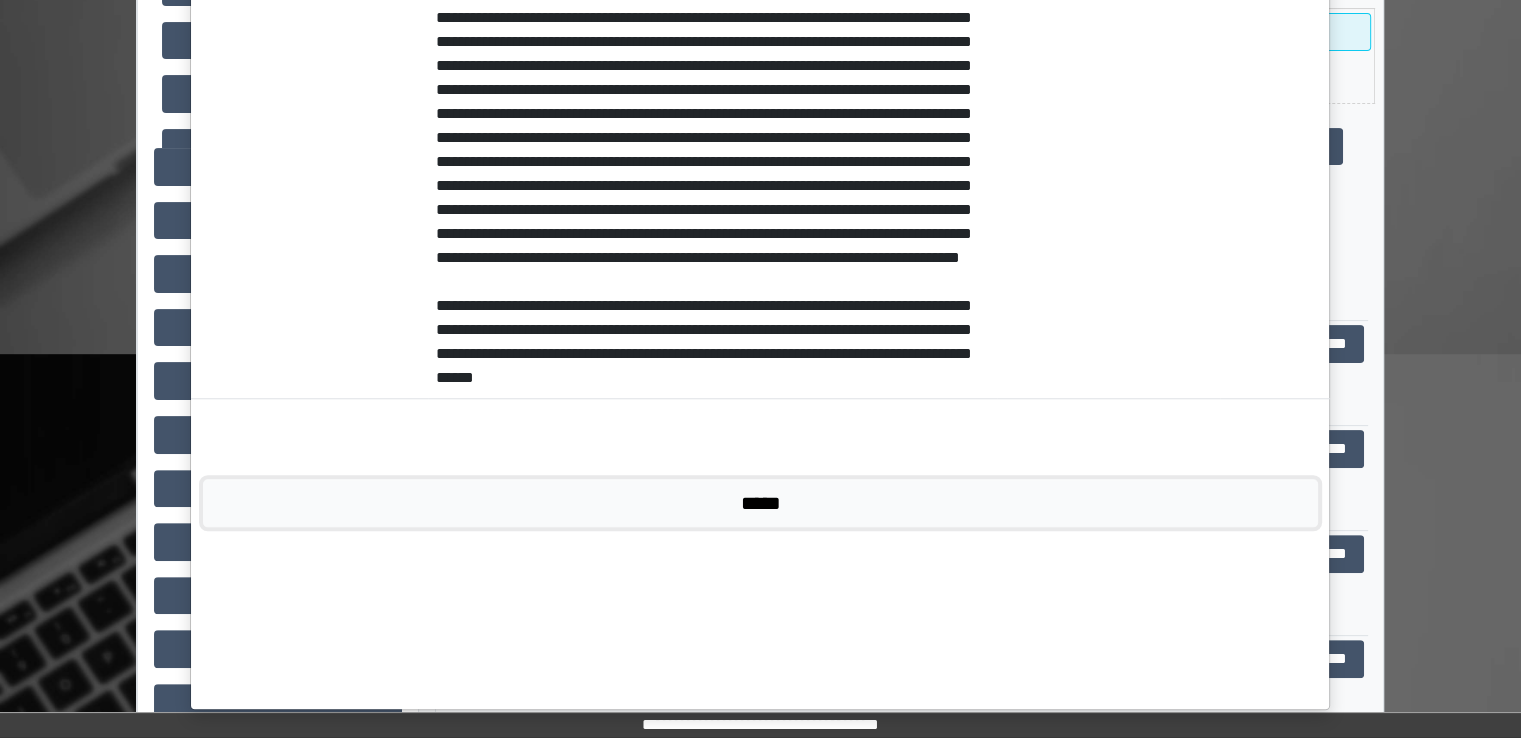 click on "*****" at bounding box center (760, 503) 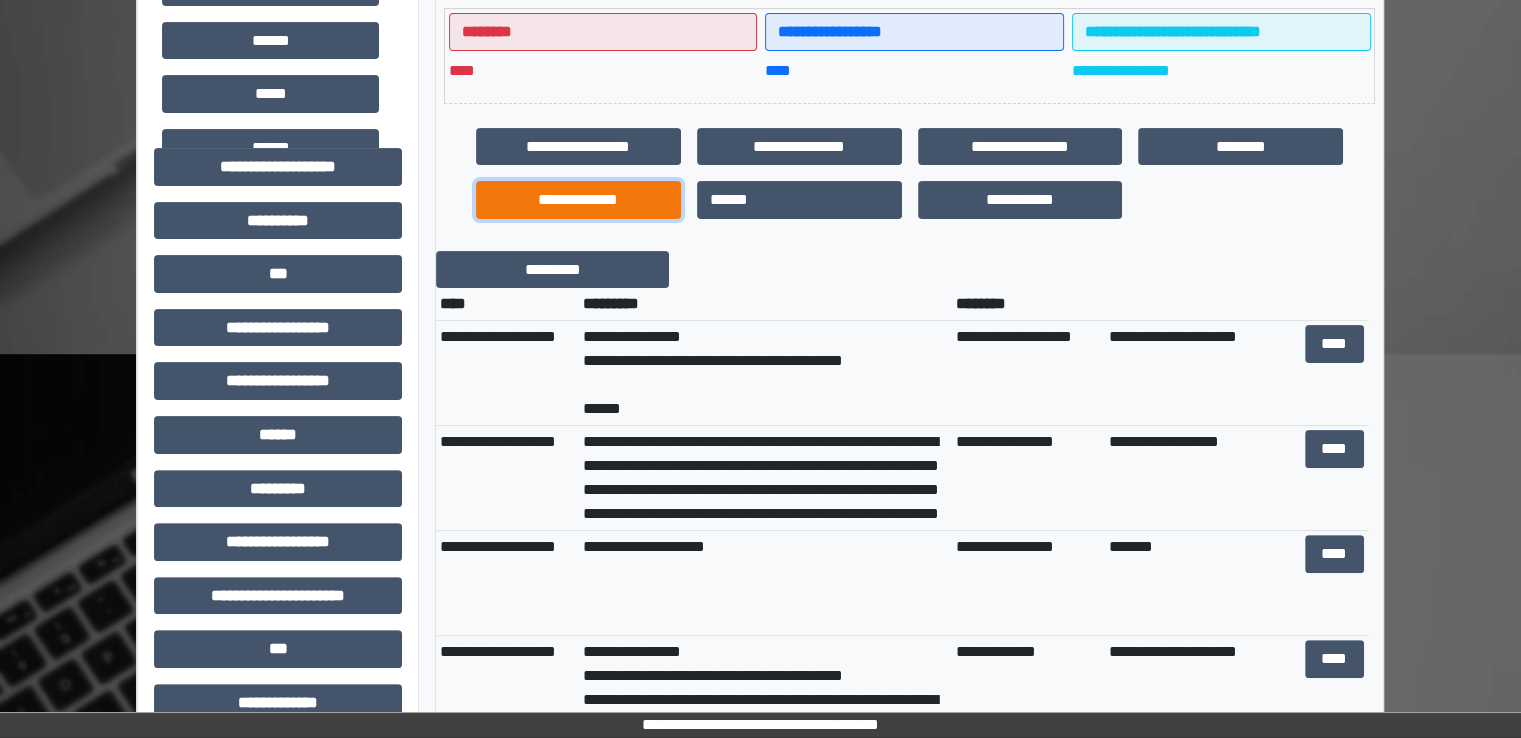 click on "**********" at bounding box center (578, 200) 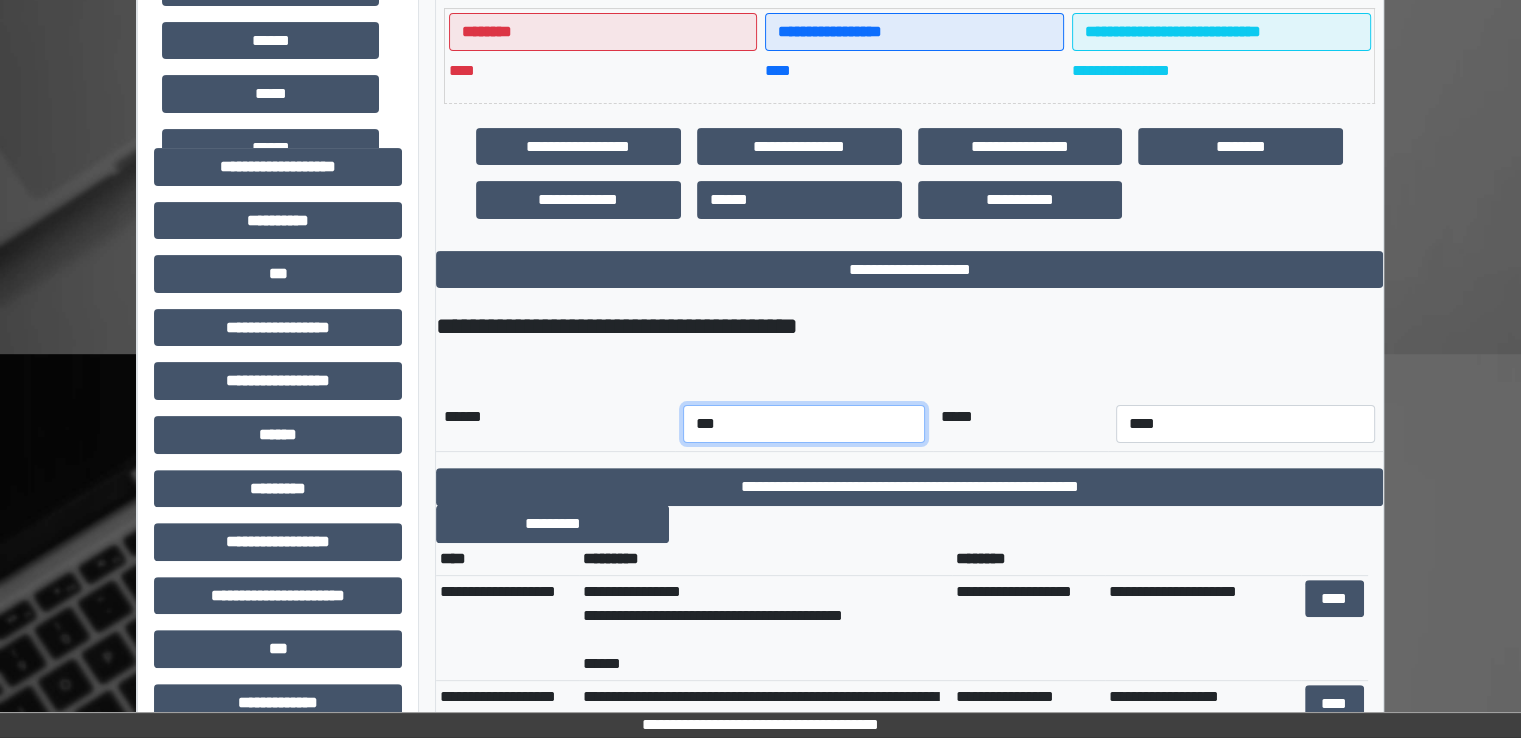 click on "***
***
***
***
***
***
***
***
***
***
***
***" at bounding box center [804, 424] 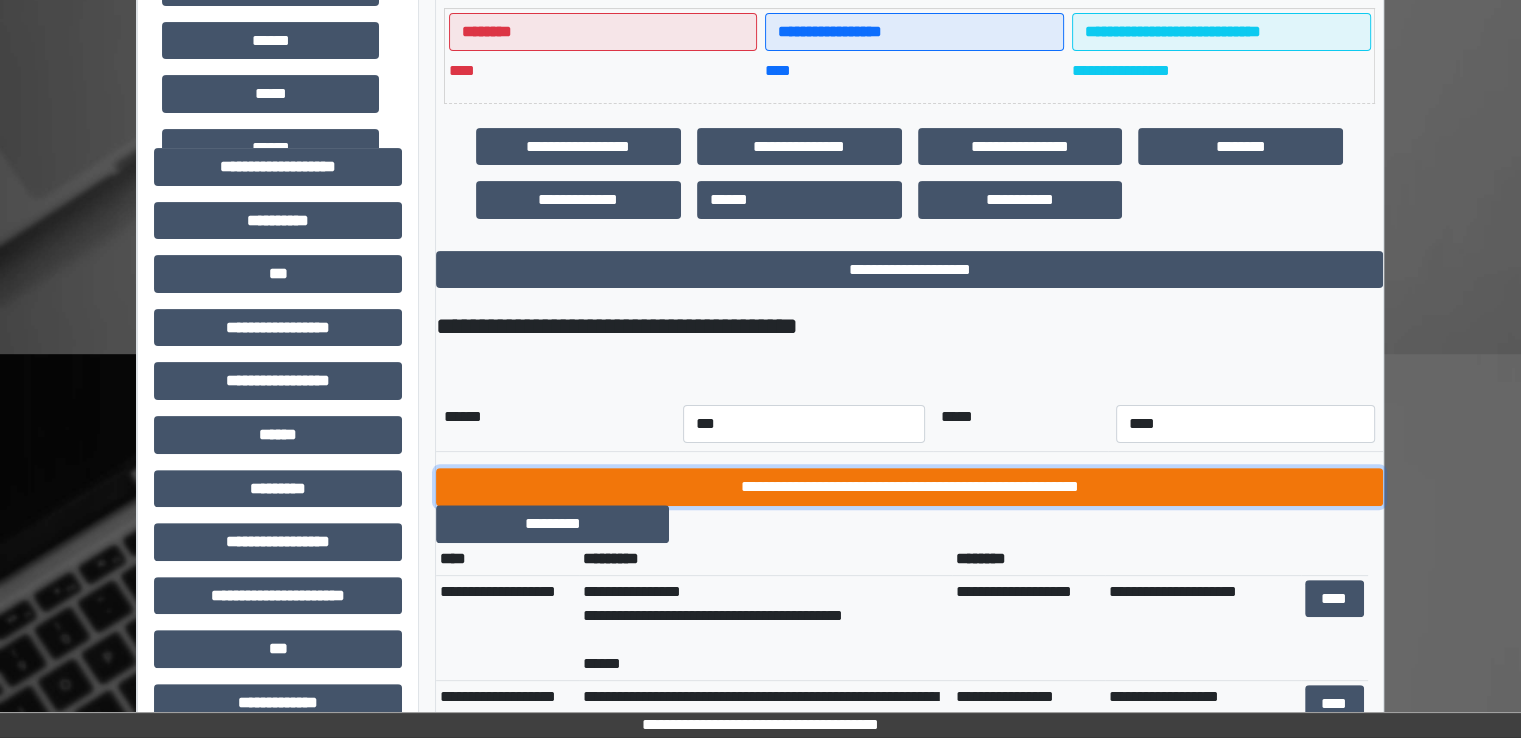 click on "**********" at bounding box center (909, 487) 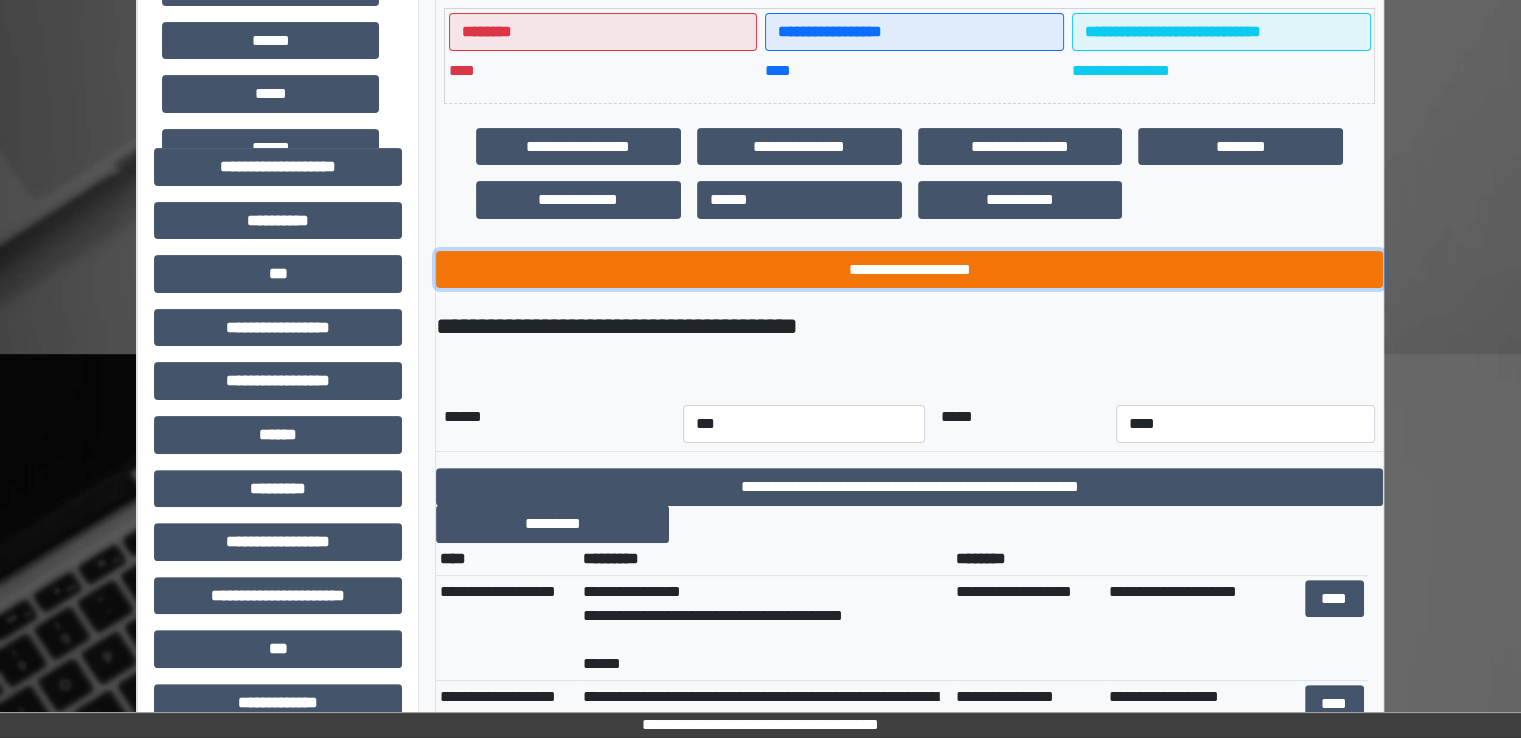 click on "**********" at bounding box center [909, 270] 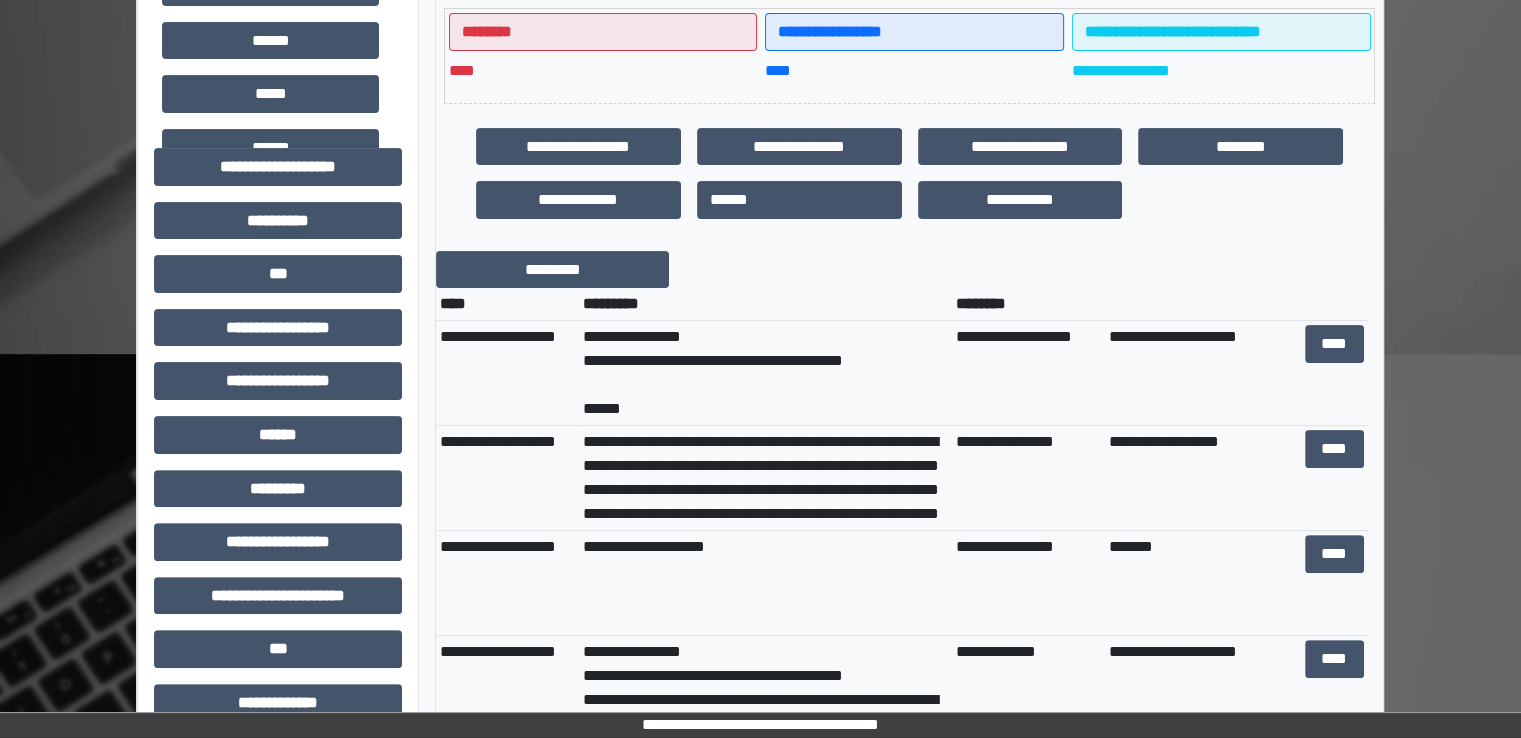 scroll, scrollTop: 0, scrollLeft: 0, axis: both 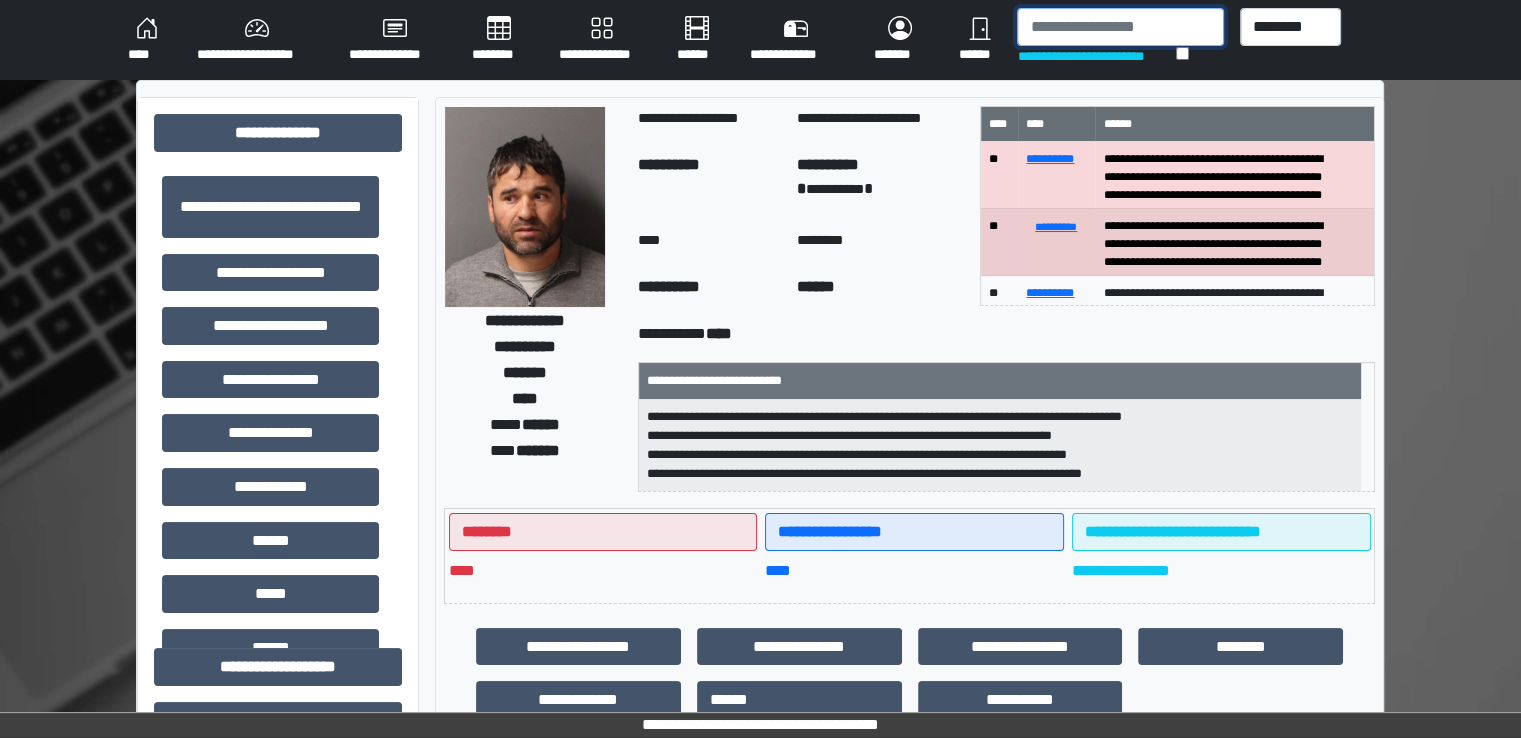 click at bounding box center [1120, 27] 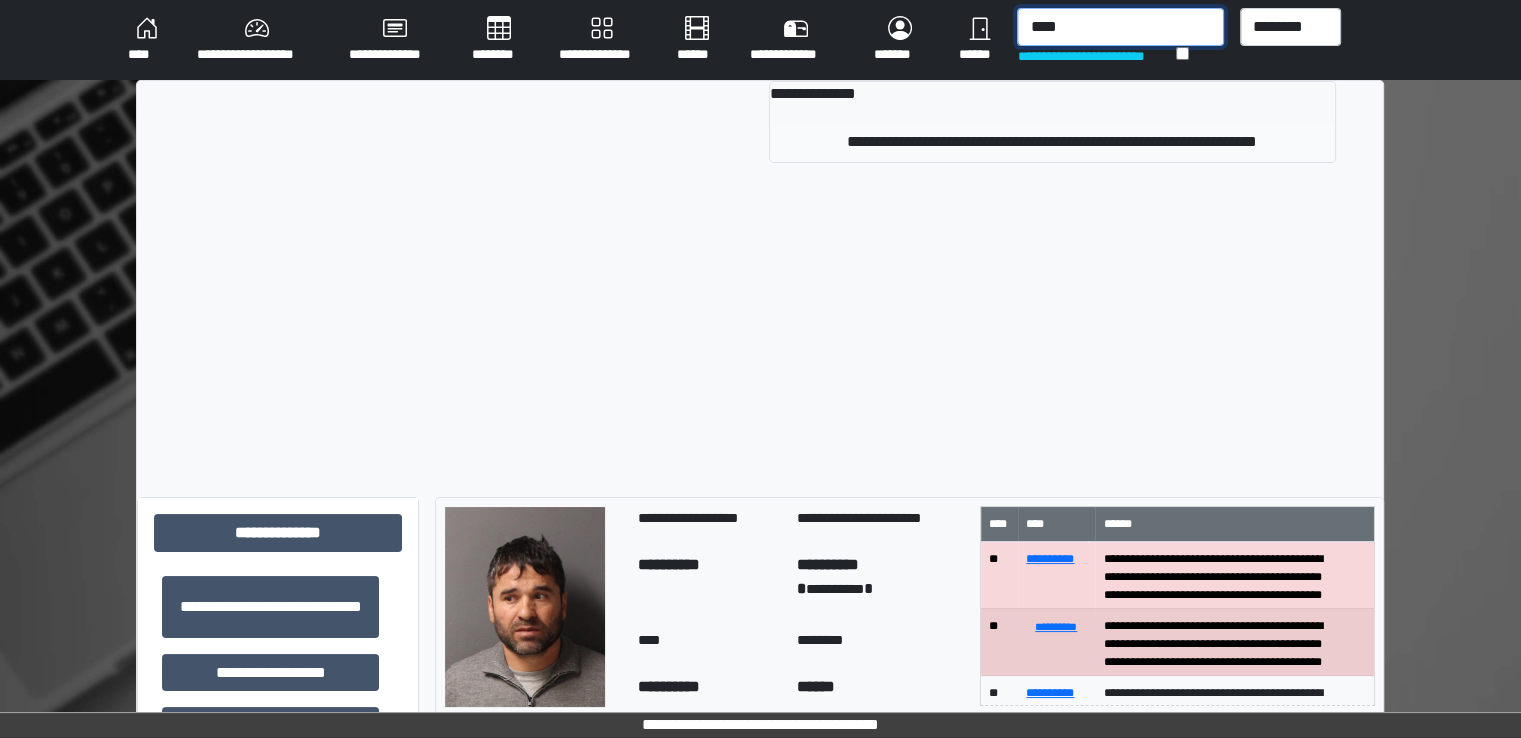 type on "****" 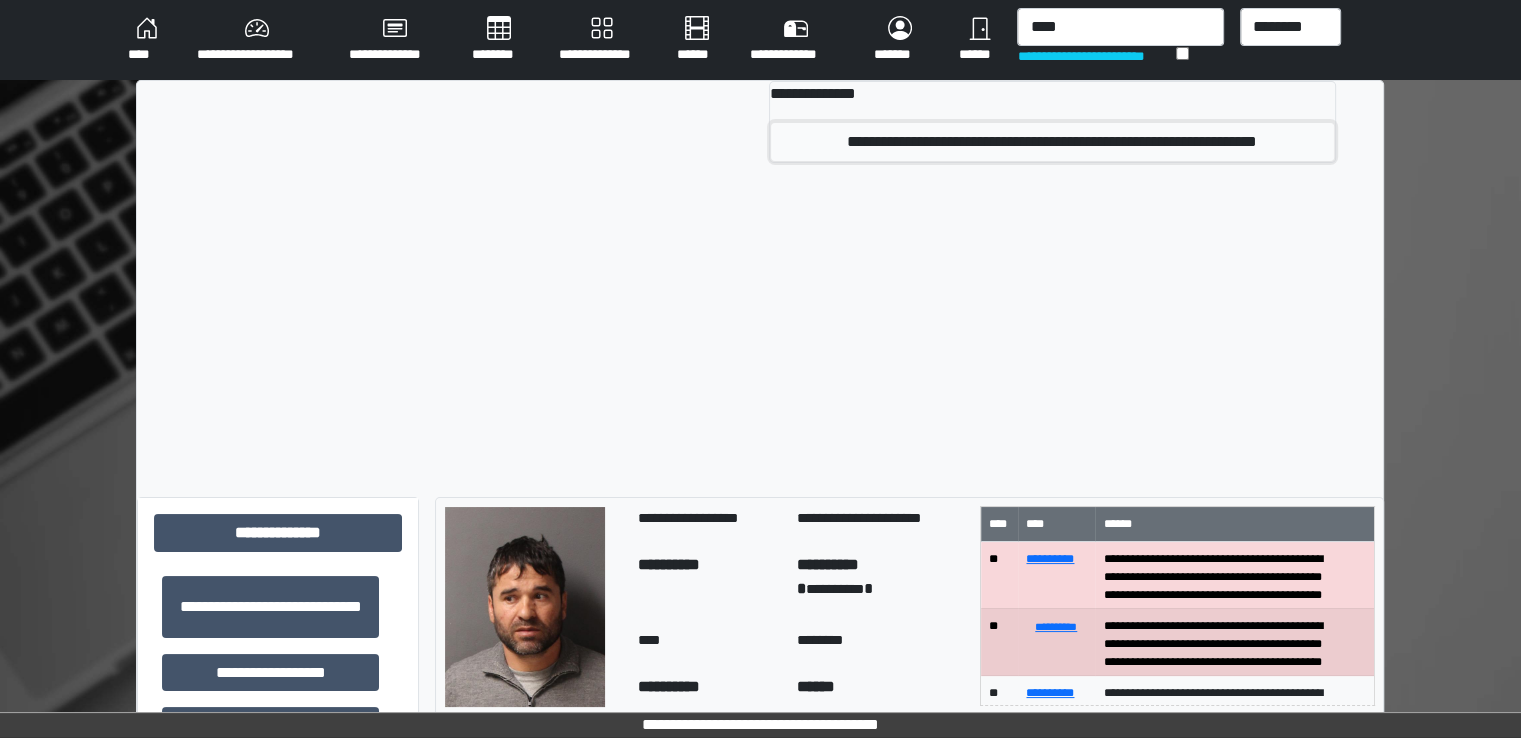 click on "**********" at bounding box center (1052, 142) 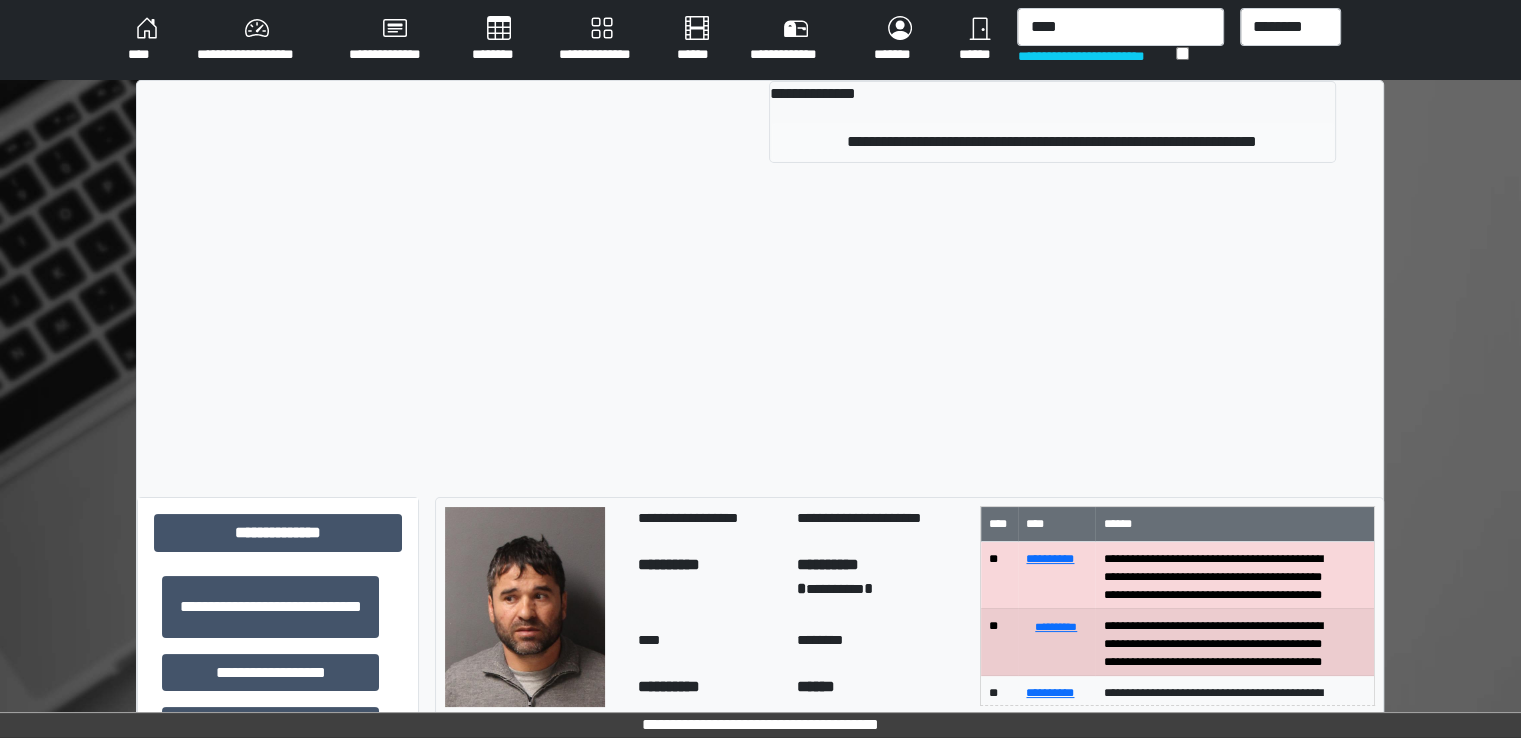 type 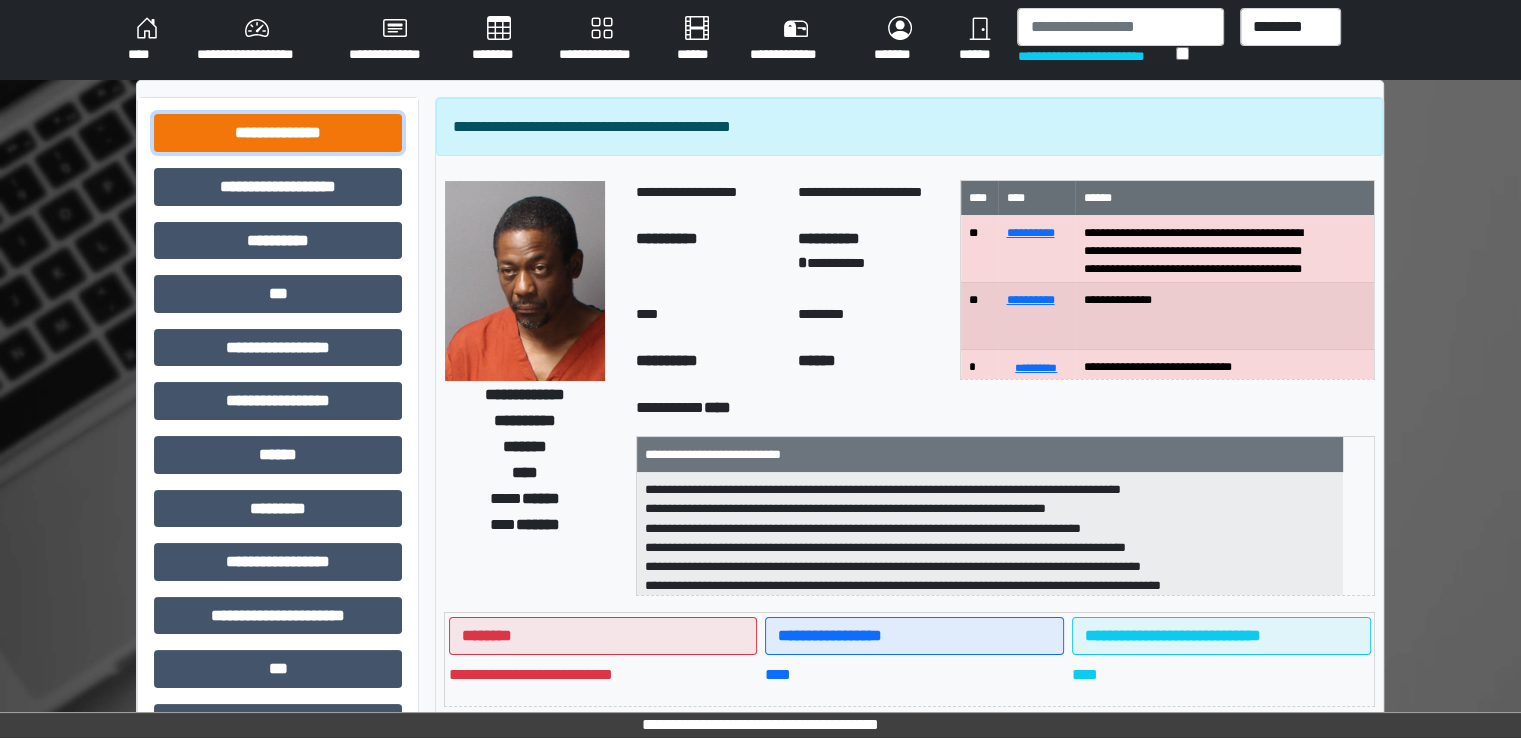 click on "**********" at bounding box center [278, 133] 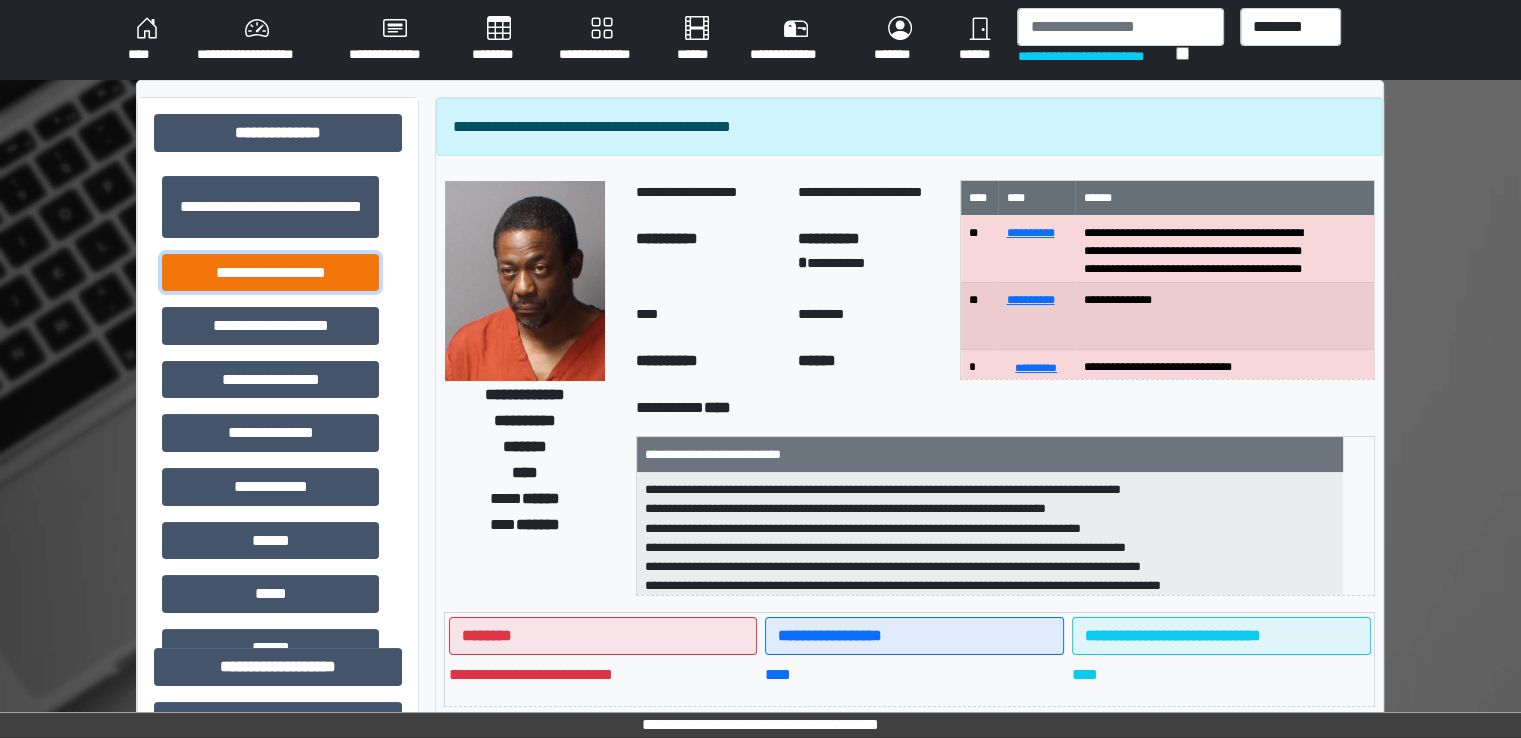 click on "**********" at bounding box center [270, 273] 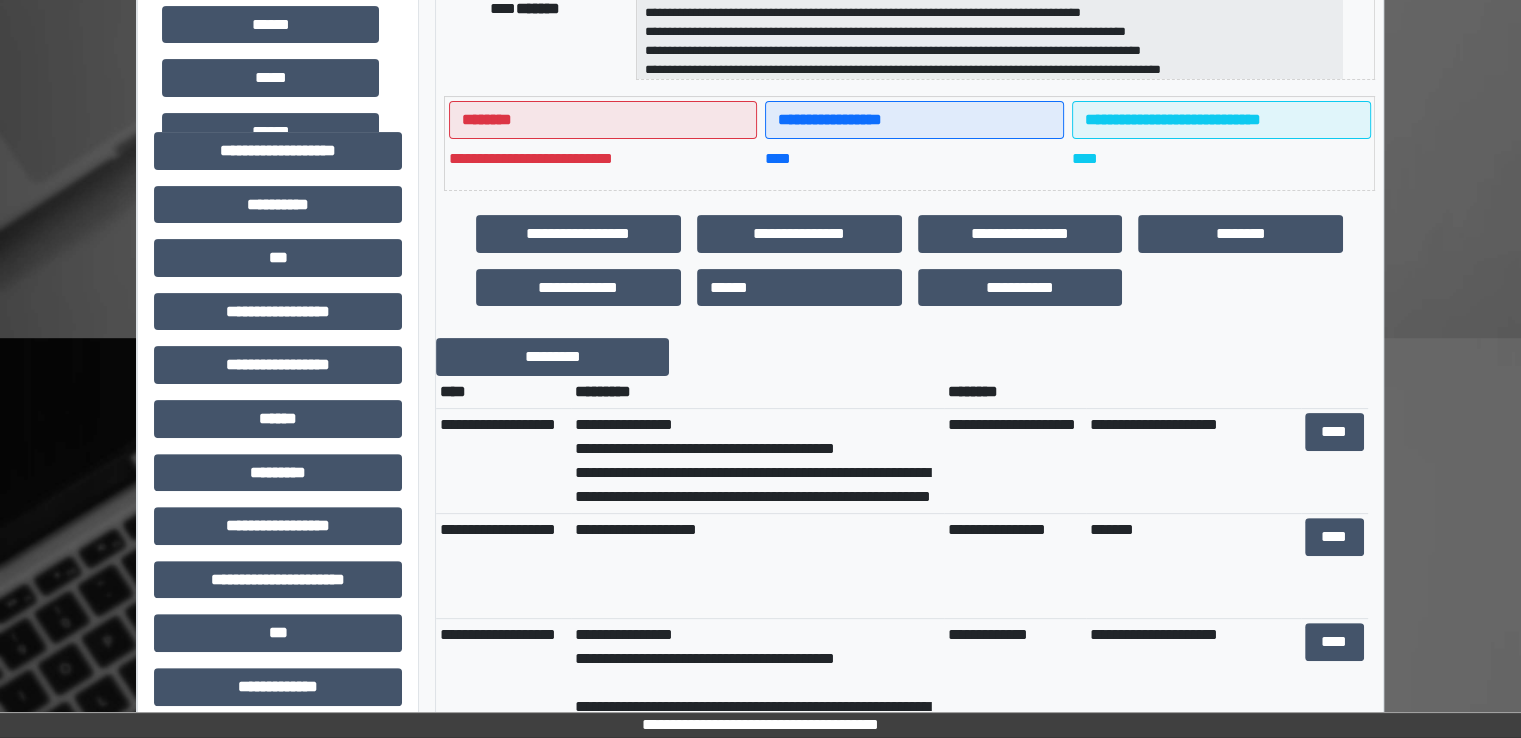 scroll, scrollTop: 600, scrollLeft: 0, axis: vertical 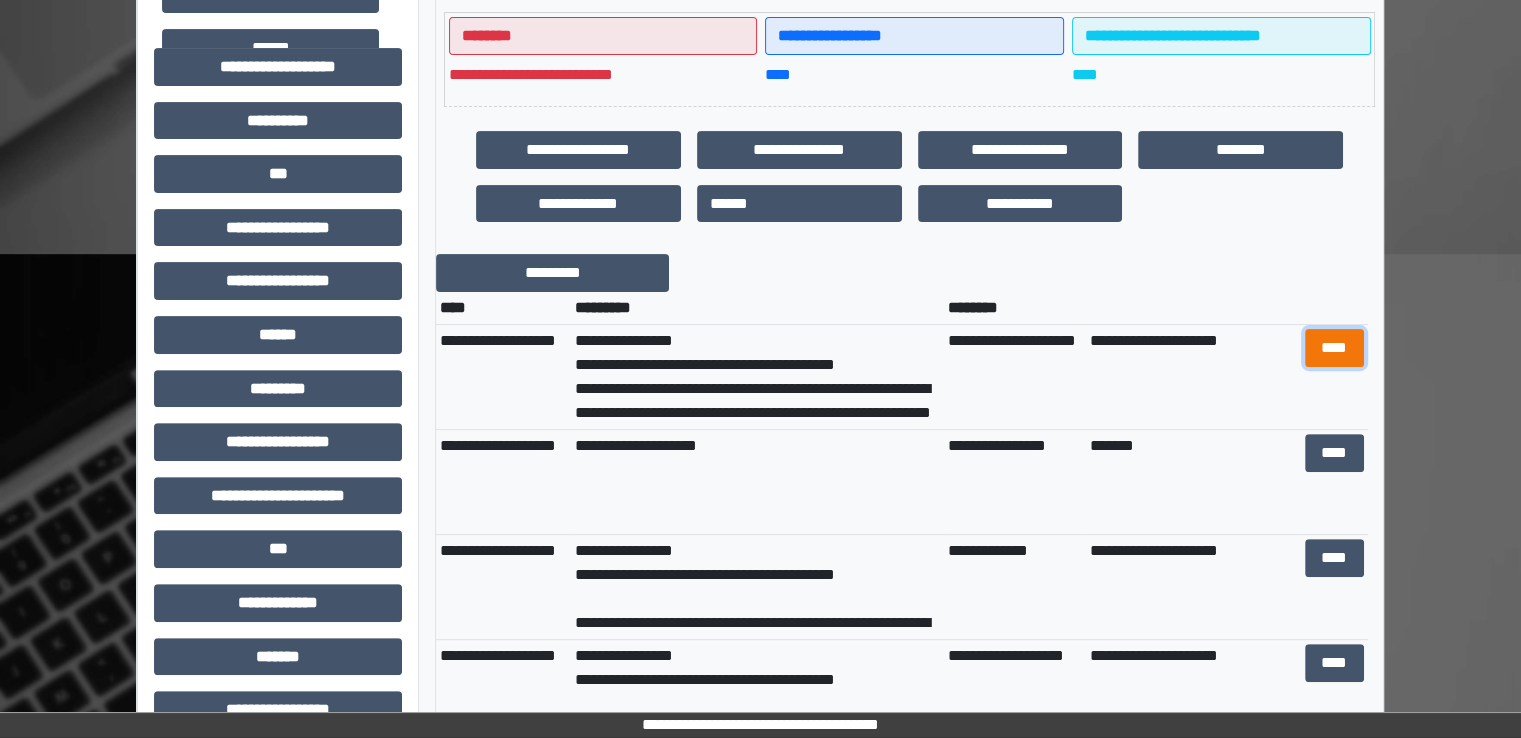 click on "****" at bounding box center [1334, 348] 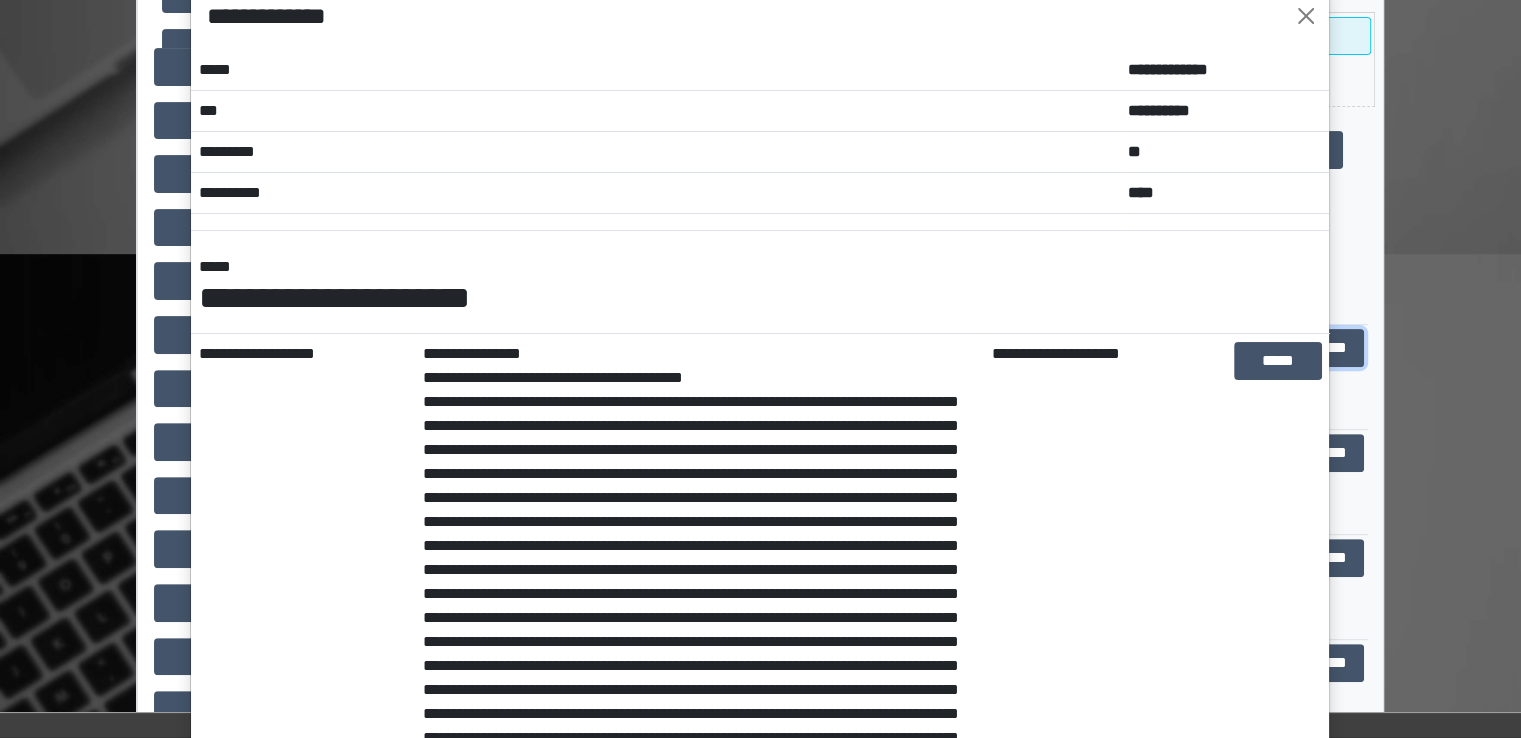 scroll, scrollTop: 0, scrollLeft: 0, axis: both 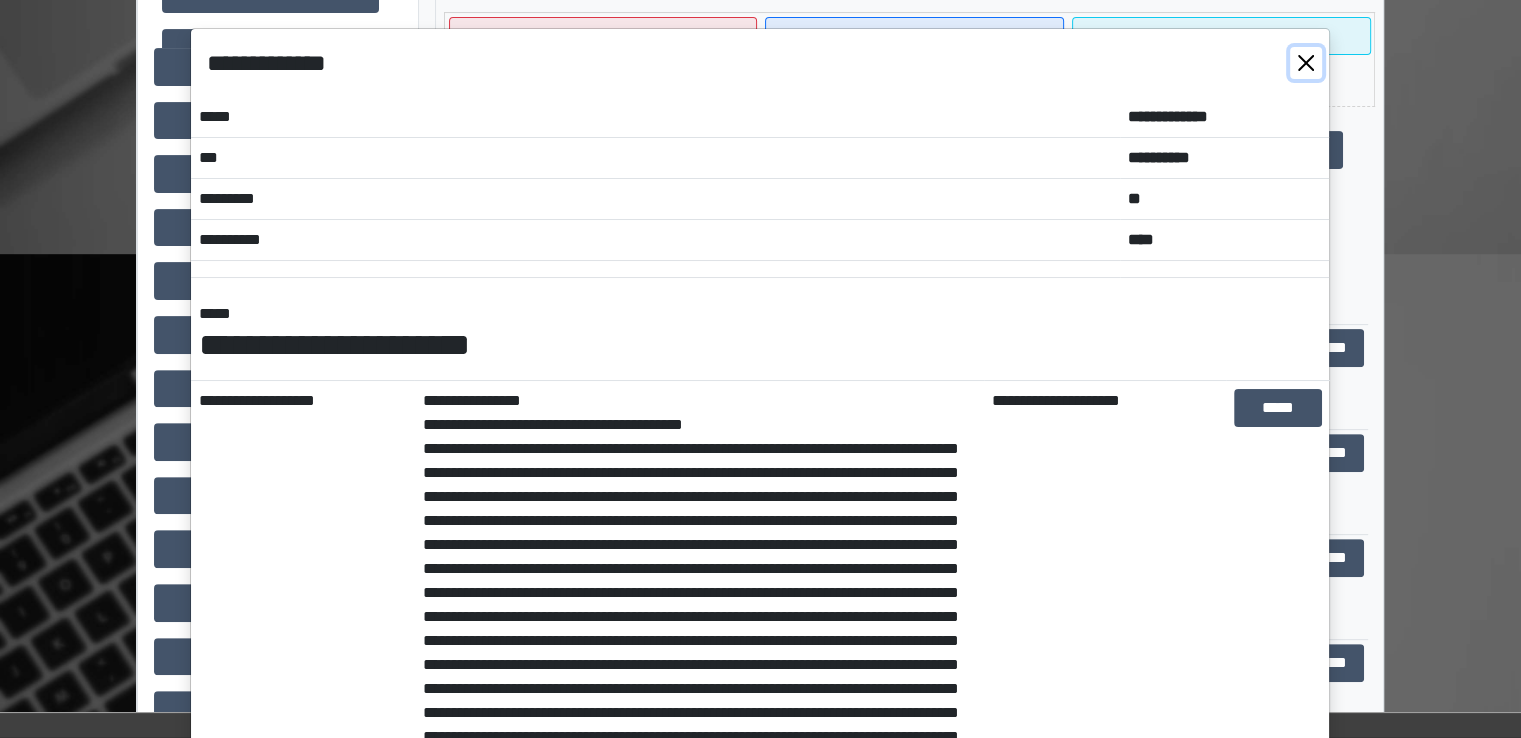 click at bounding box center (1306, 63) 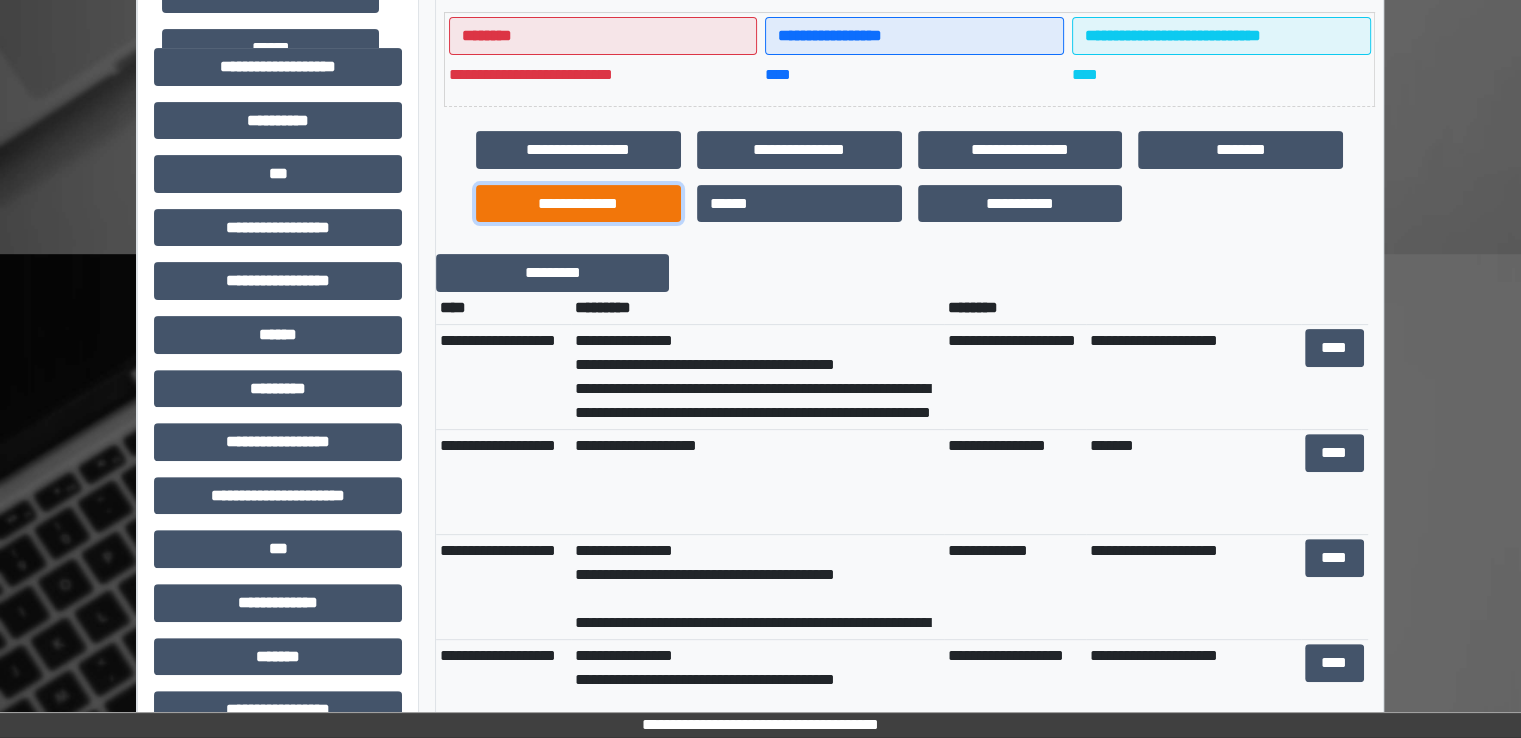 click on "**********" at bounding box center [578, 204] 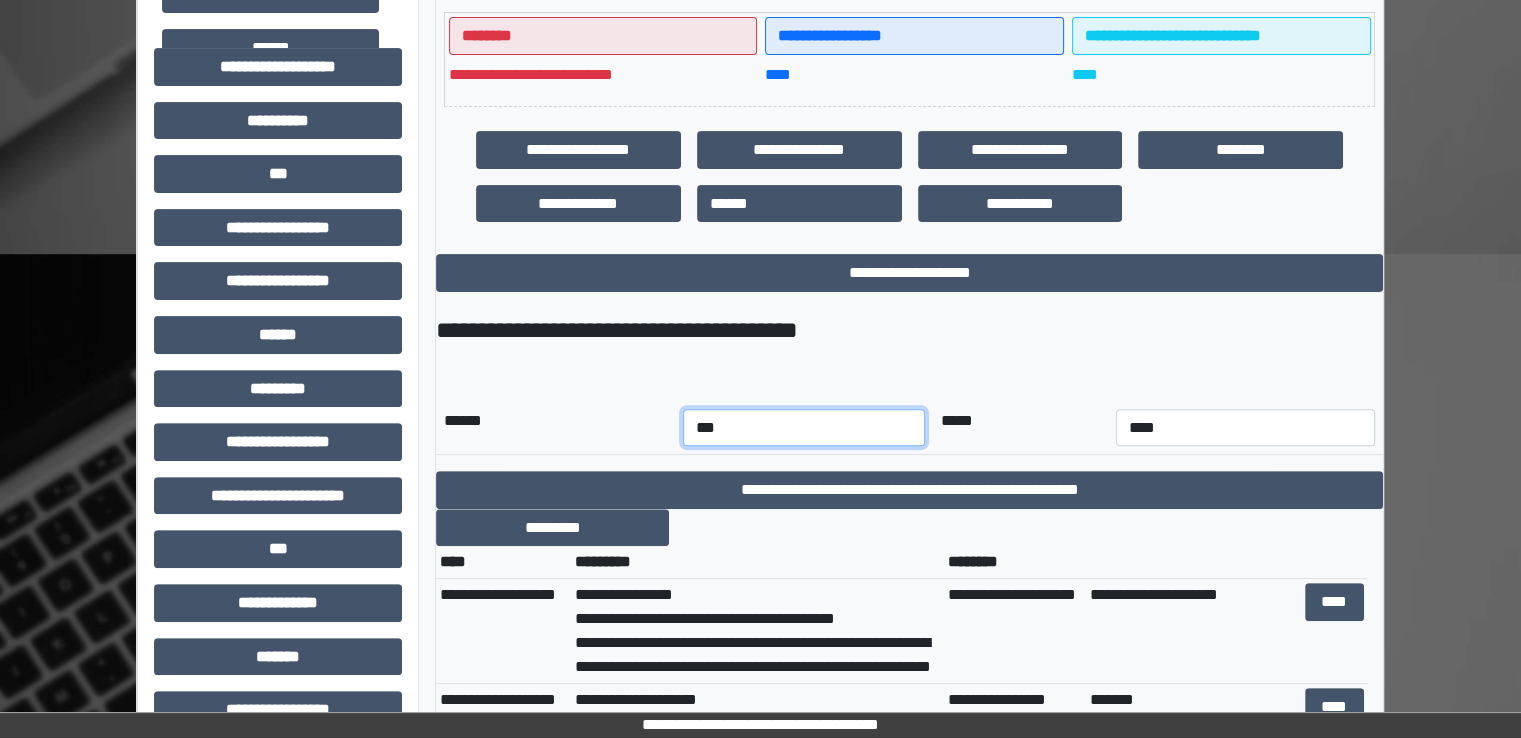 click on "***
***
***
***
***
***
***
***
***
***
***
***" at bounding box center [804, 428] 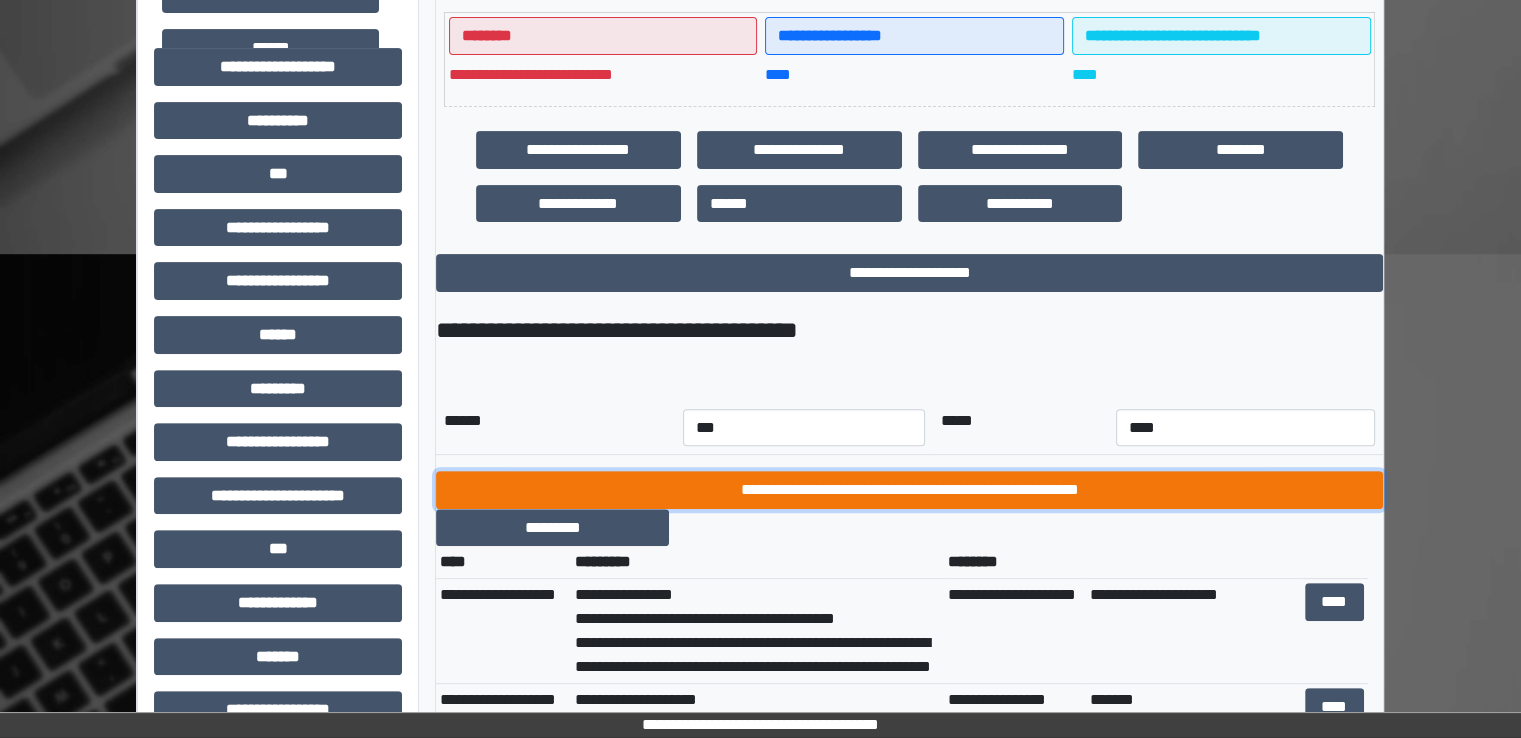 click on "**********" at bounding box center (909, 490) 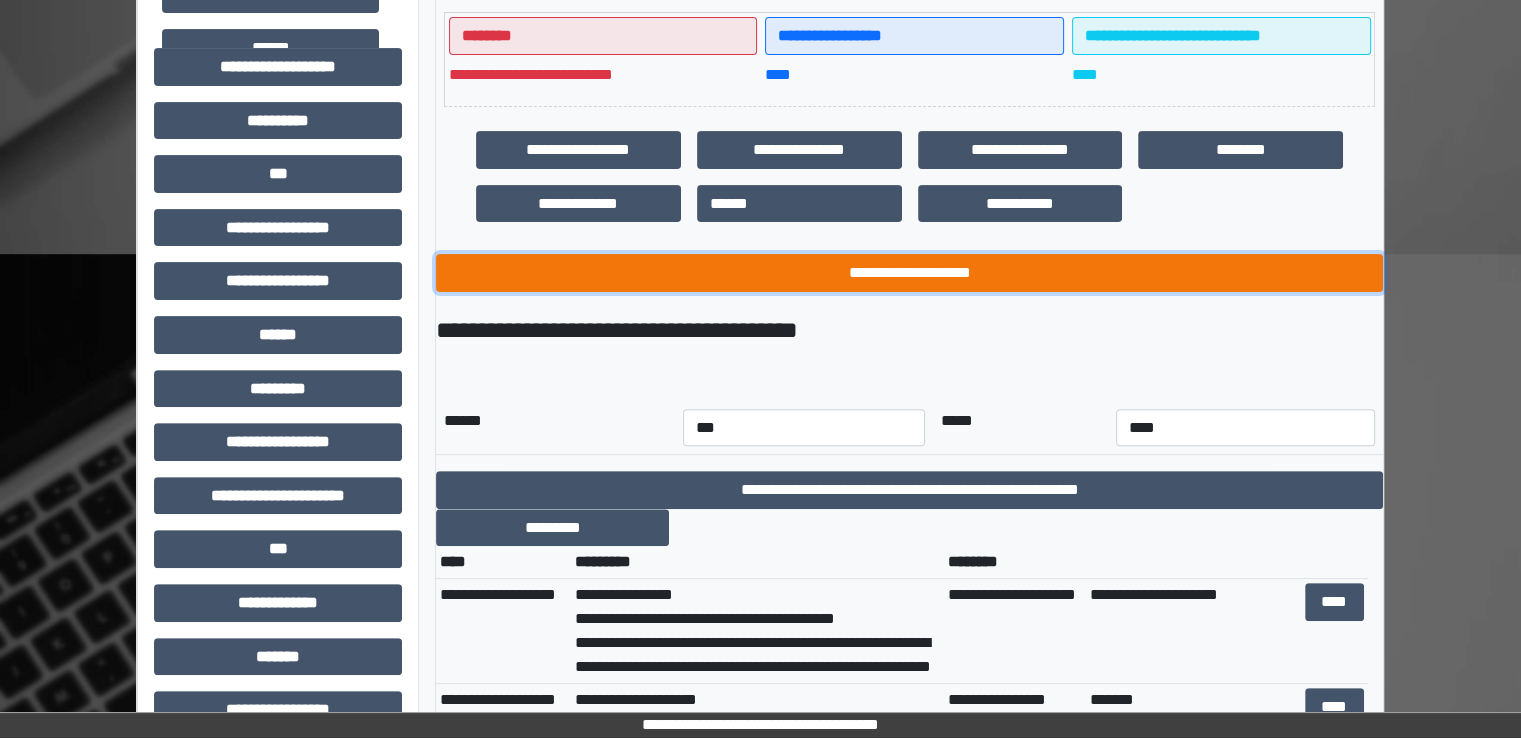 click on "**********" at bounding box center (909, 273) 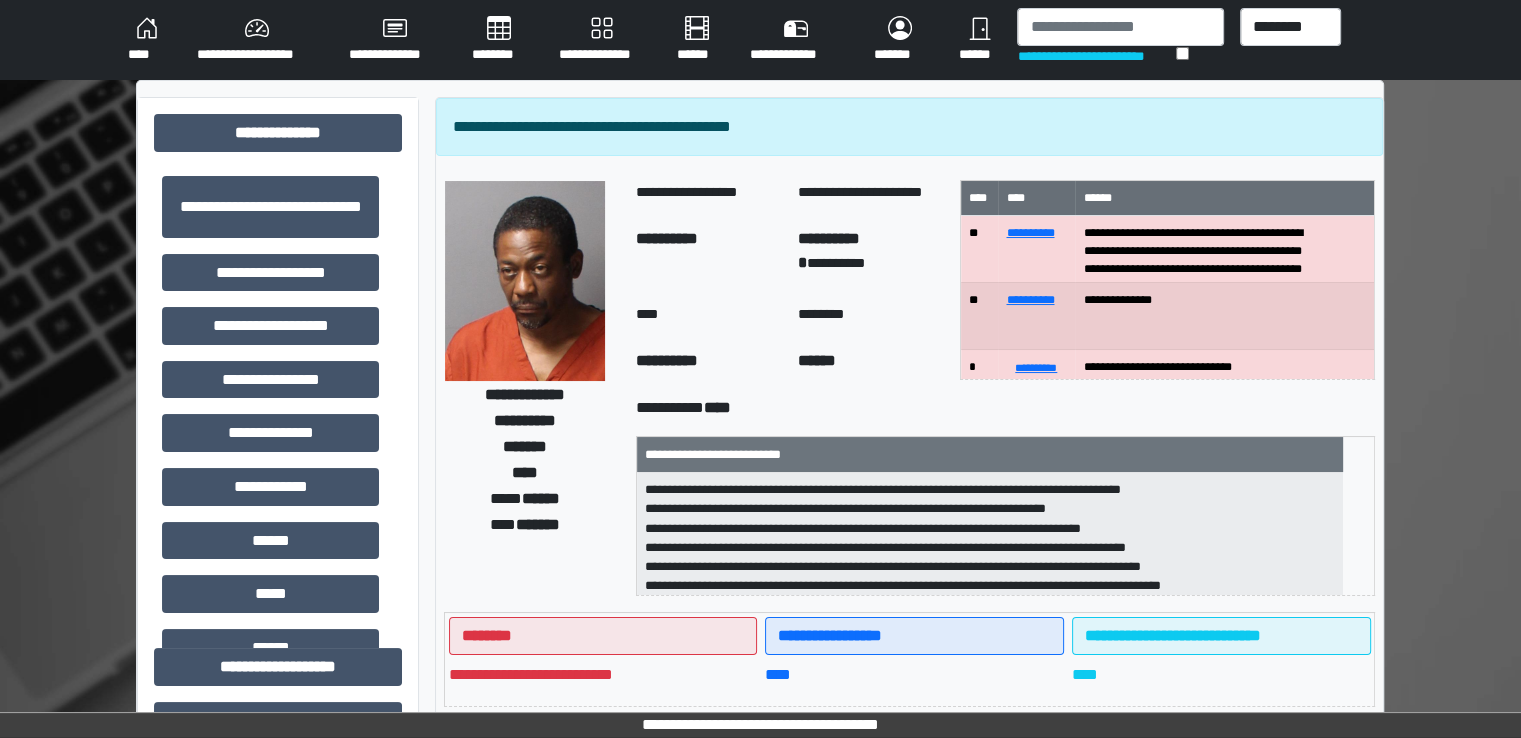 scroll, scrollTop: 0, scrollLeft: 0, axis: both 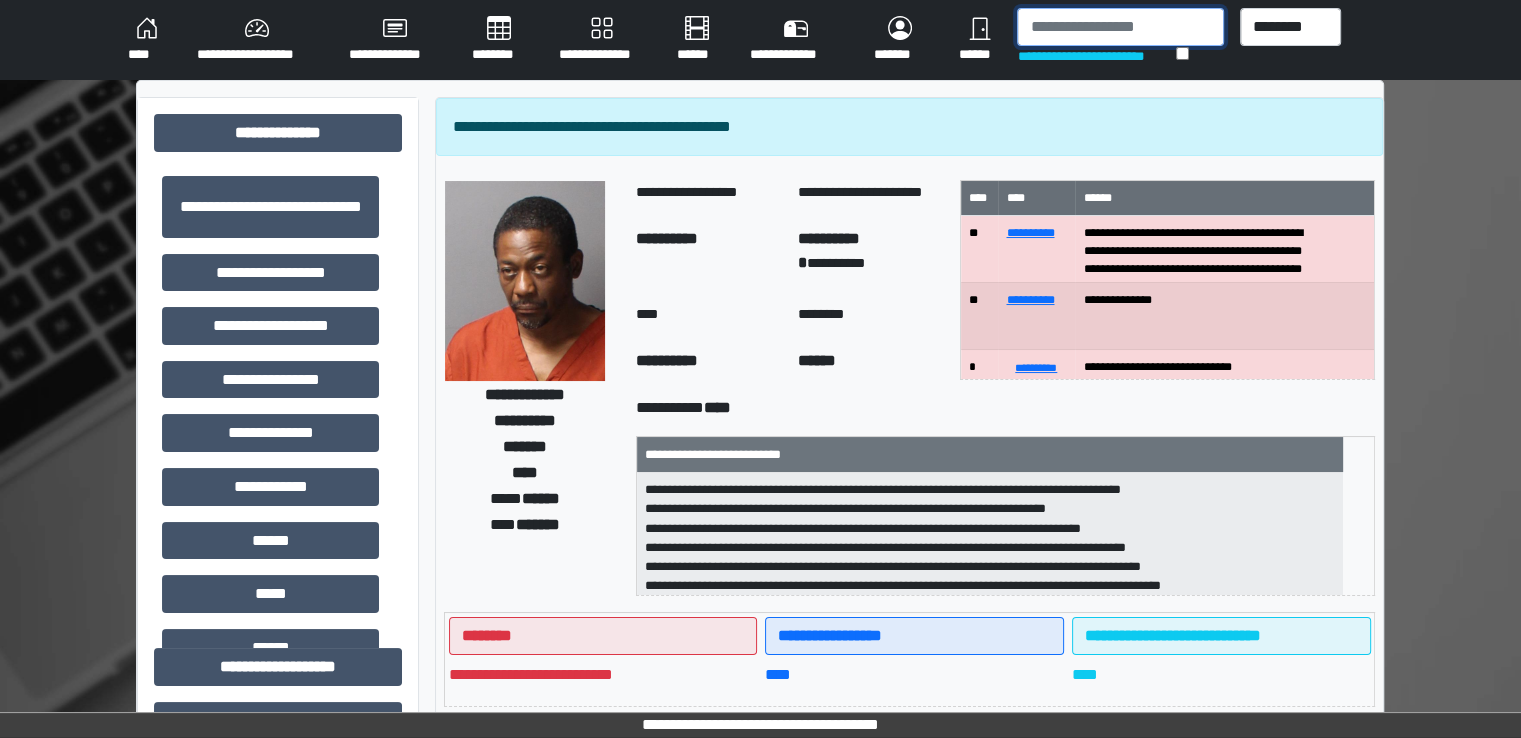 click at bounding box center (1120, 27) 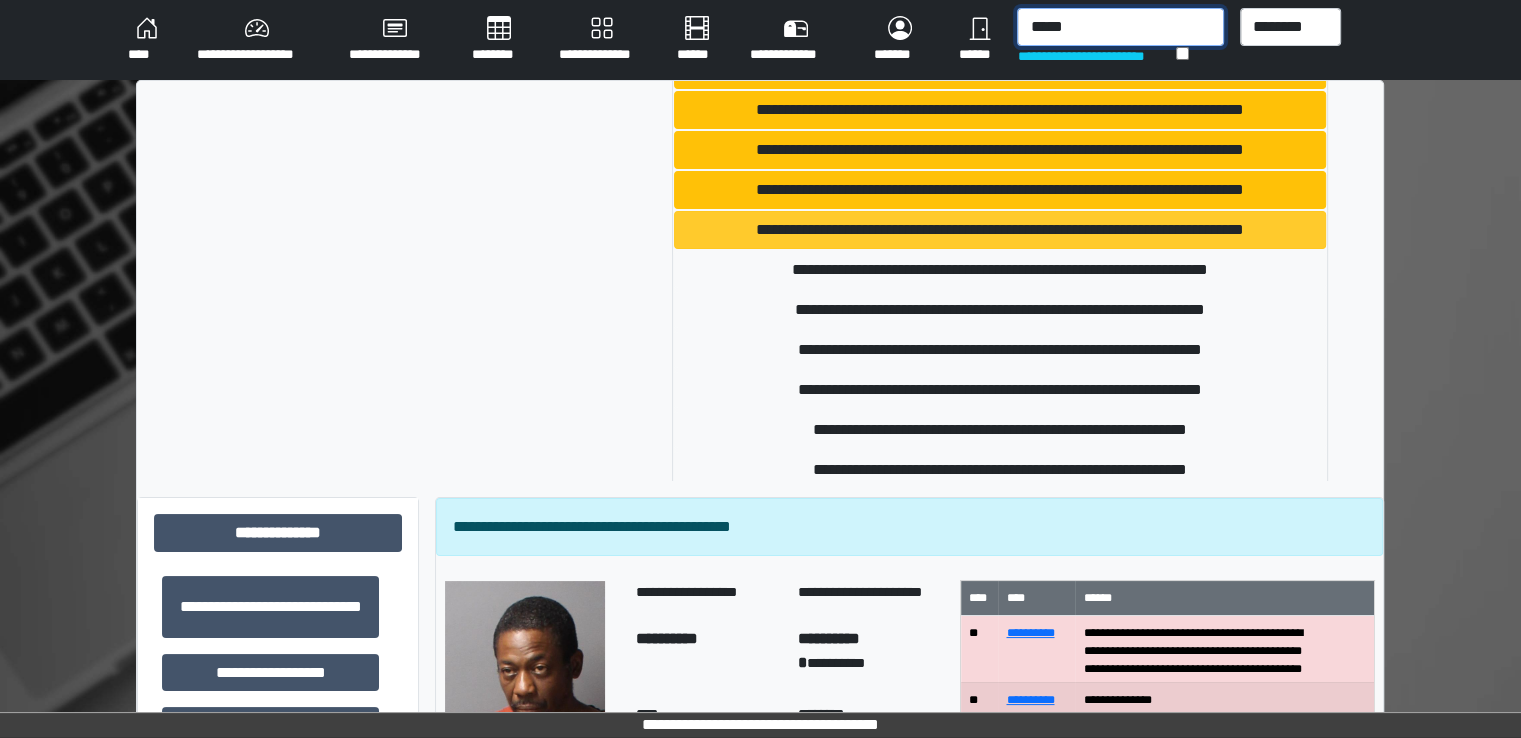 scroll, scrollTop: 200, scrollLeft: 0, axis: vertical 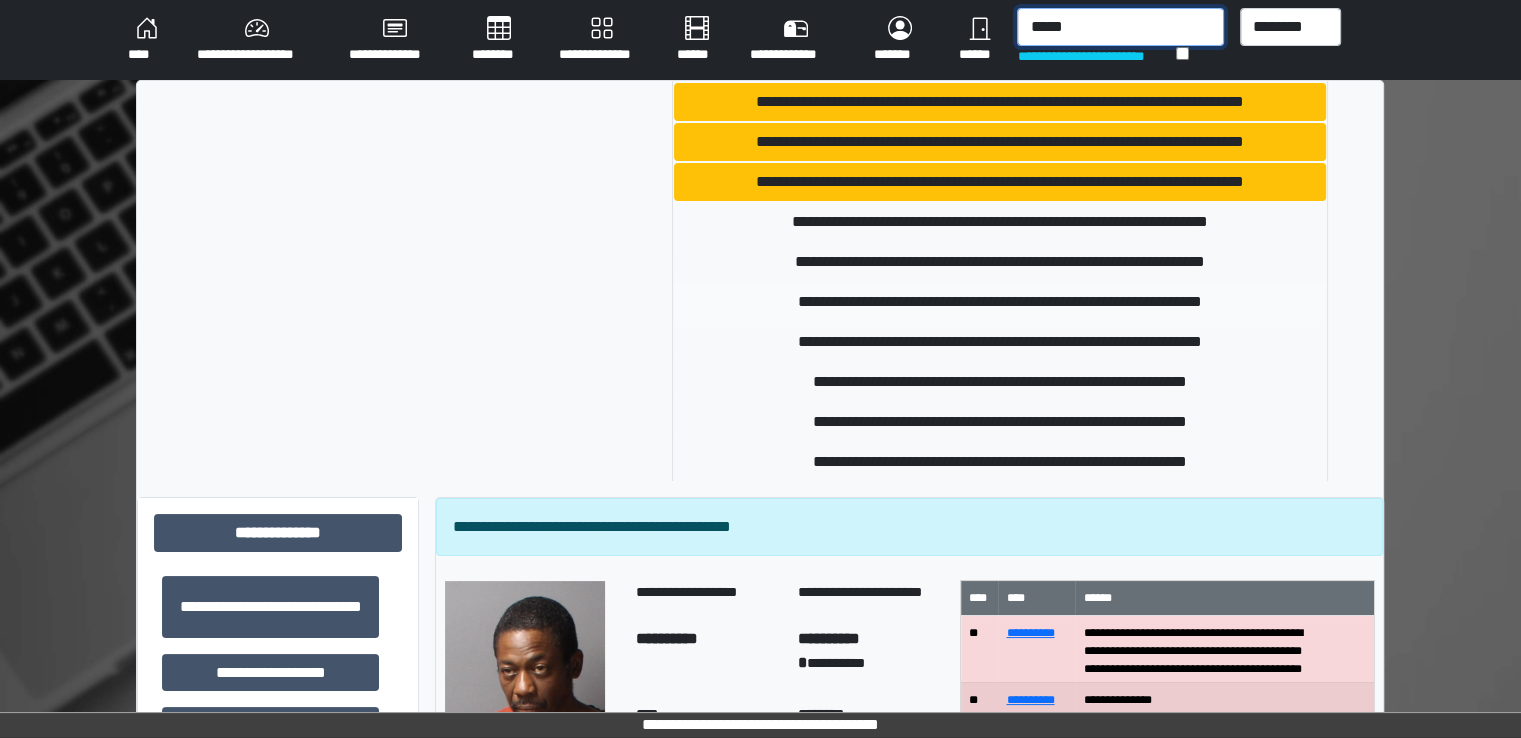 type on "*****" 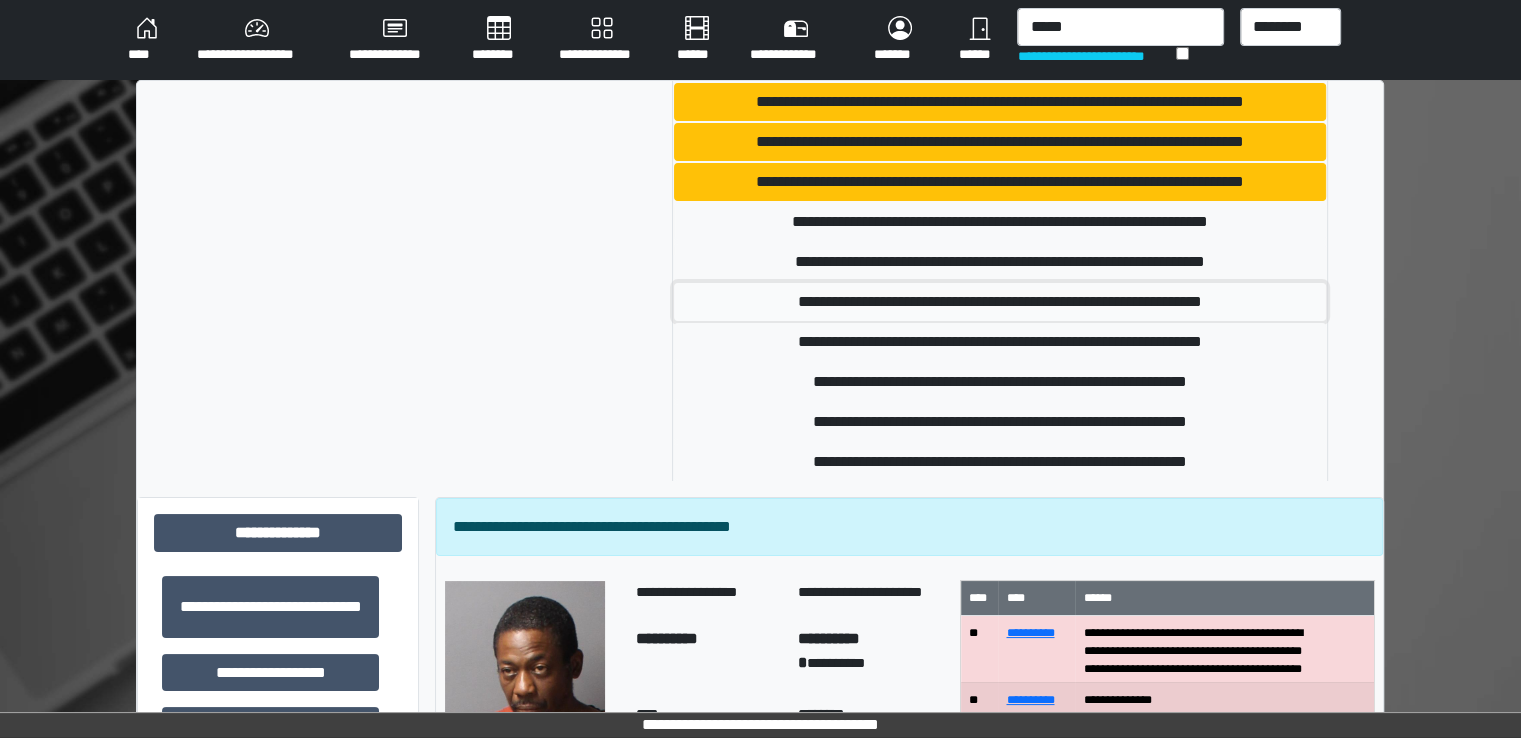 click on "**********" at bounding box center [1000, 302] 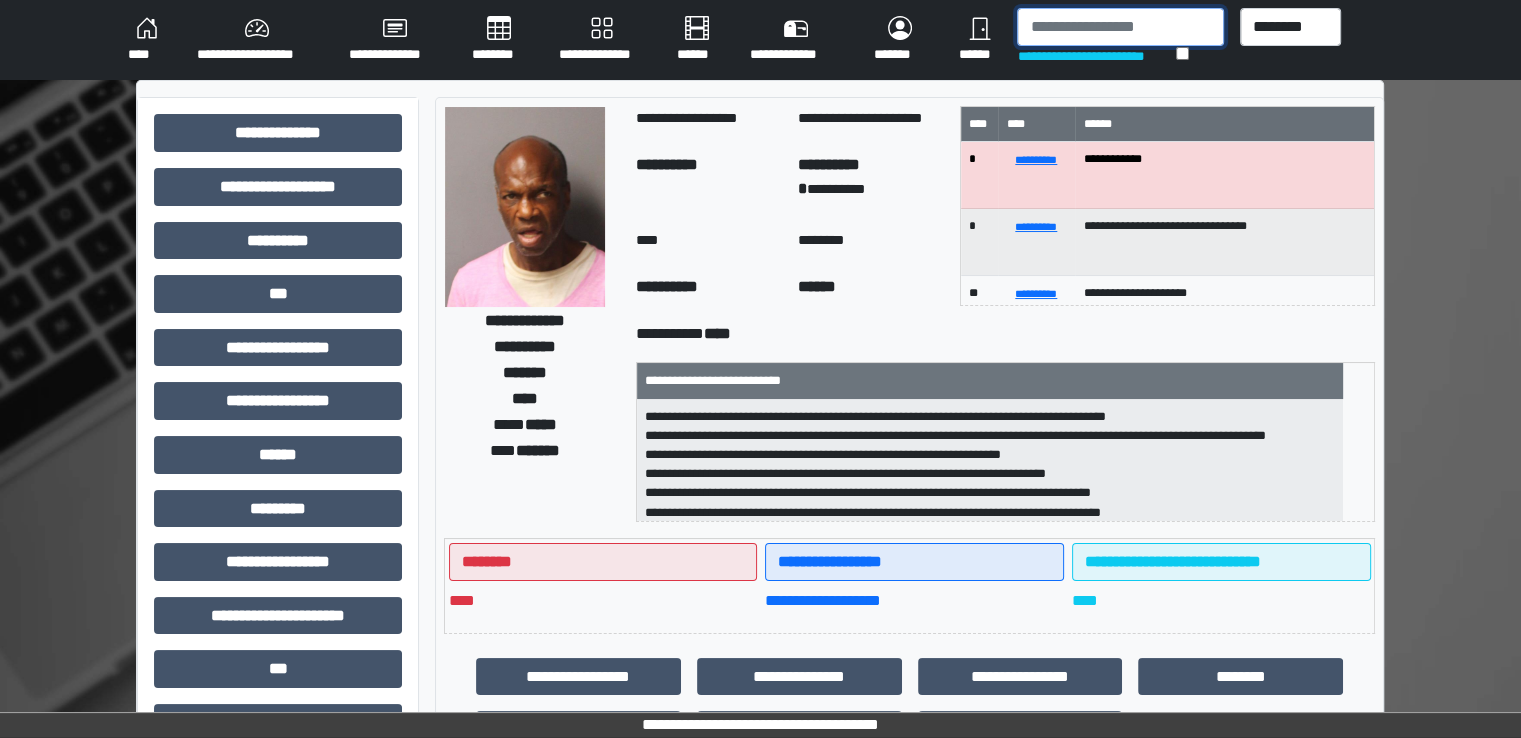 click at bounding box center (1120, 27) 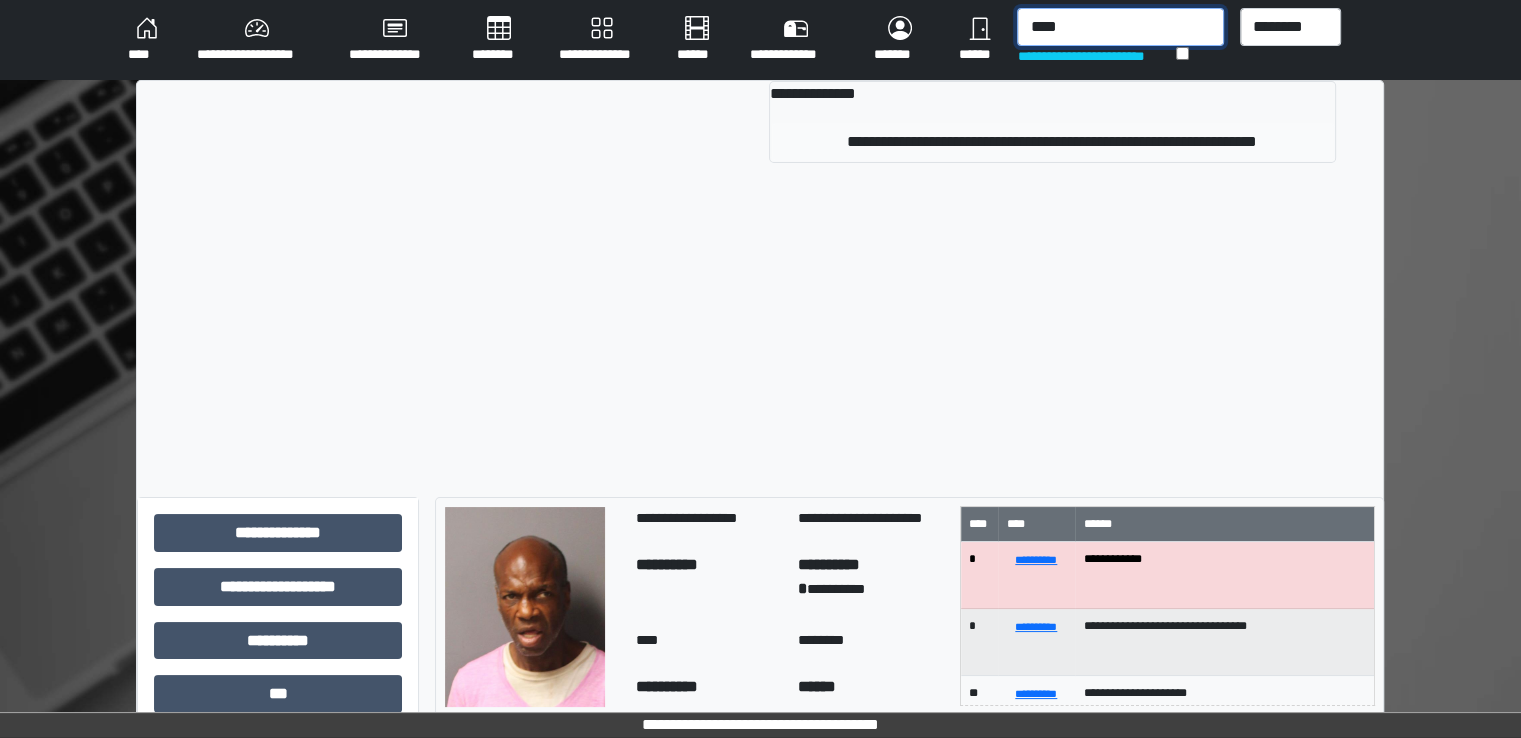 type on "****" 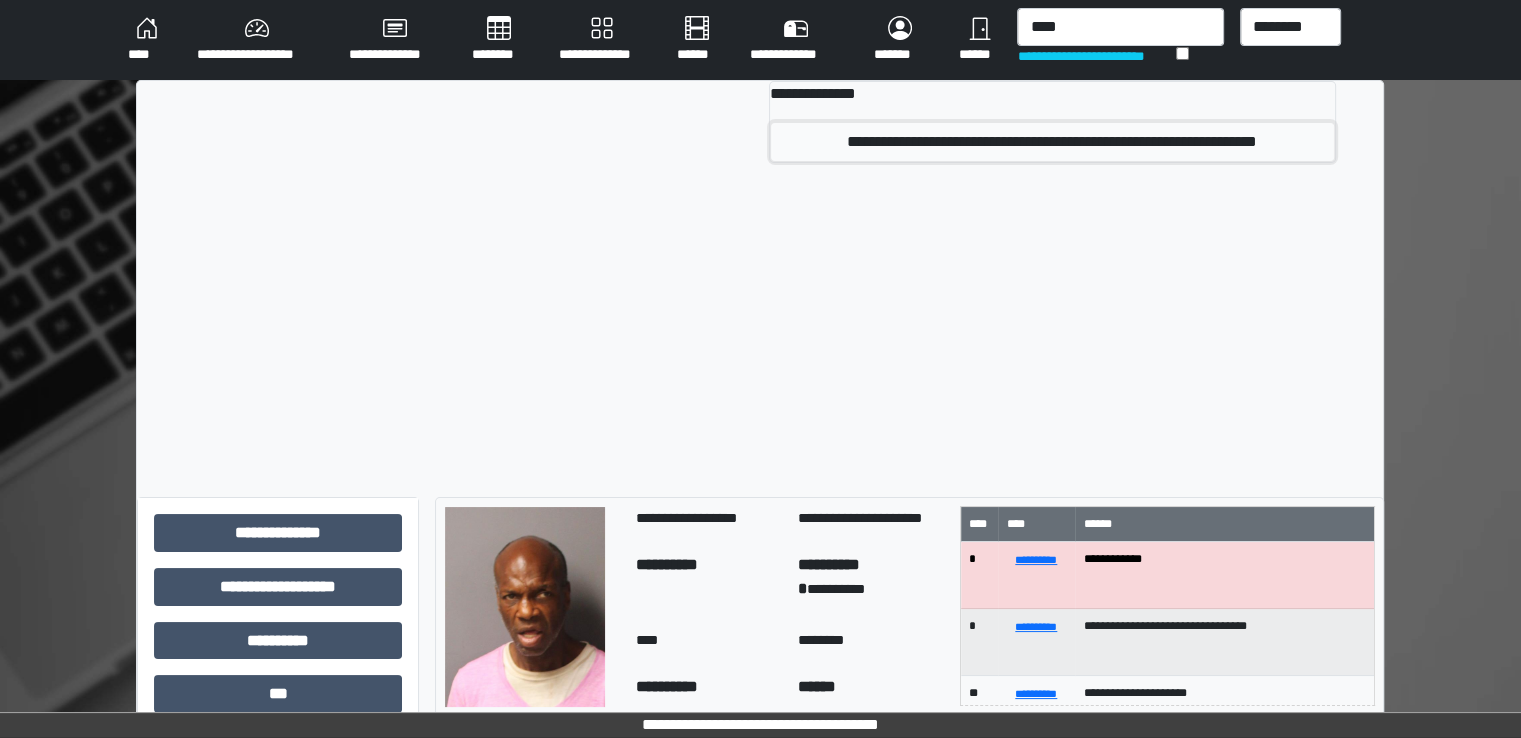 click on "**********" at bounding box center (1052, 142) 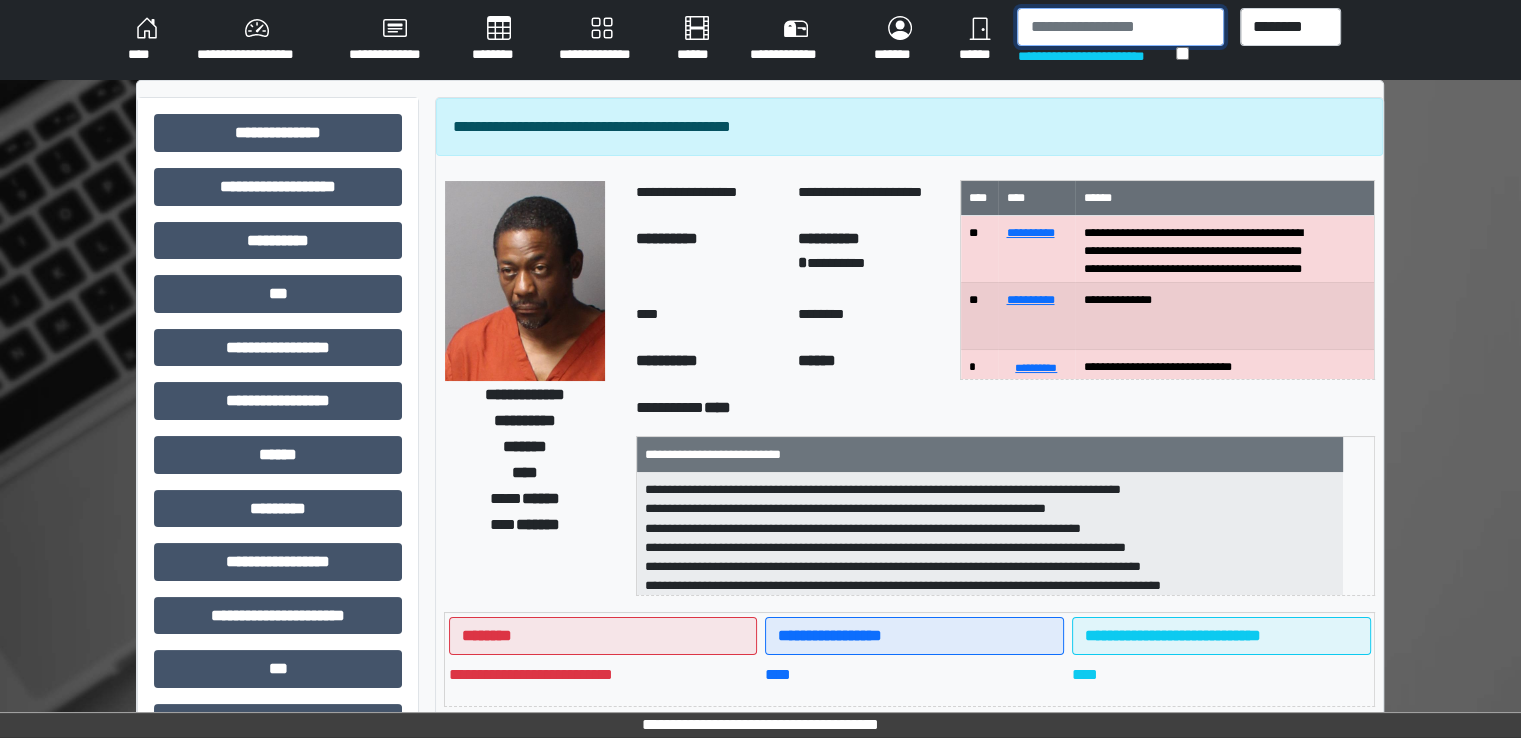 click at bounding box center [1120, 27] 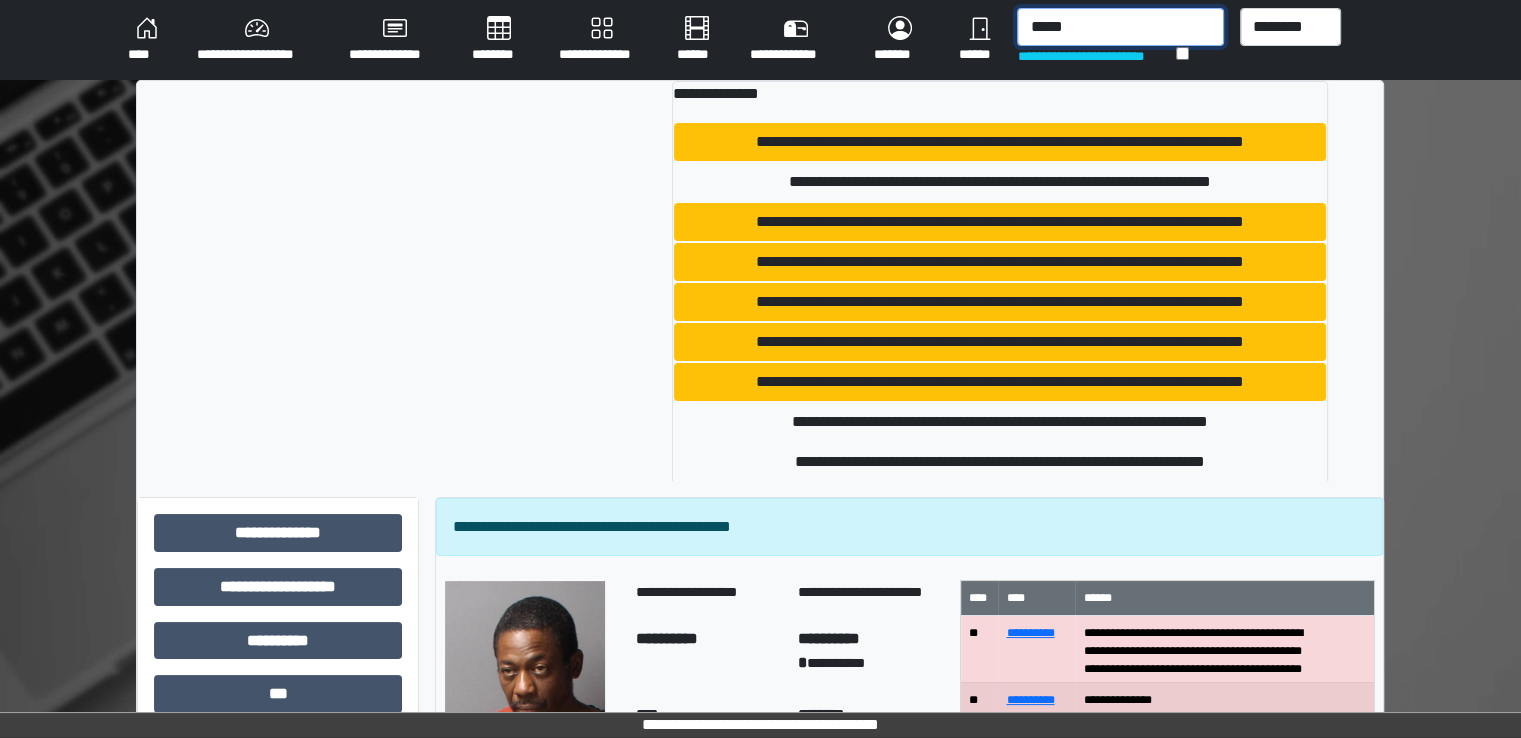 scroll, scrollTop: 200, scrollLeft: 0, axis: vertical 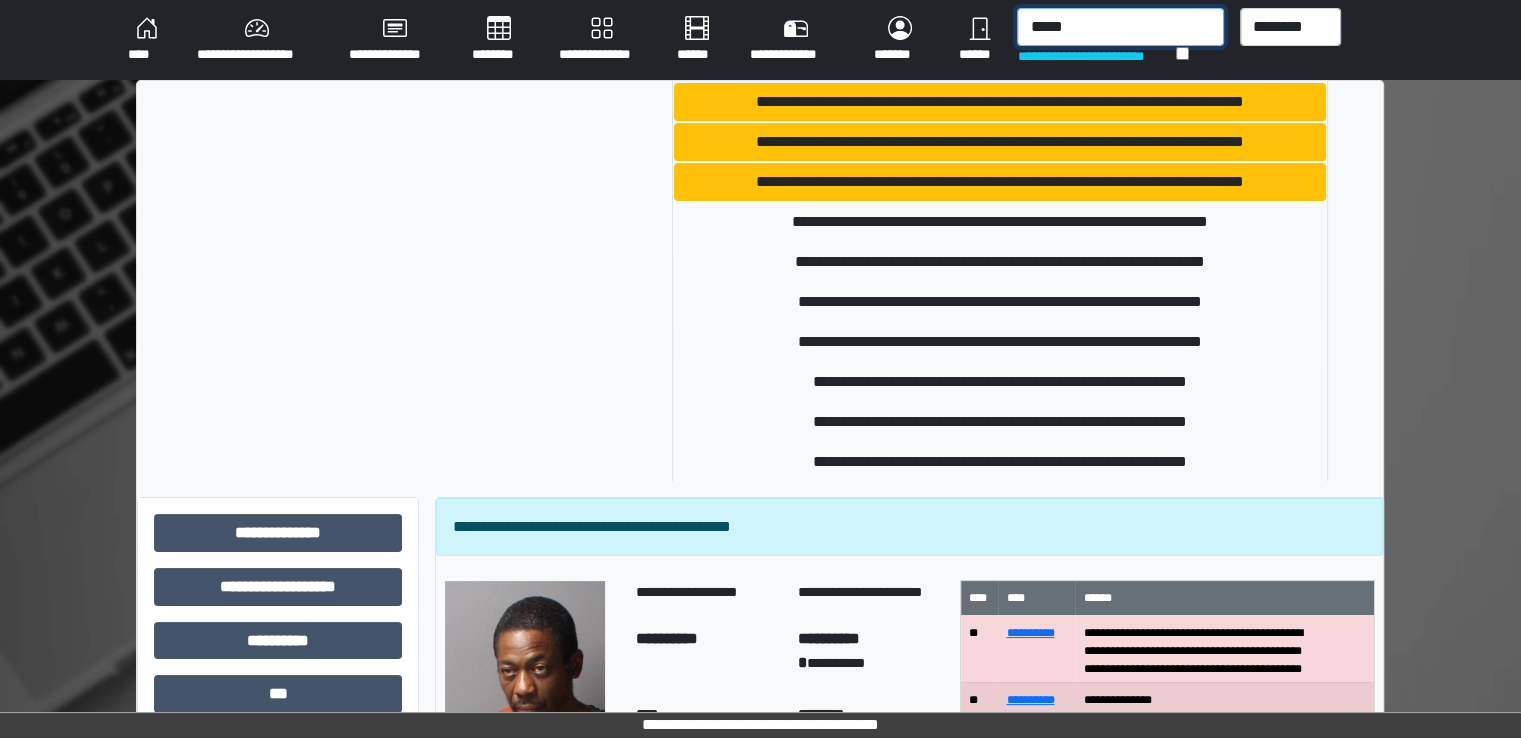 type on "*****" 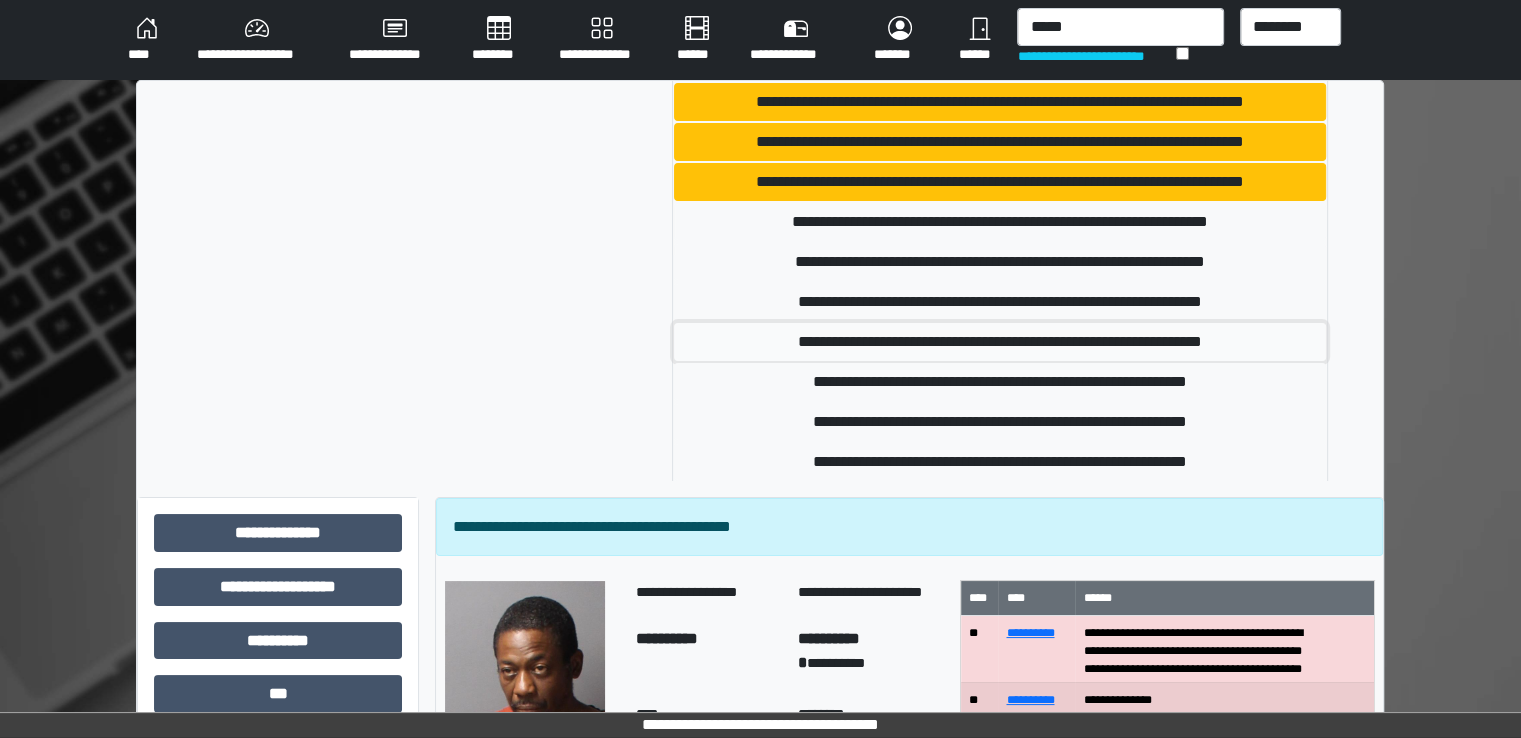 click on "**********" at bounding box center [1000, 342] 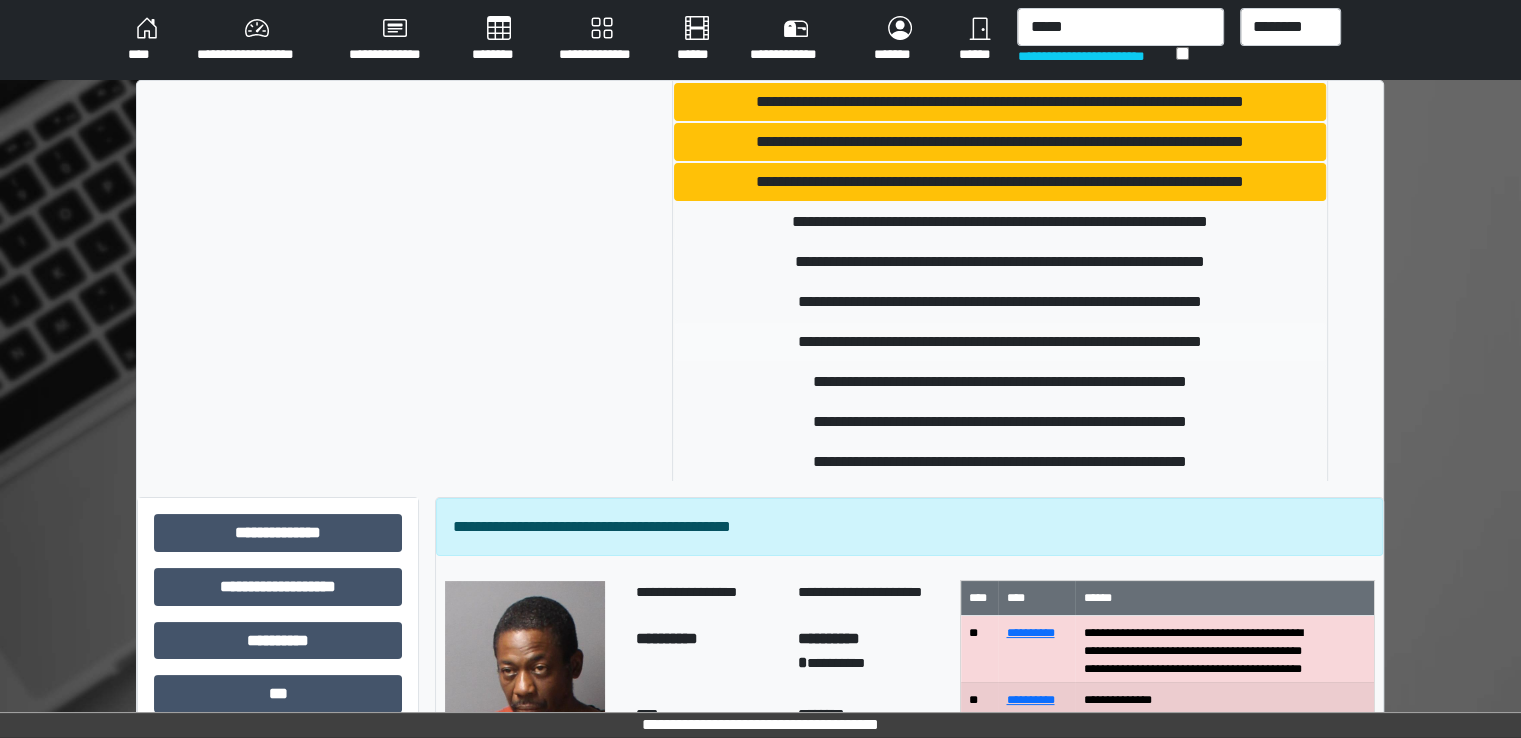 type 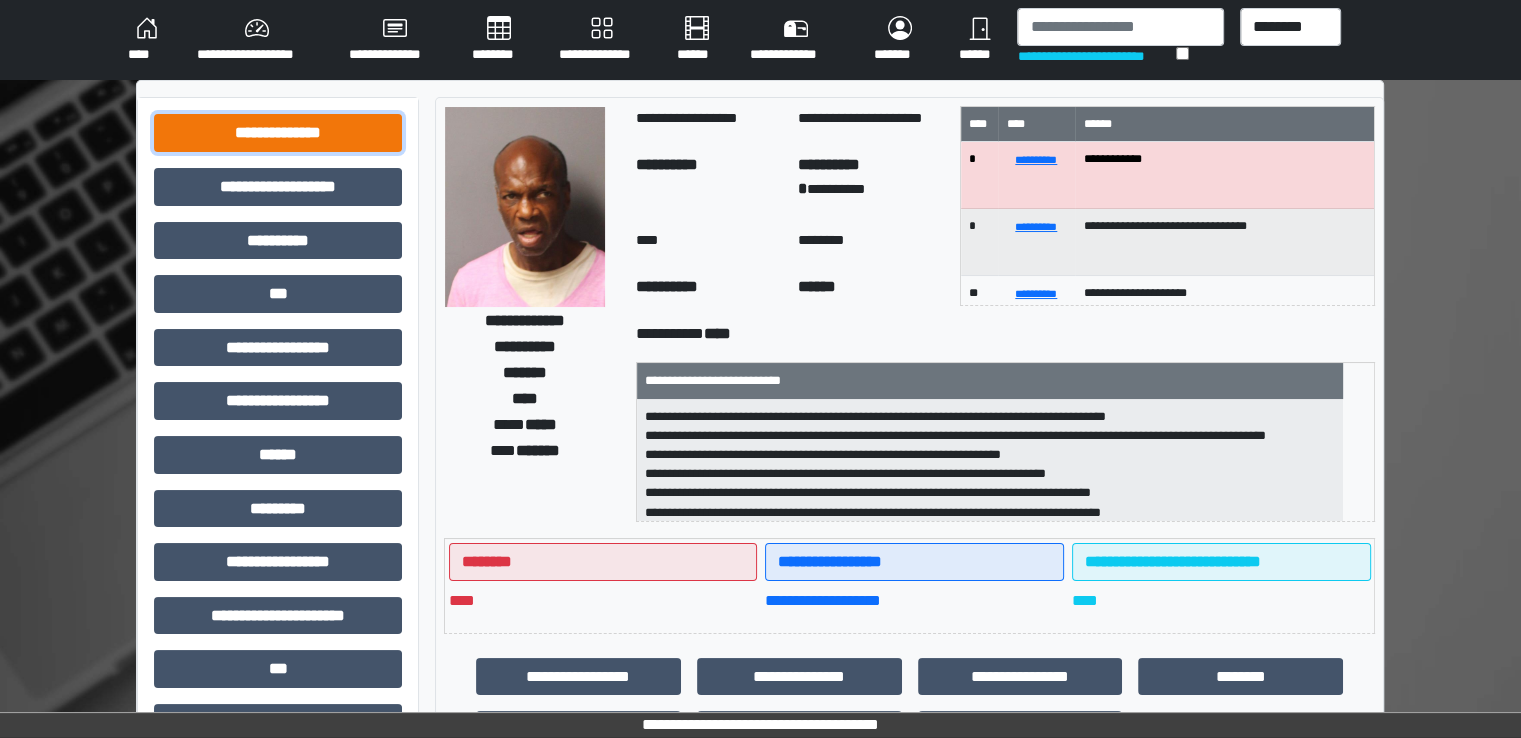 click on "**********" at bounding box center (278, 133) 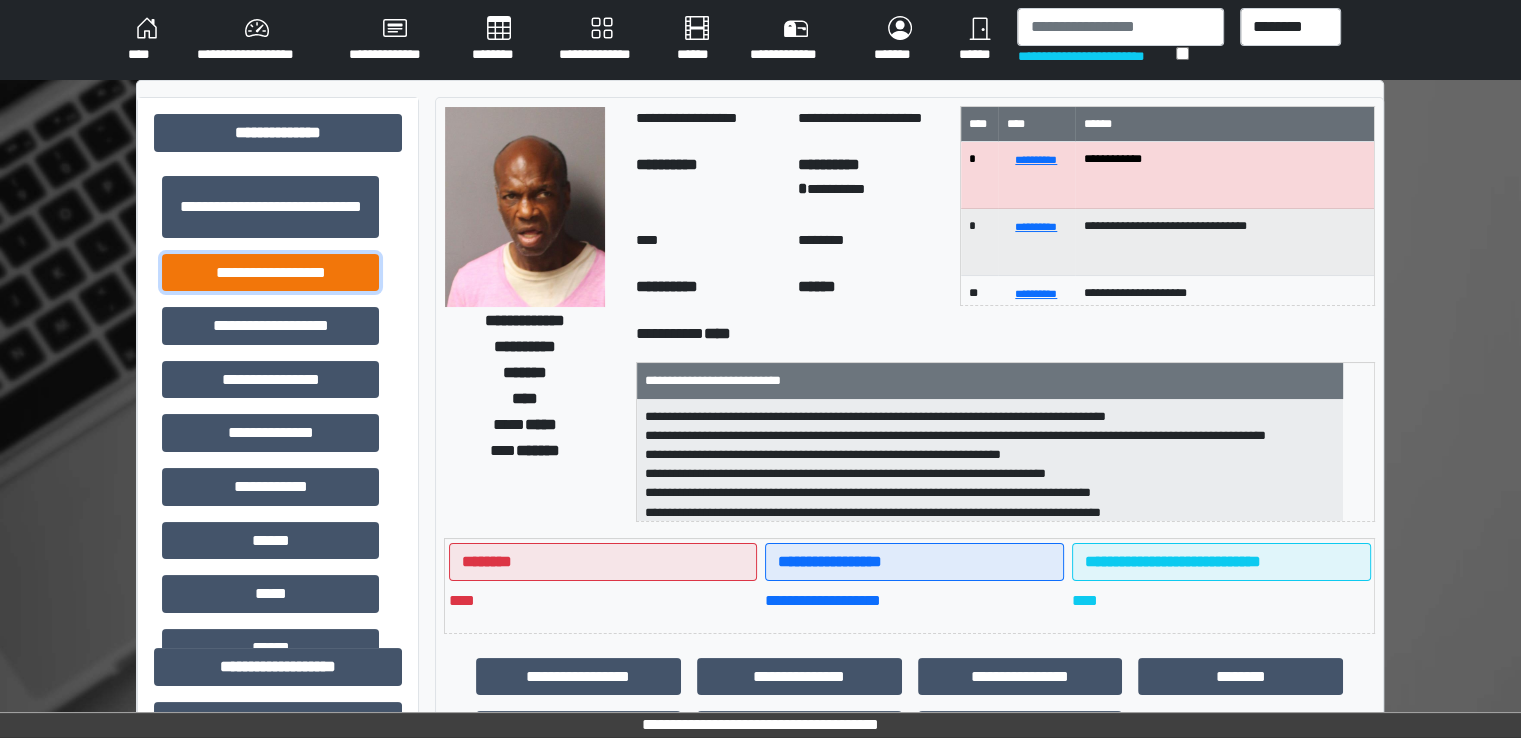 click on "**********" at bounding box center (270, 273) 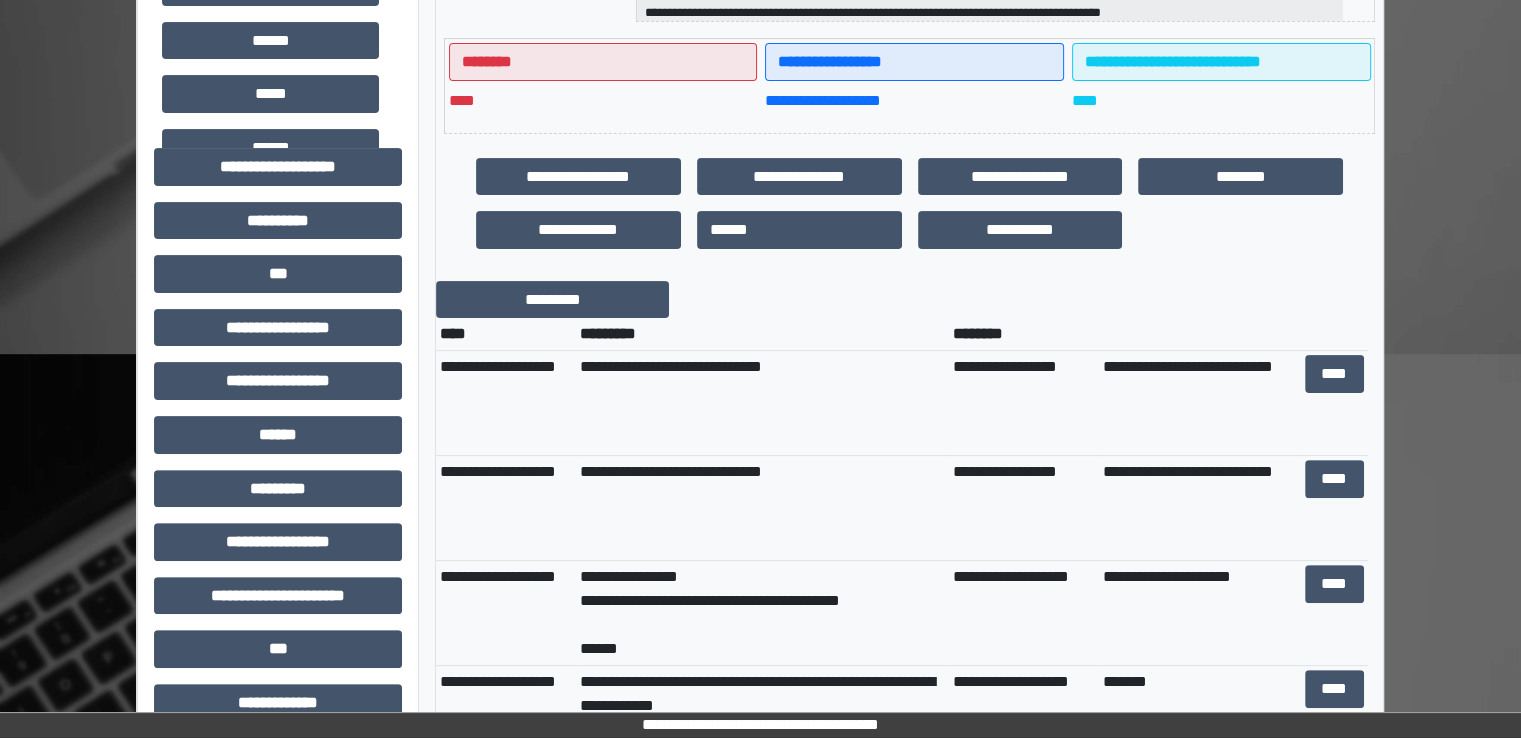scroll, scrollTop: 600, scrollLeft: 0, axis: vertical 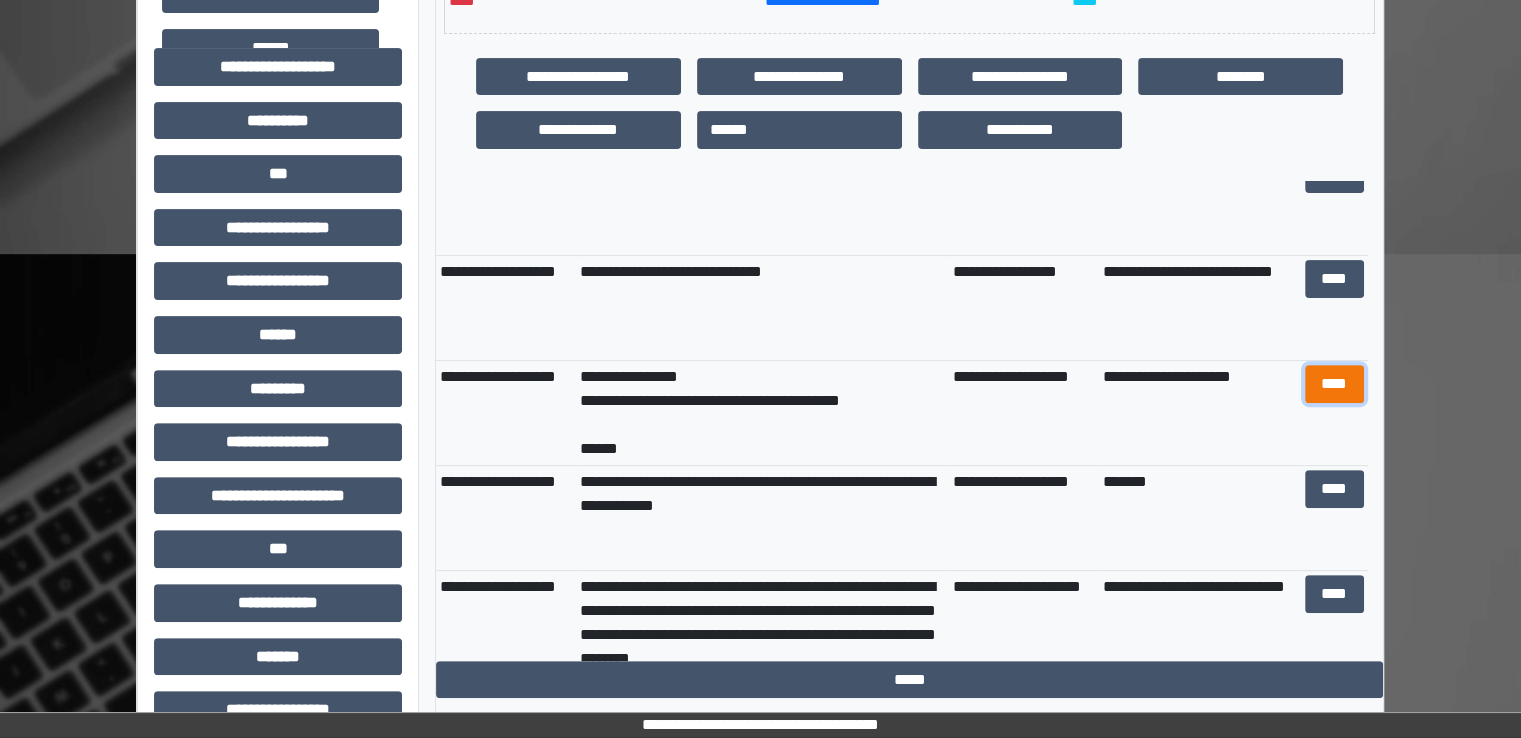 click on "****" at bounding box center [1334, 384] 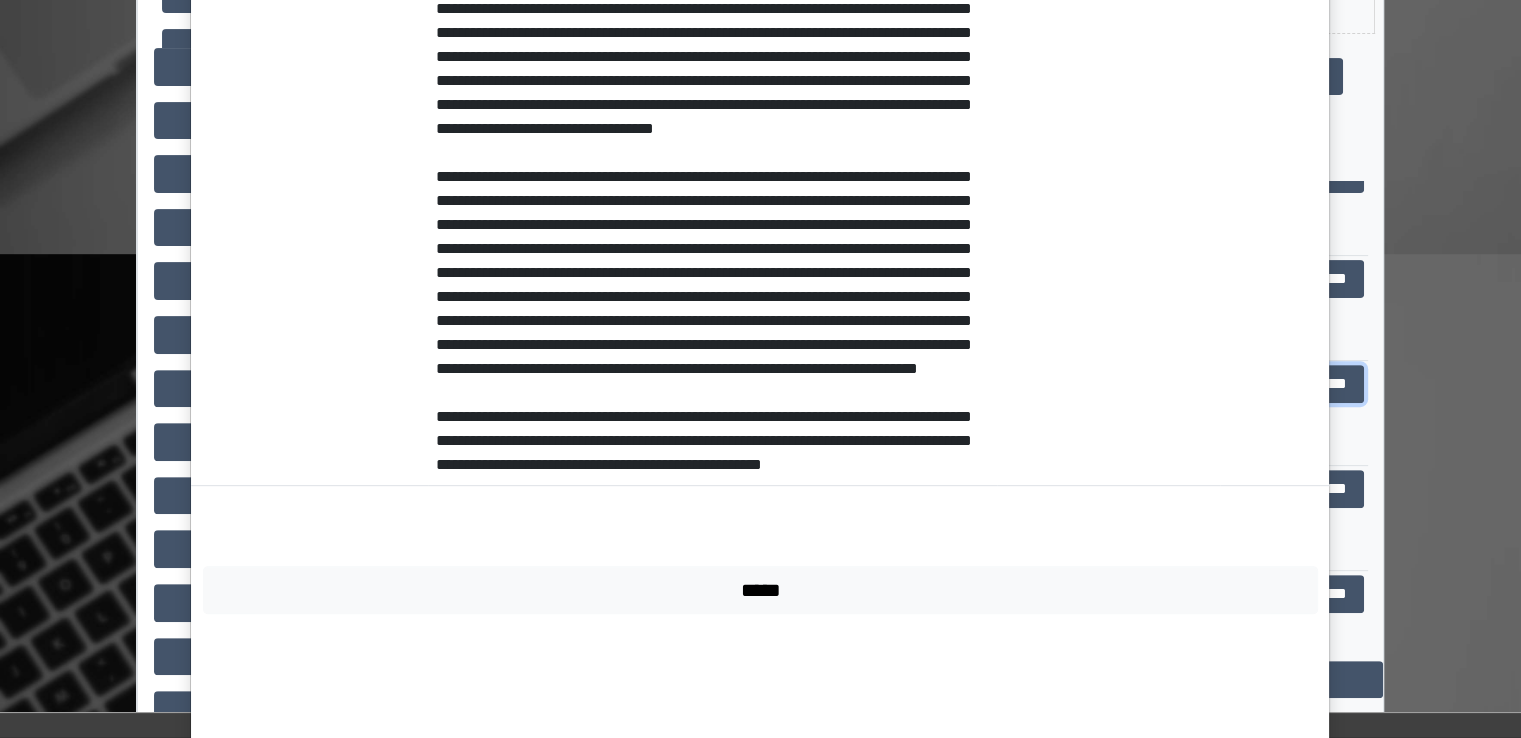 scroll, scrollTop: 864, scrollLeft: 0, axis: vertical 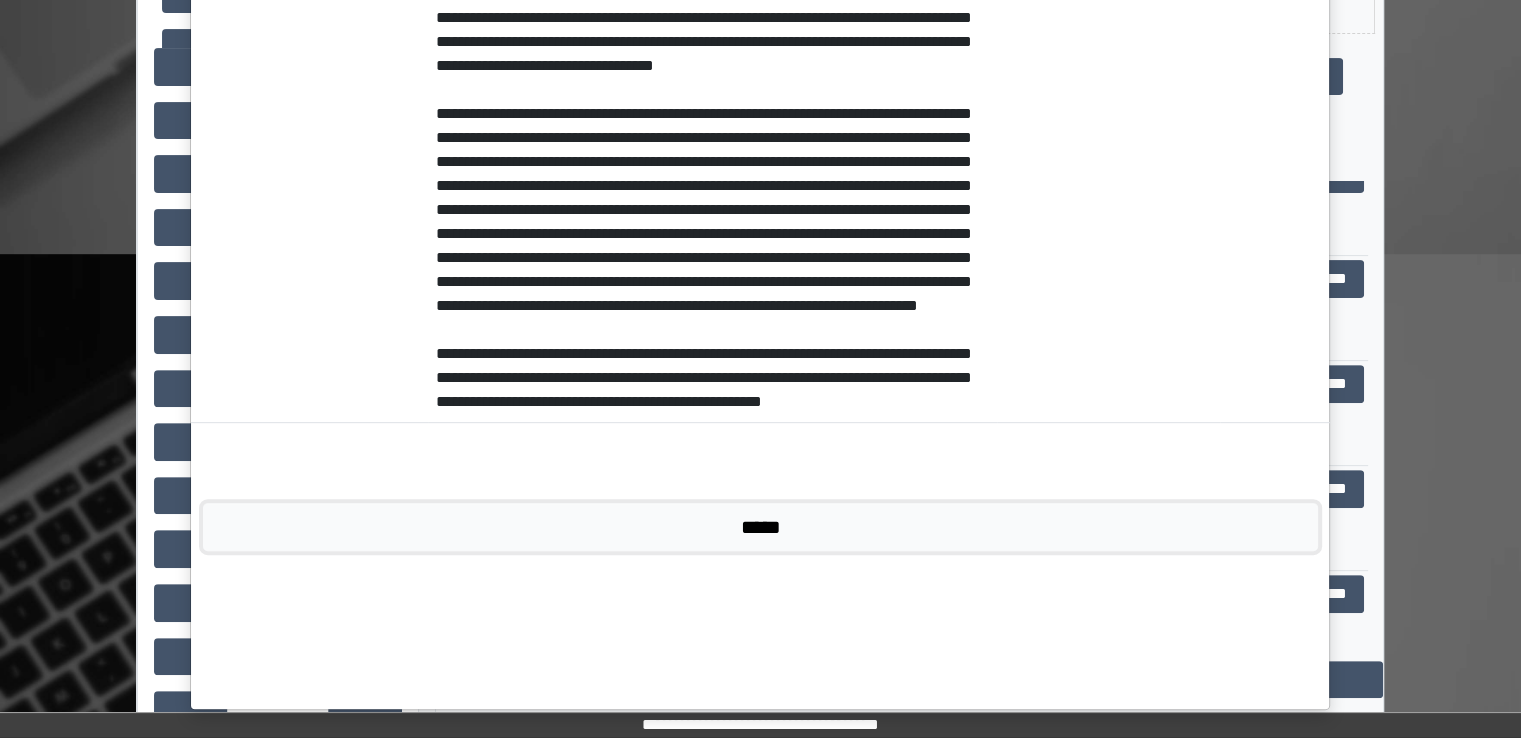click on "*****" at bounding box center (760, 527) 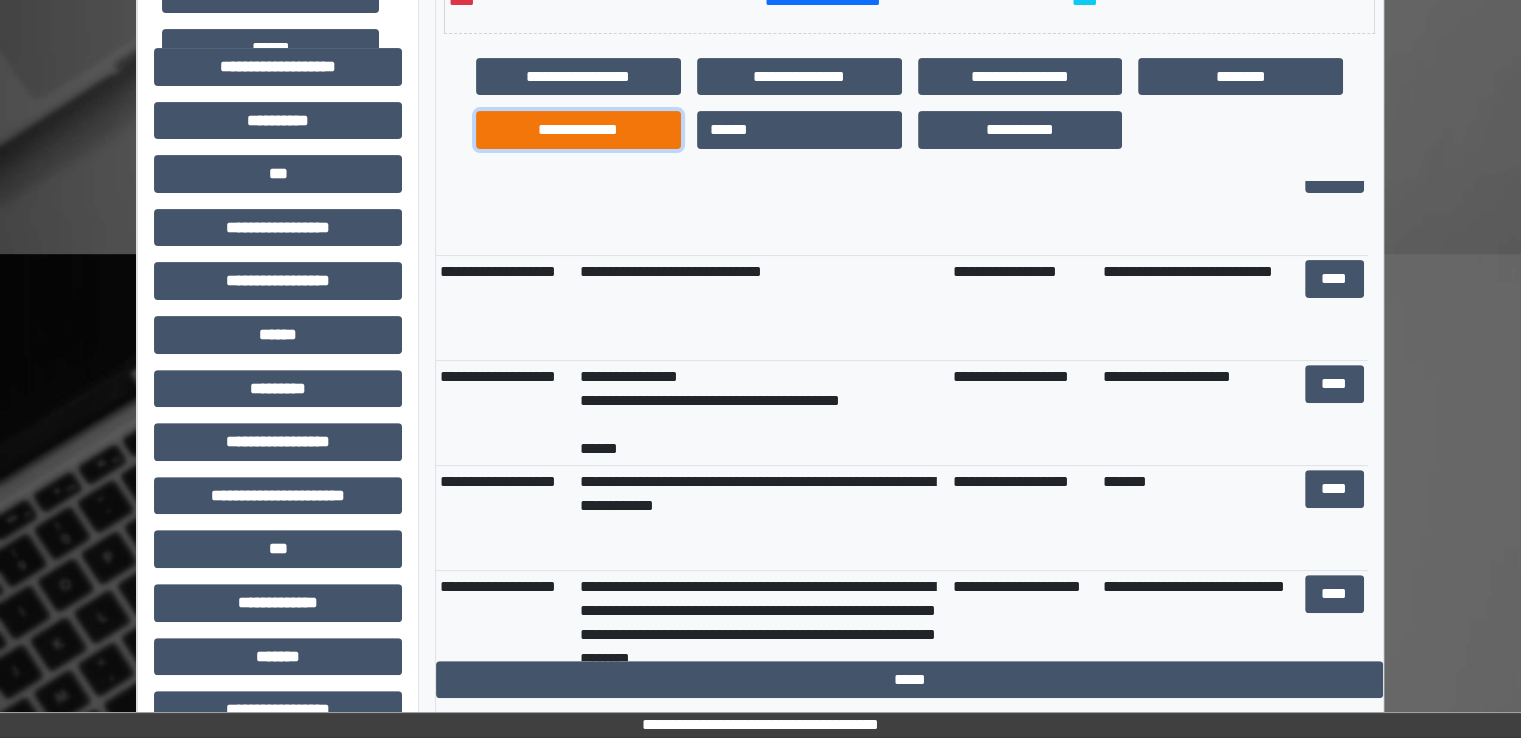 click on "**********" at bounding box center [578, 130] 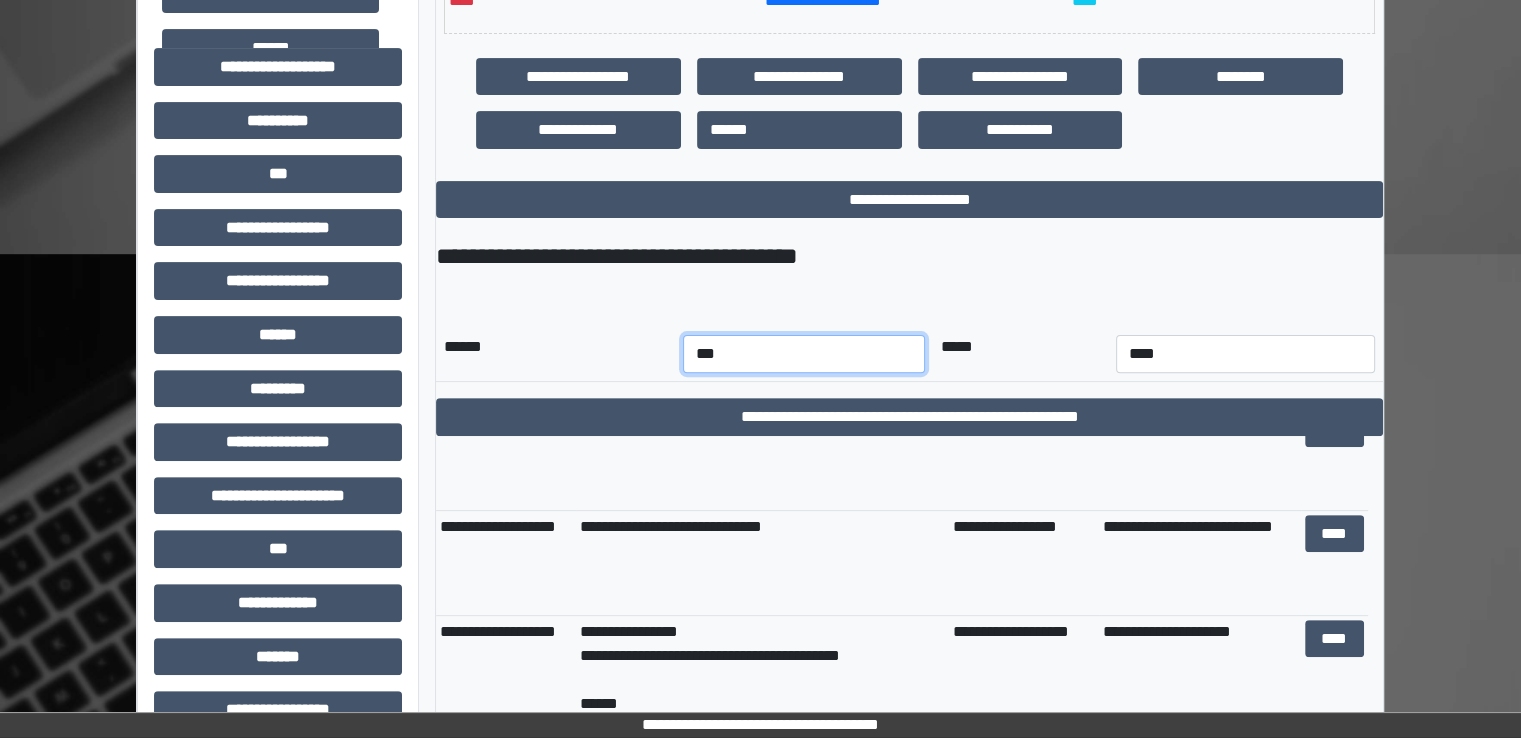 click on "***
***
***
***
***
***
***
***
***
***
***
***" at bounding box center [804, 354] 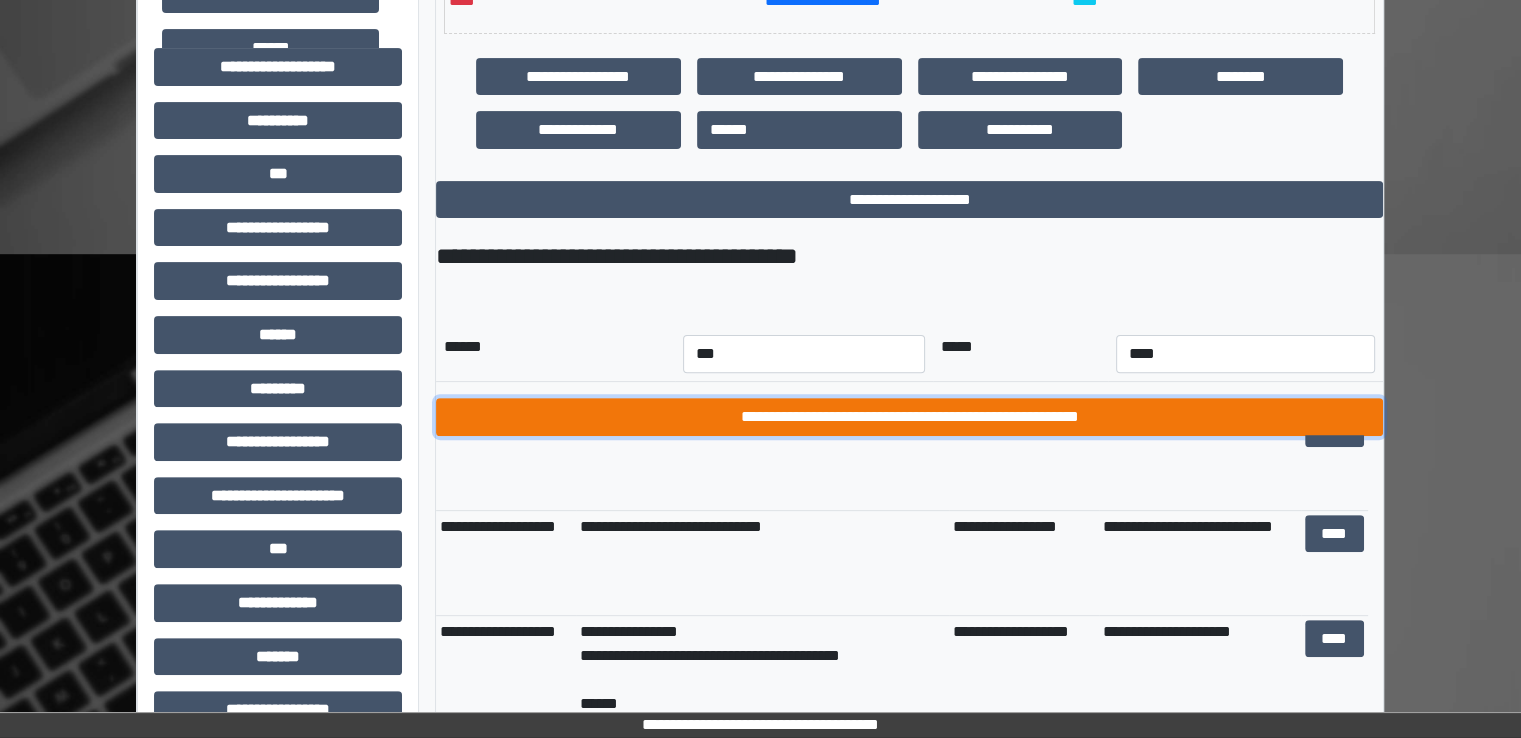 click on "**********" at bounding box center (909, 417) 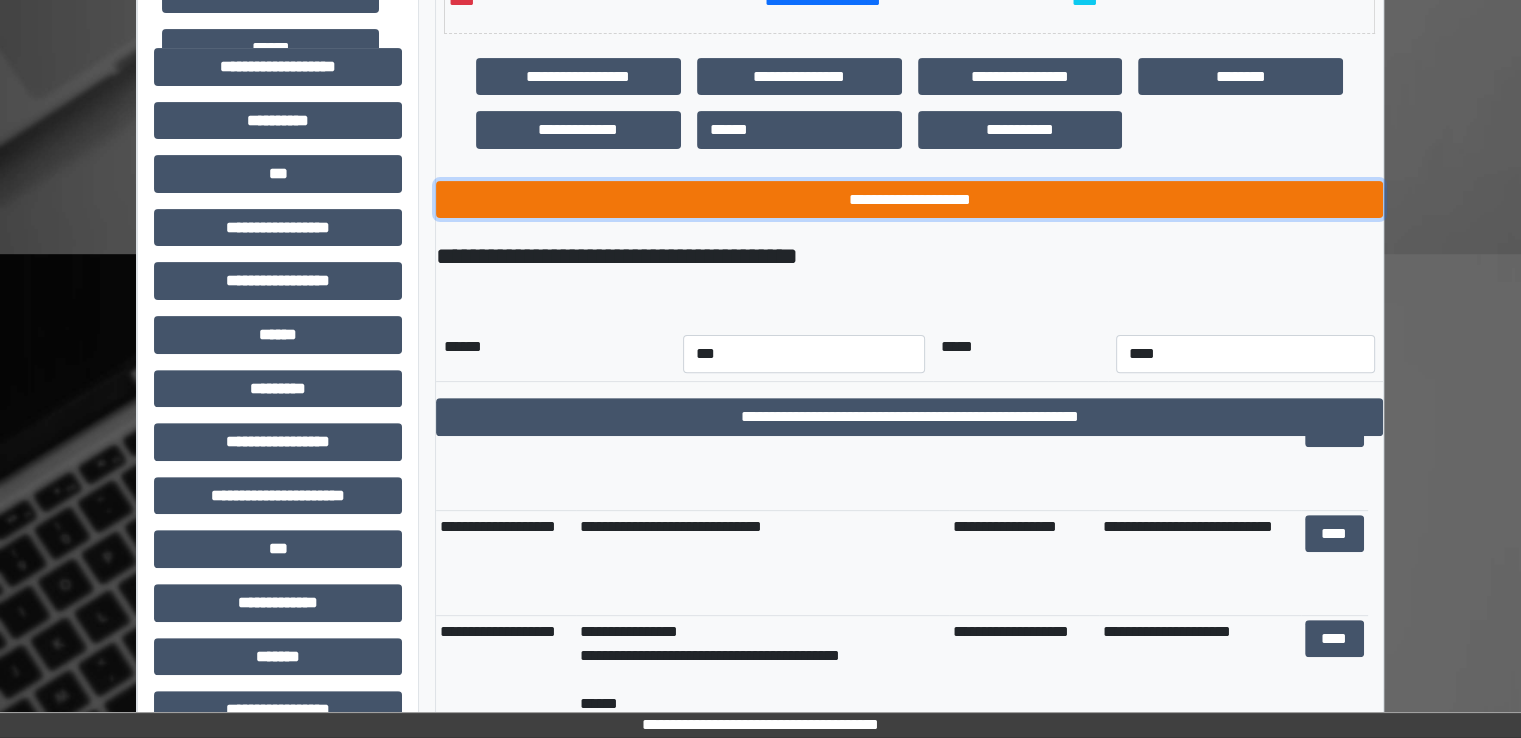 click on "**********" at bounding box center (909, 200) 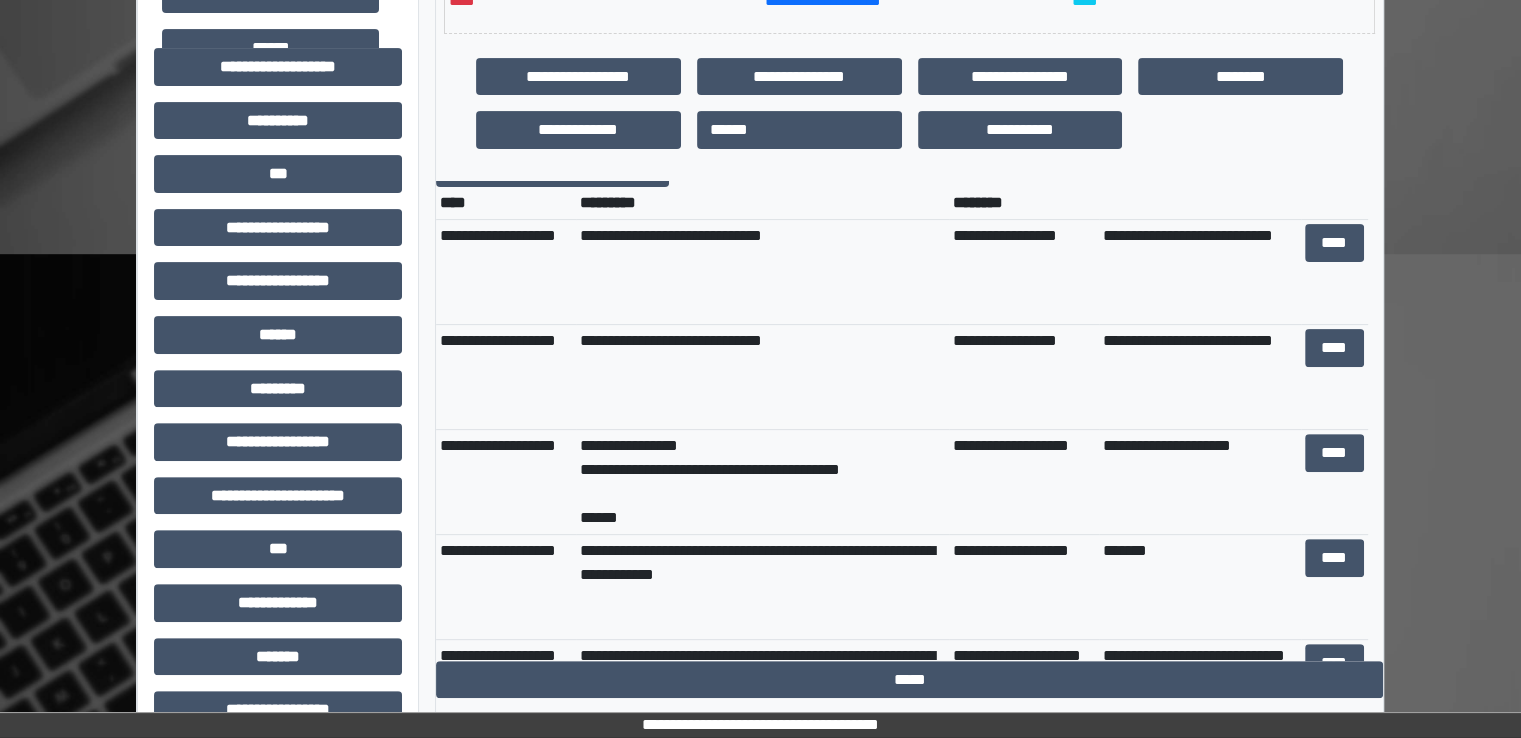 scroll, scrollTop: 0, scrollLeft: 0, axis: both 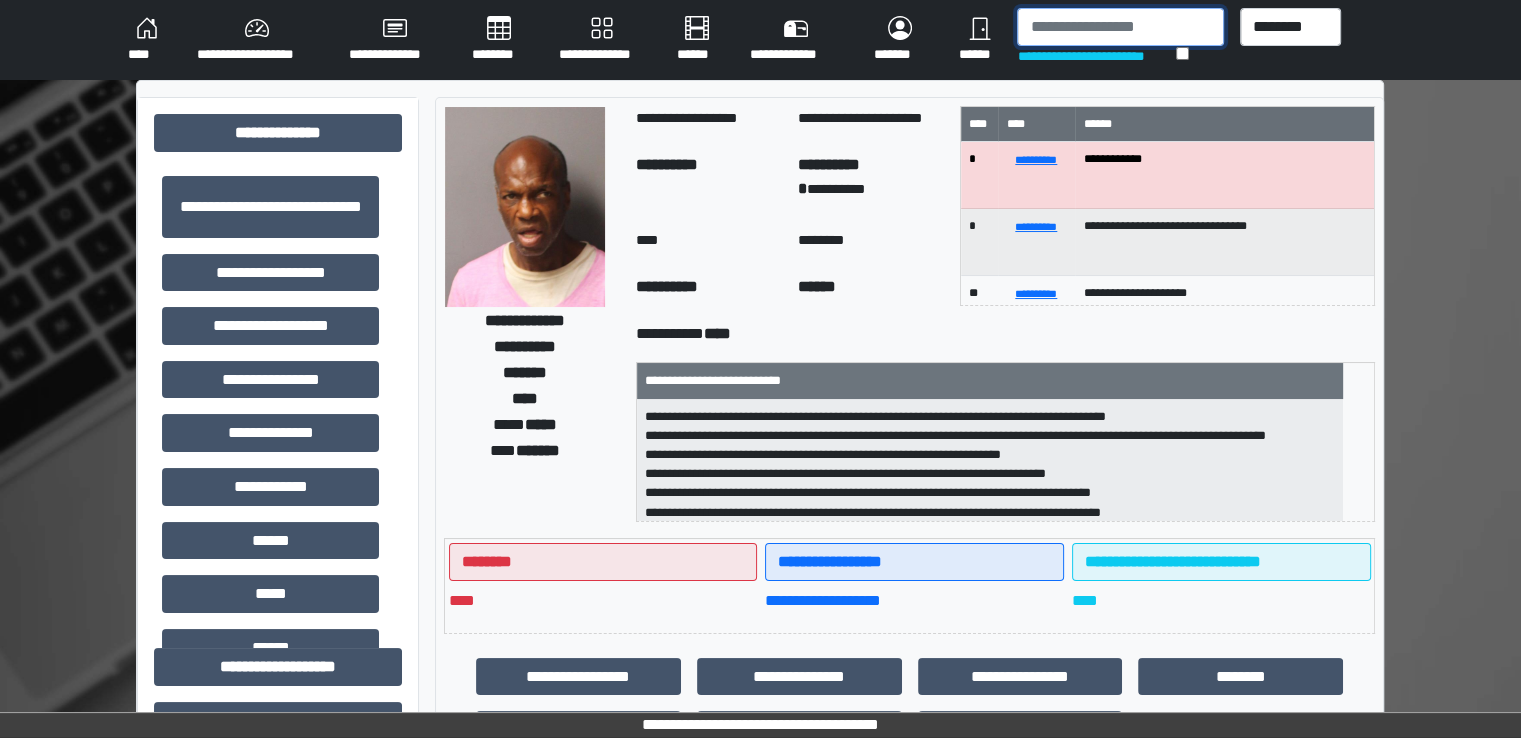 click at bounding box center [1120, 27] 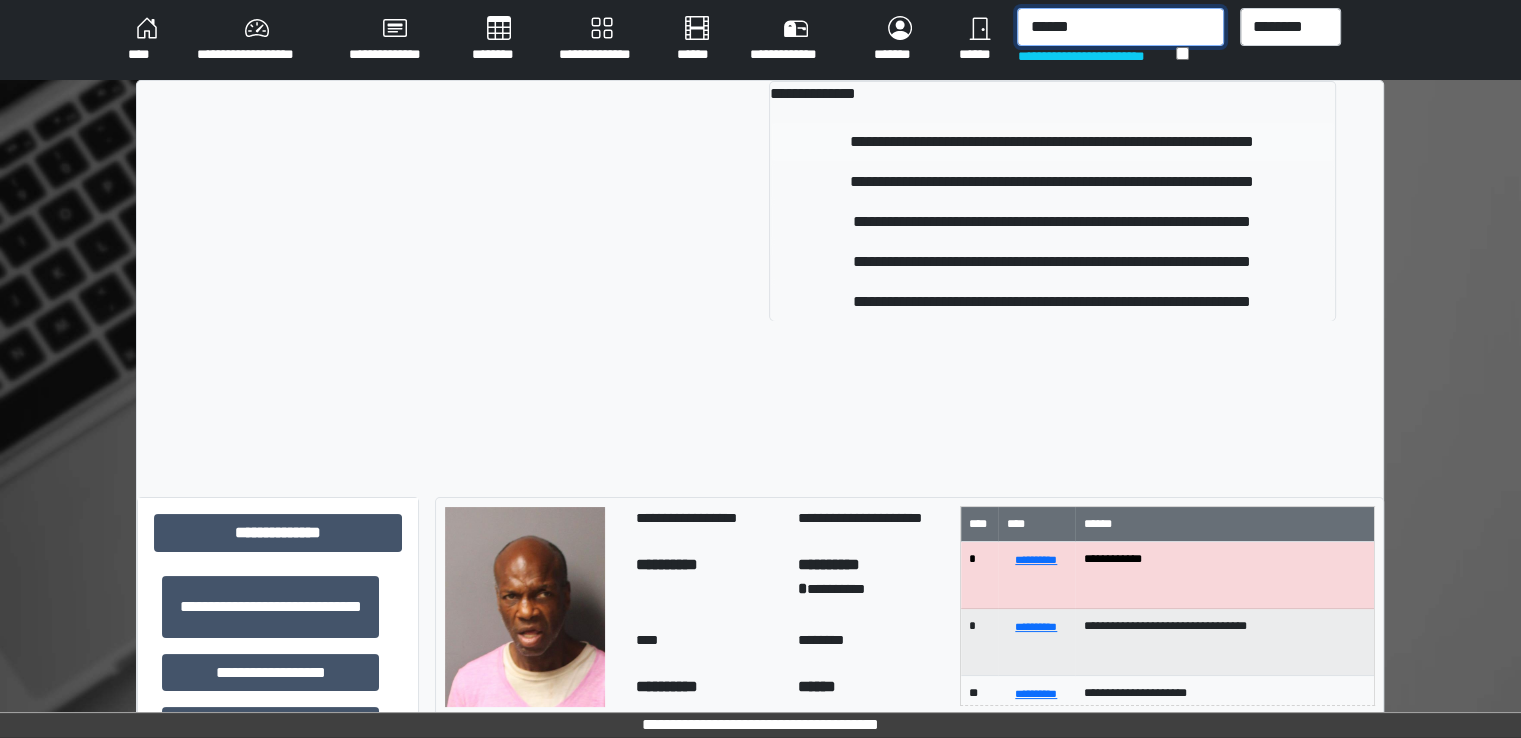 type on "******" 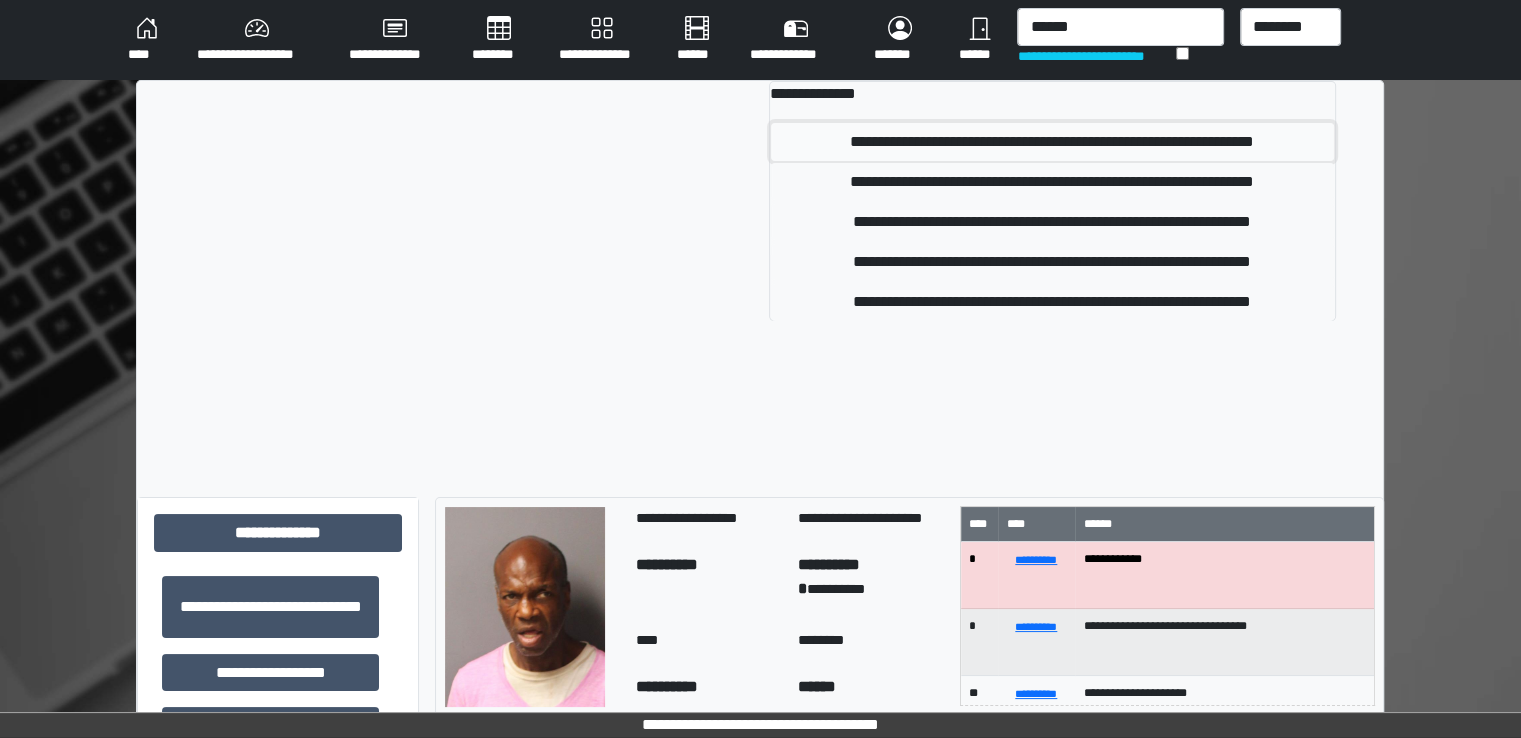click on "**********" at bounding box center (1052, 142) 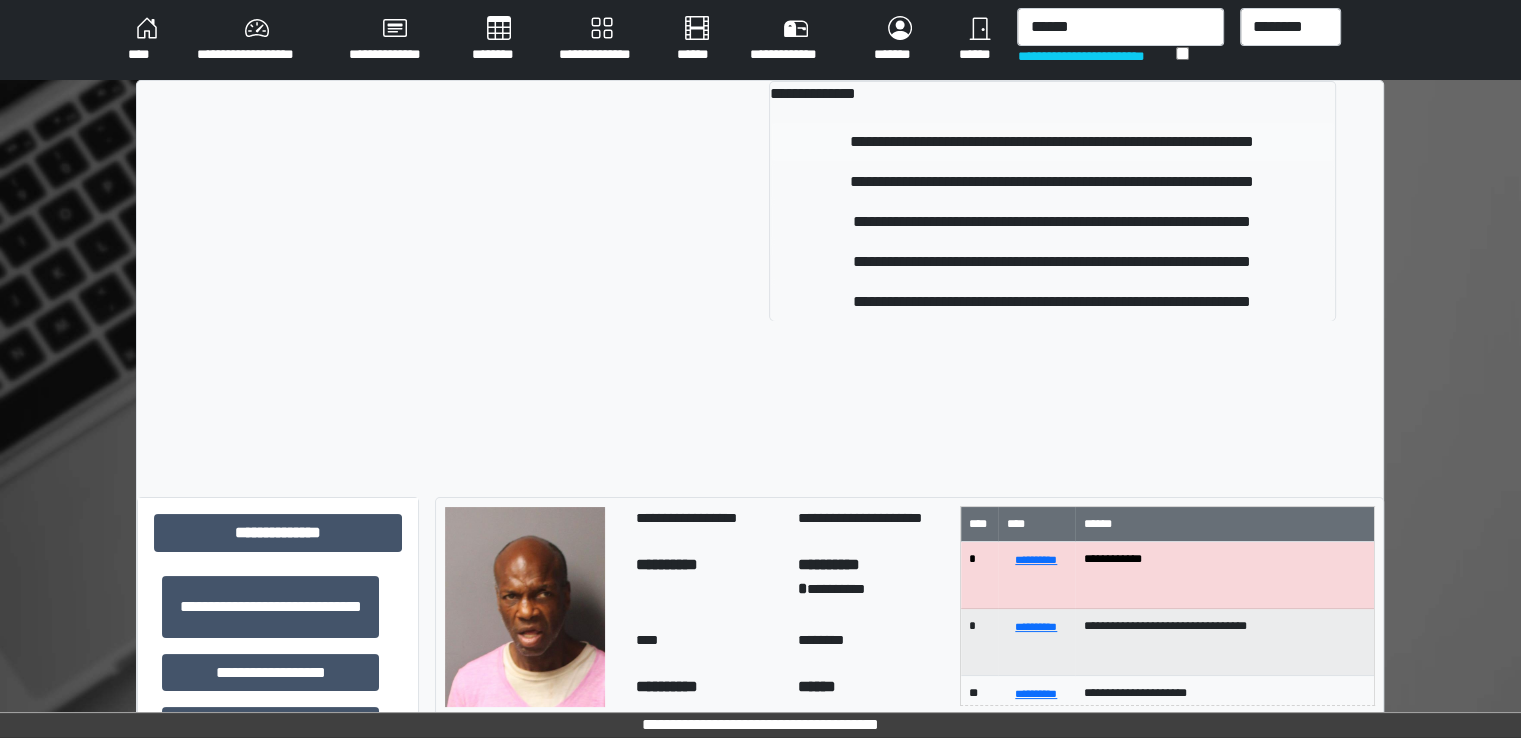 type 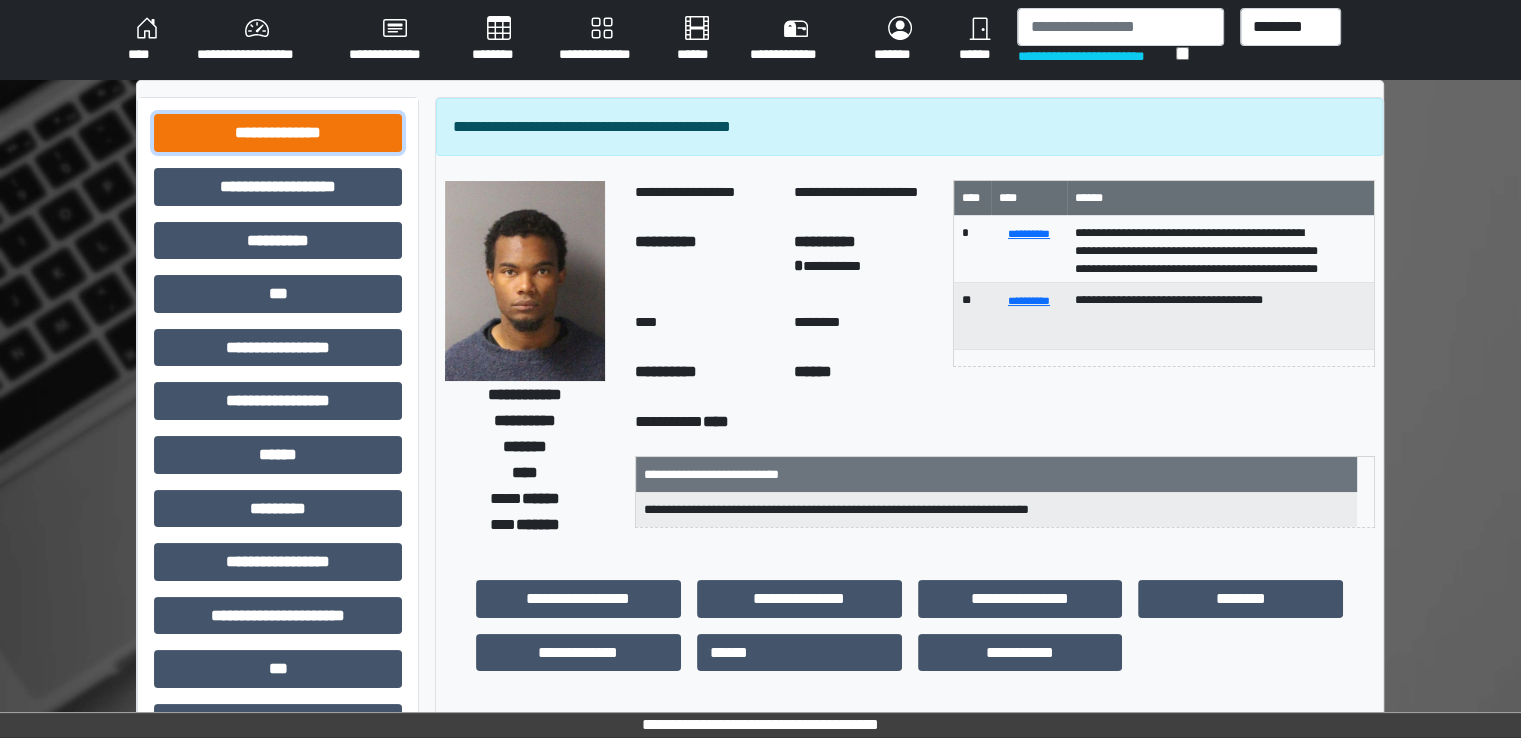 click on "**********" at bounding box center [278, 133] 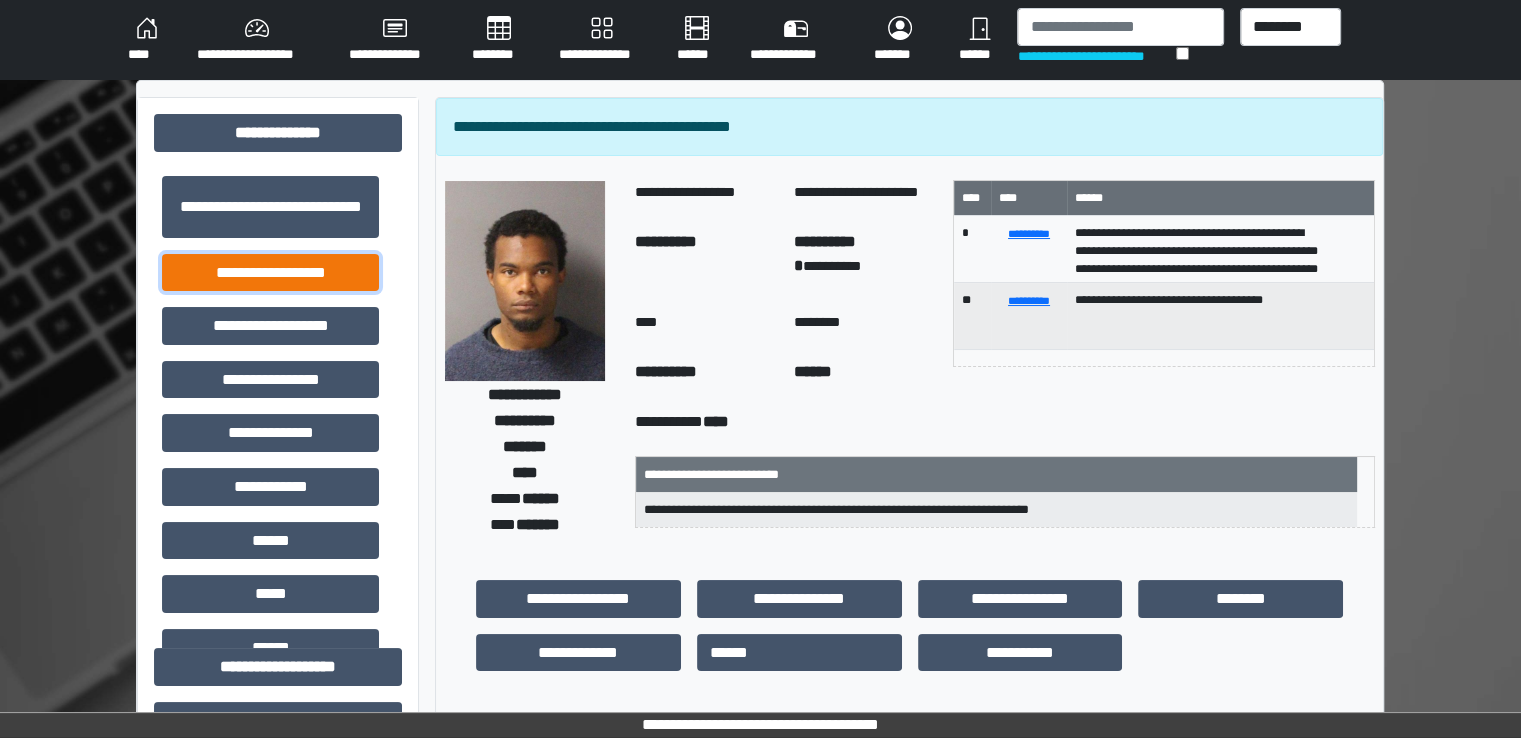 click on "**********" at bounding box center [270, 273] 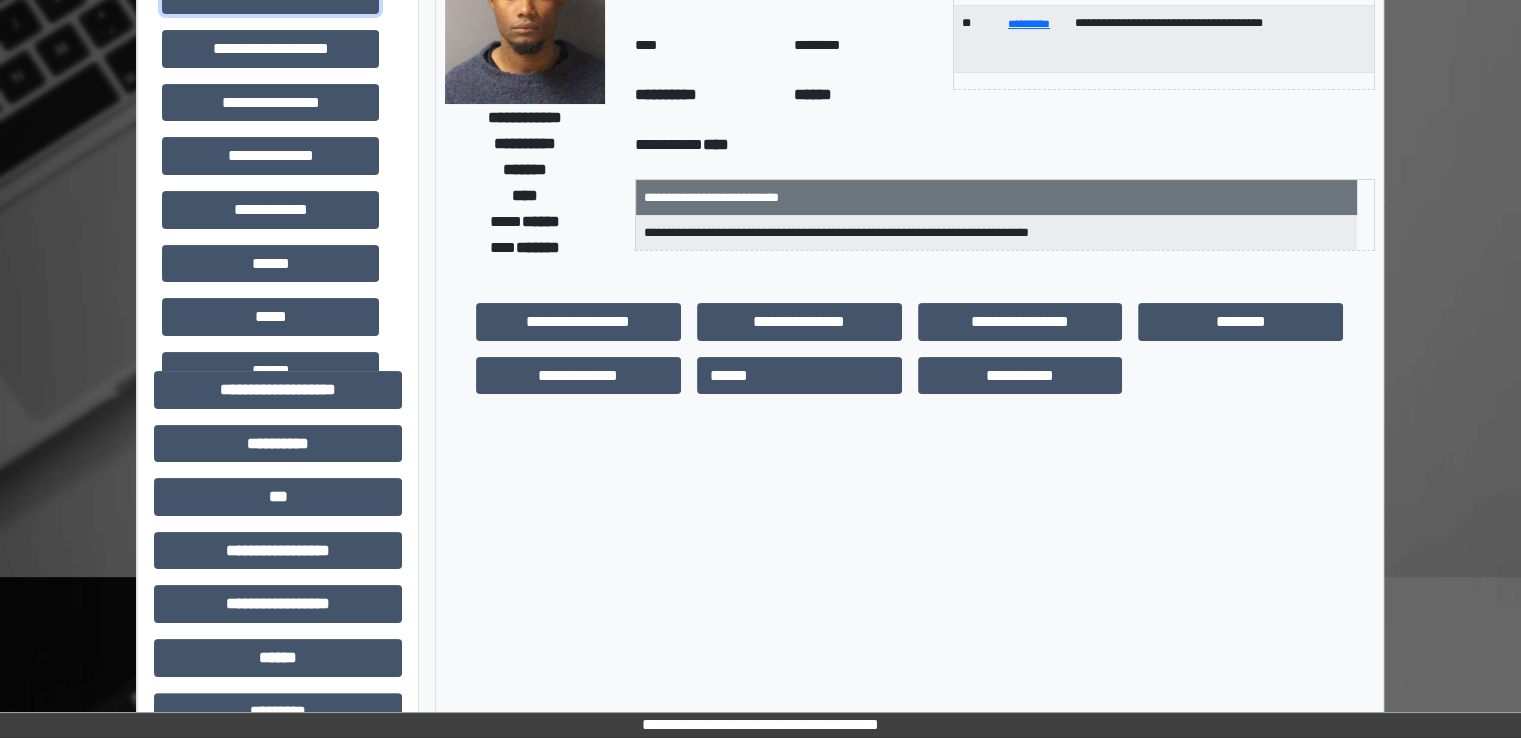 scroll, scrollTop: 300, scrollLeft: 0, axis: vertical 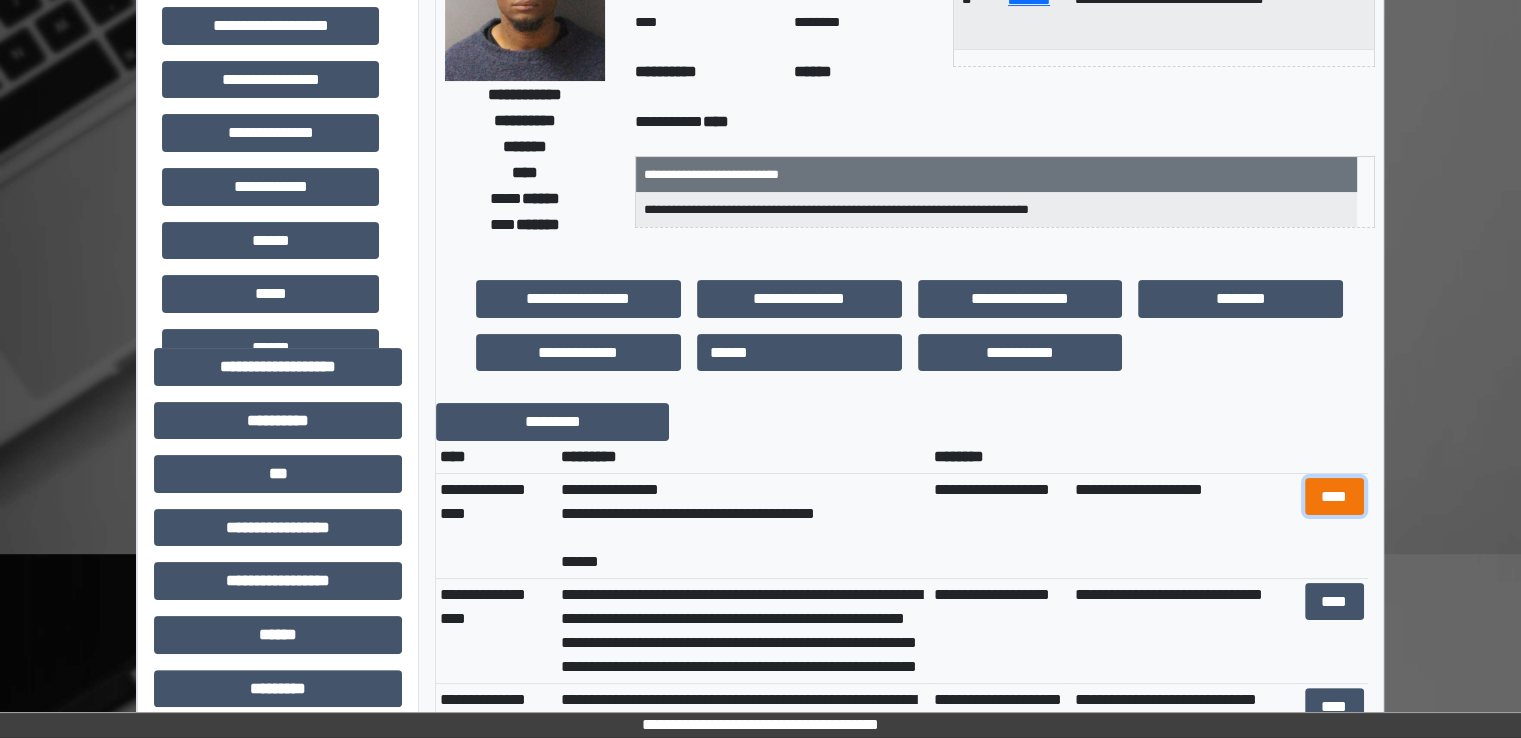 click on "****" at bounding box center [1334, 497] 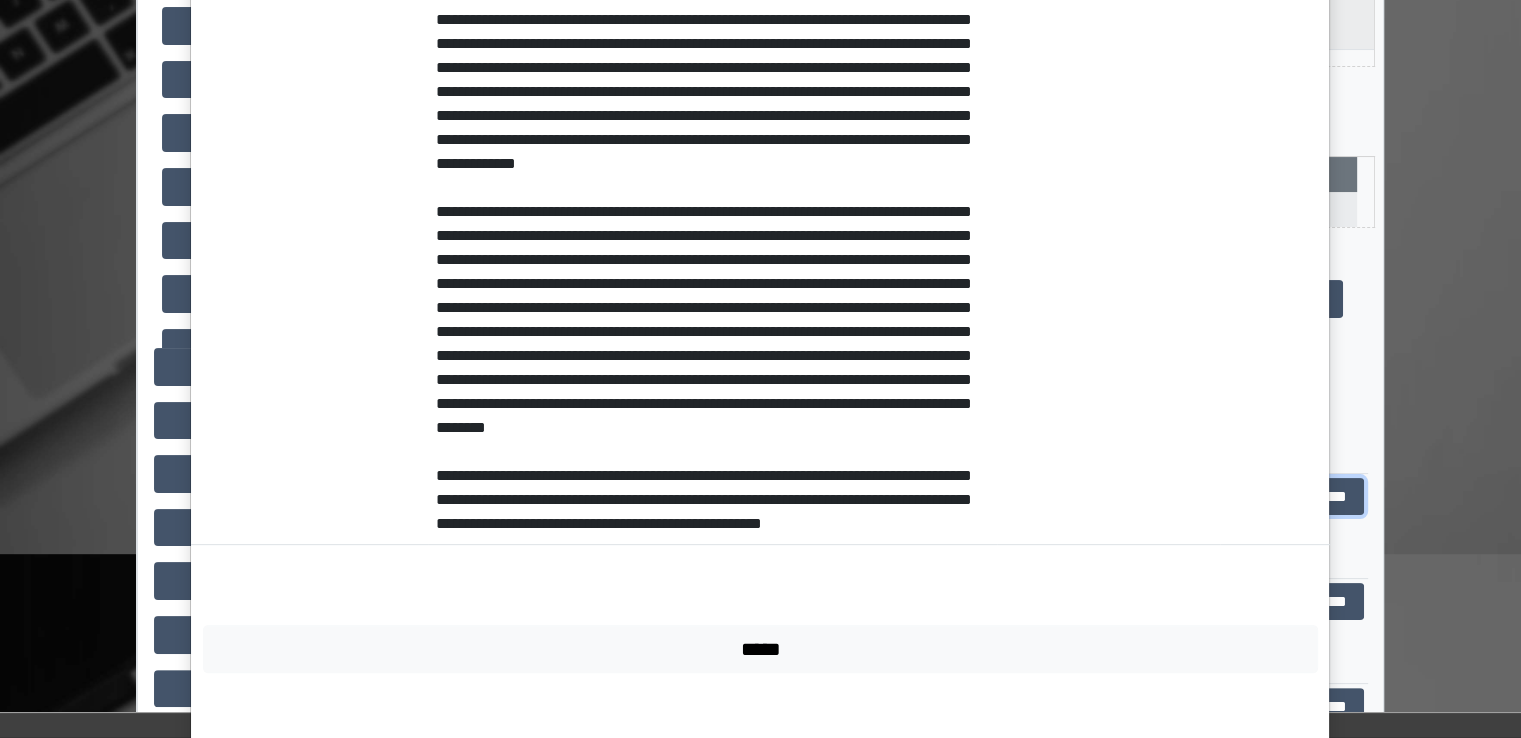 scroll, scrollTop: 648, scrollLeft: 0, axis: vertical 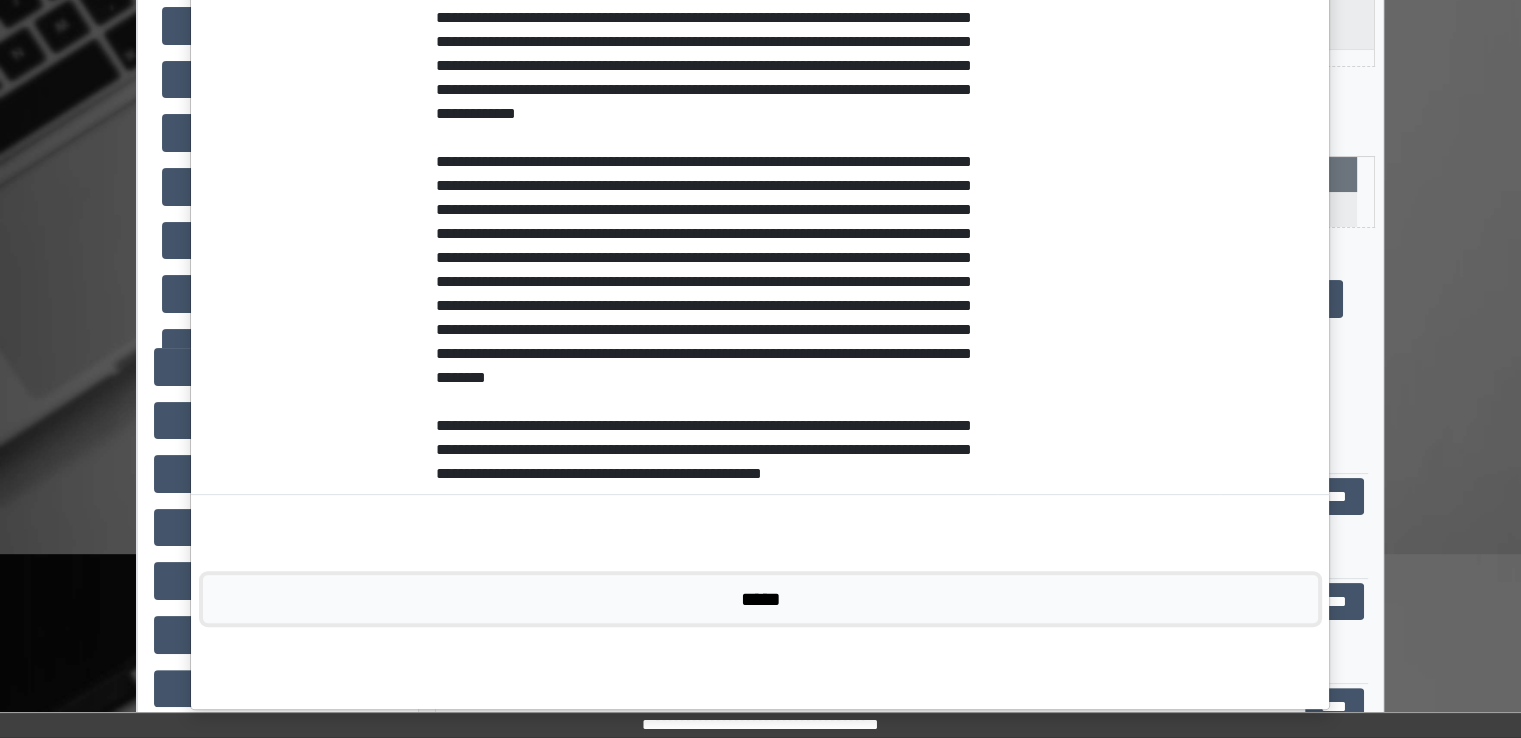 click on "*****" at bounding box center [760, 599] 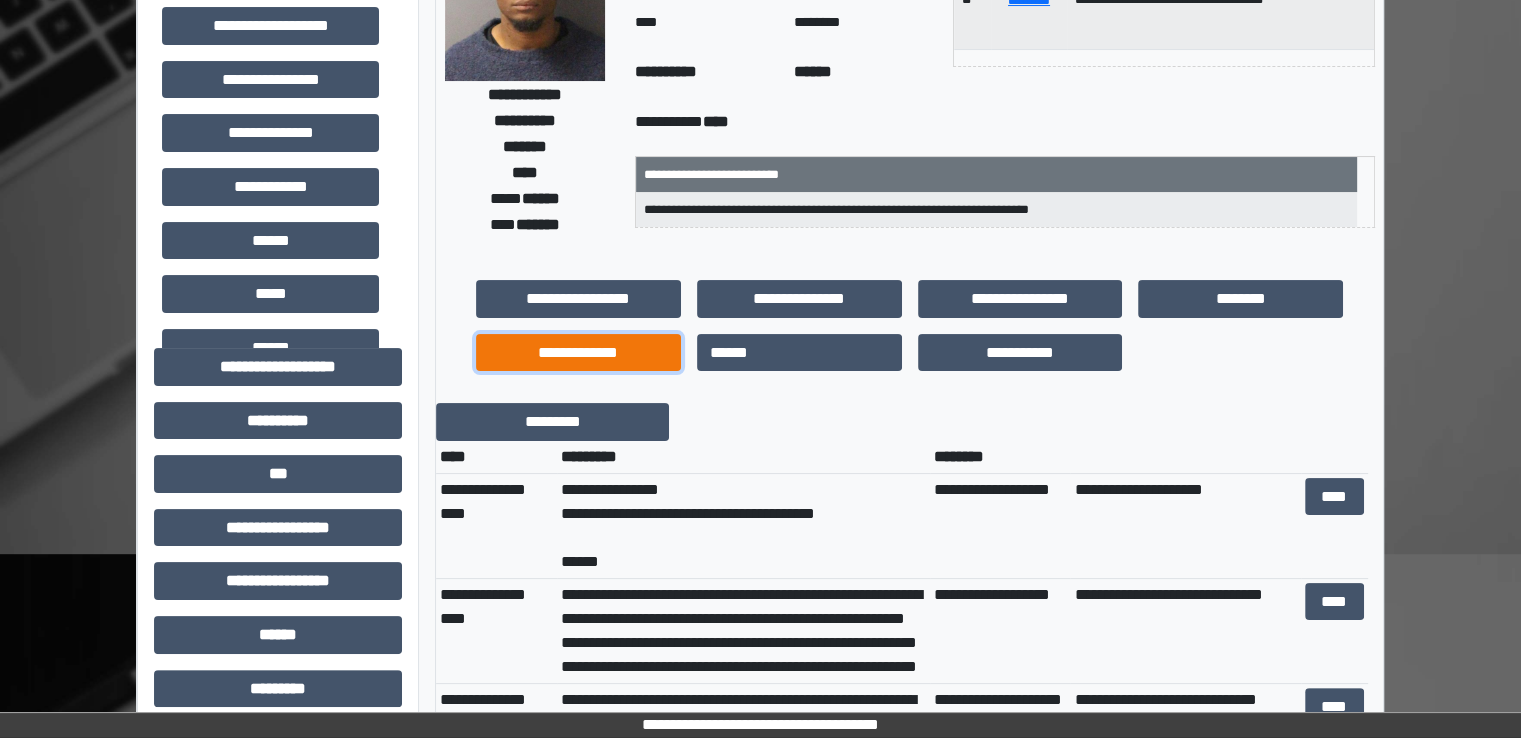 click on "**********" at bounding box center [578, 353] 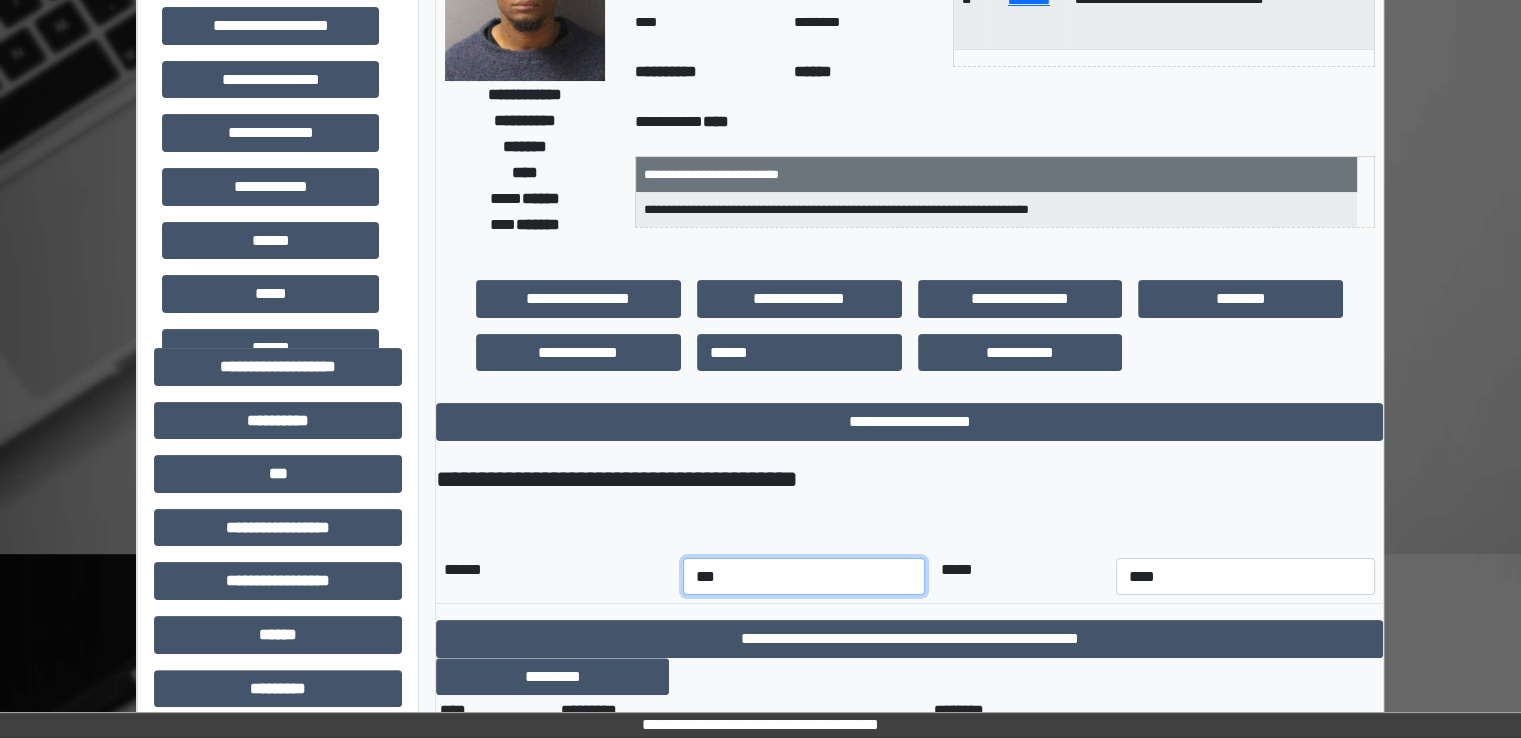 click on "***
***
***
***
***
***
***
***
***
***
***
***" at bounding box center [804, 577] 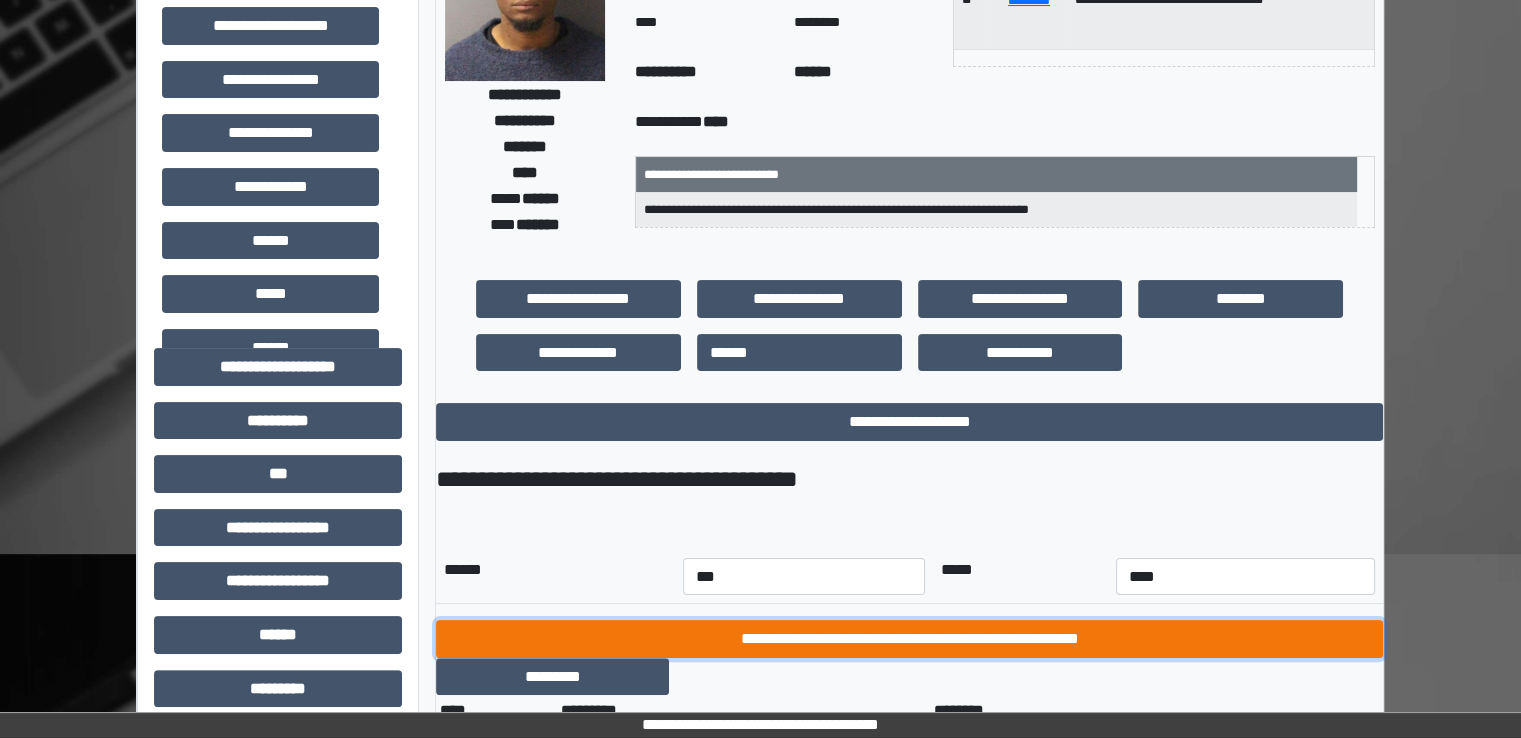click on "**********" at bounding box center [909, 639] 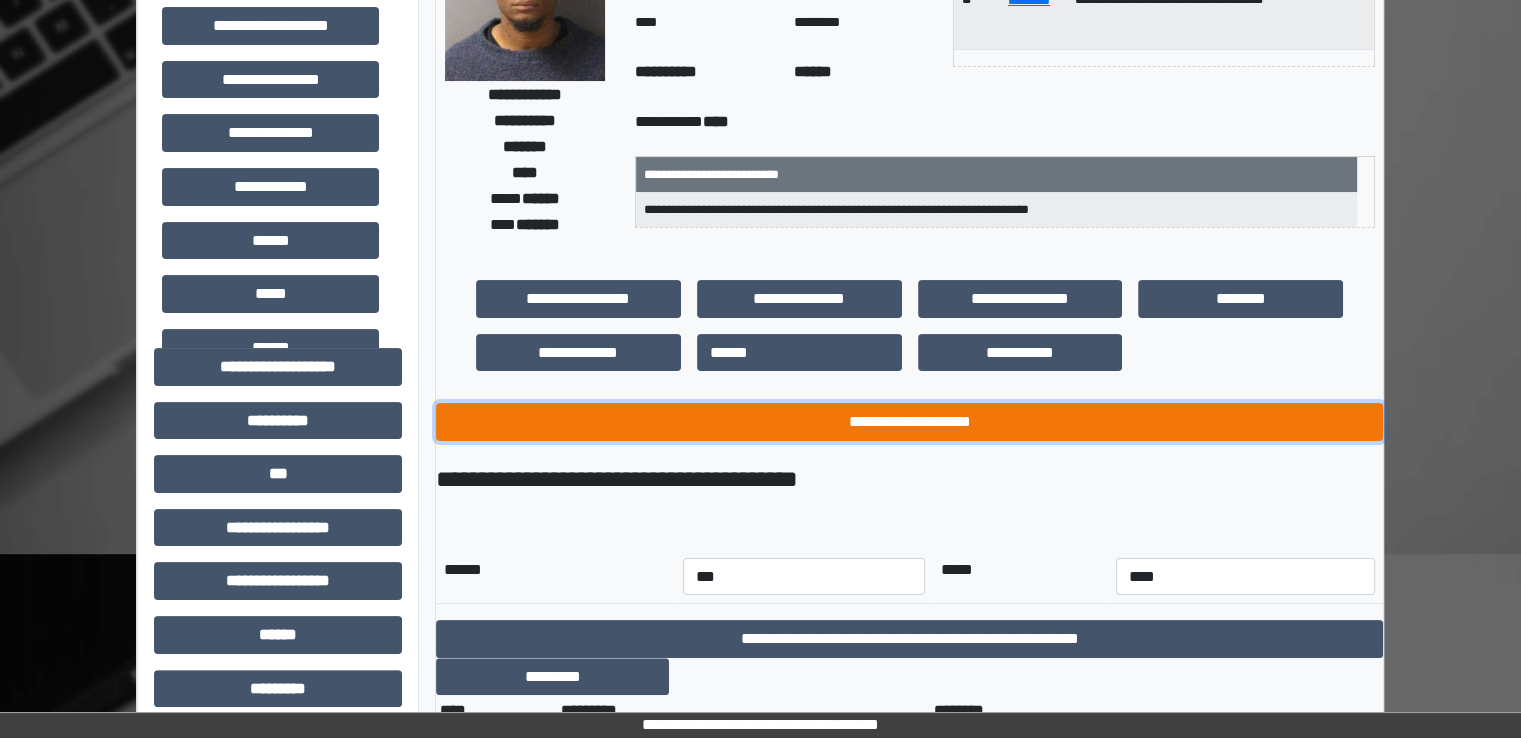 click on "**********" at bounding box center (909, 422) 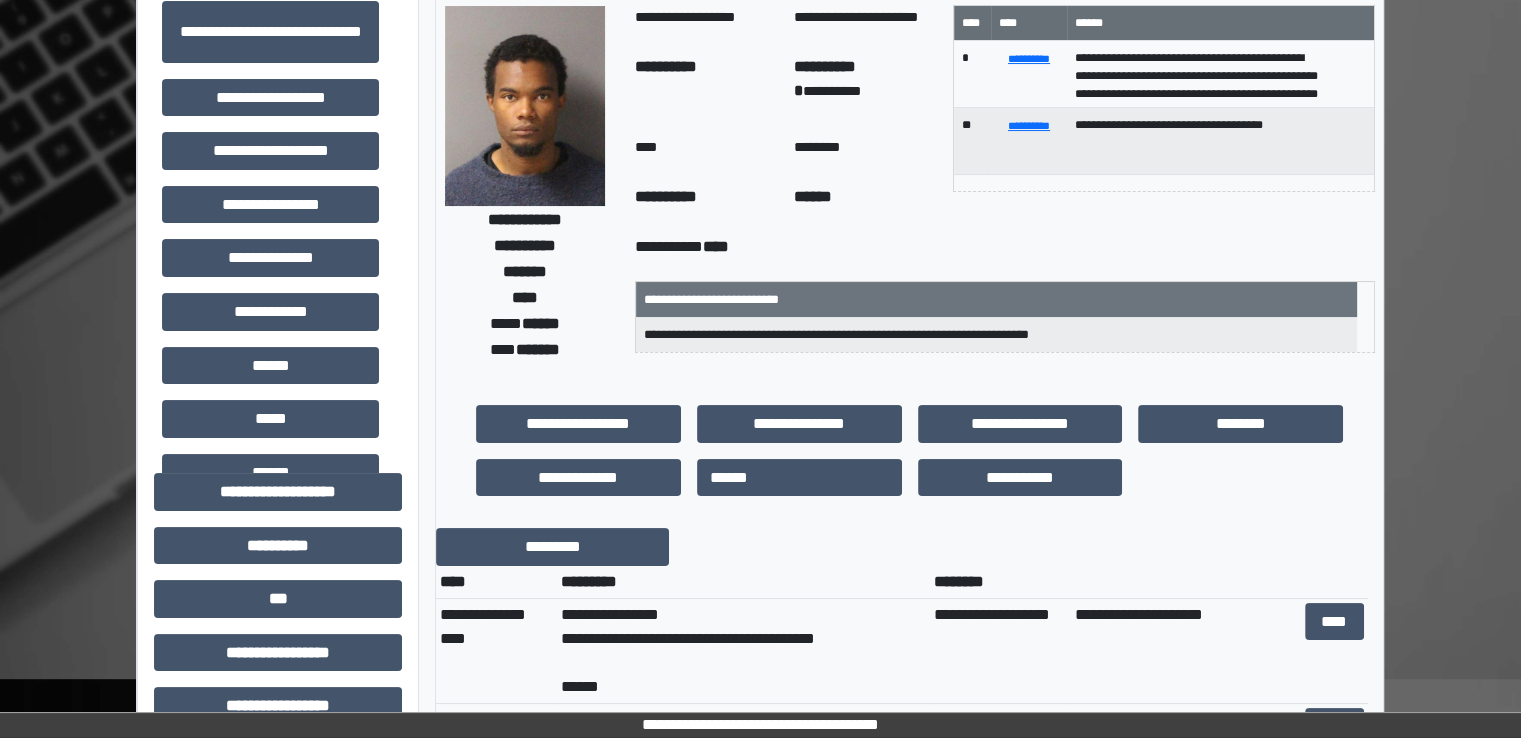 scroll, scrollTop: 0, scrollLeft: 0, axis: both 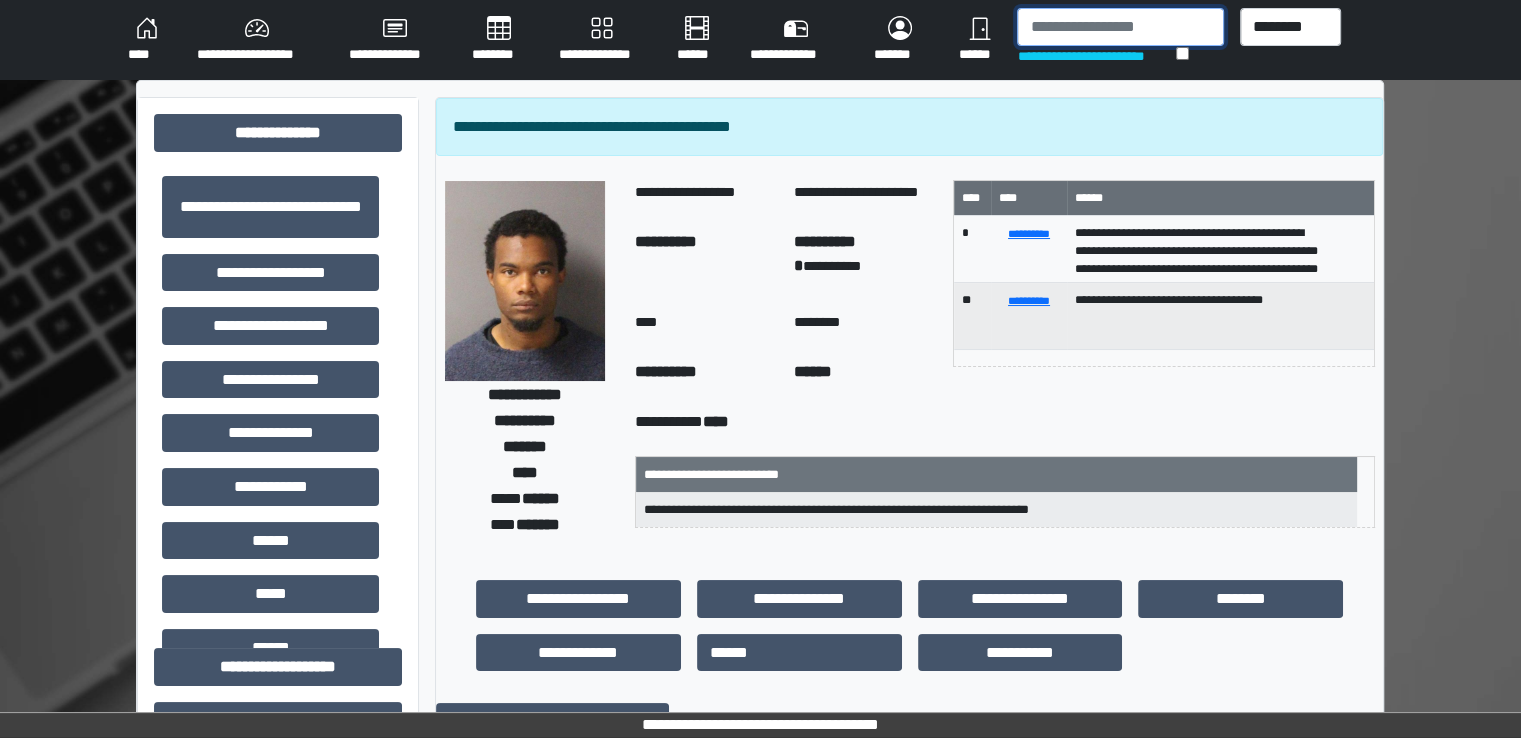 click at bounding box center (1120, 27) 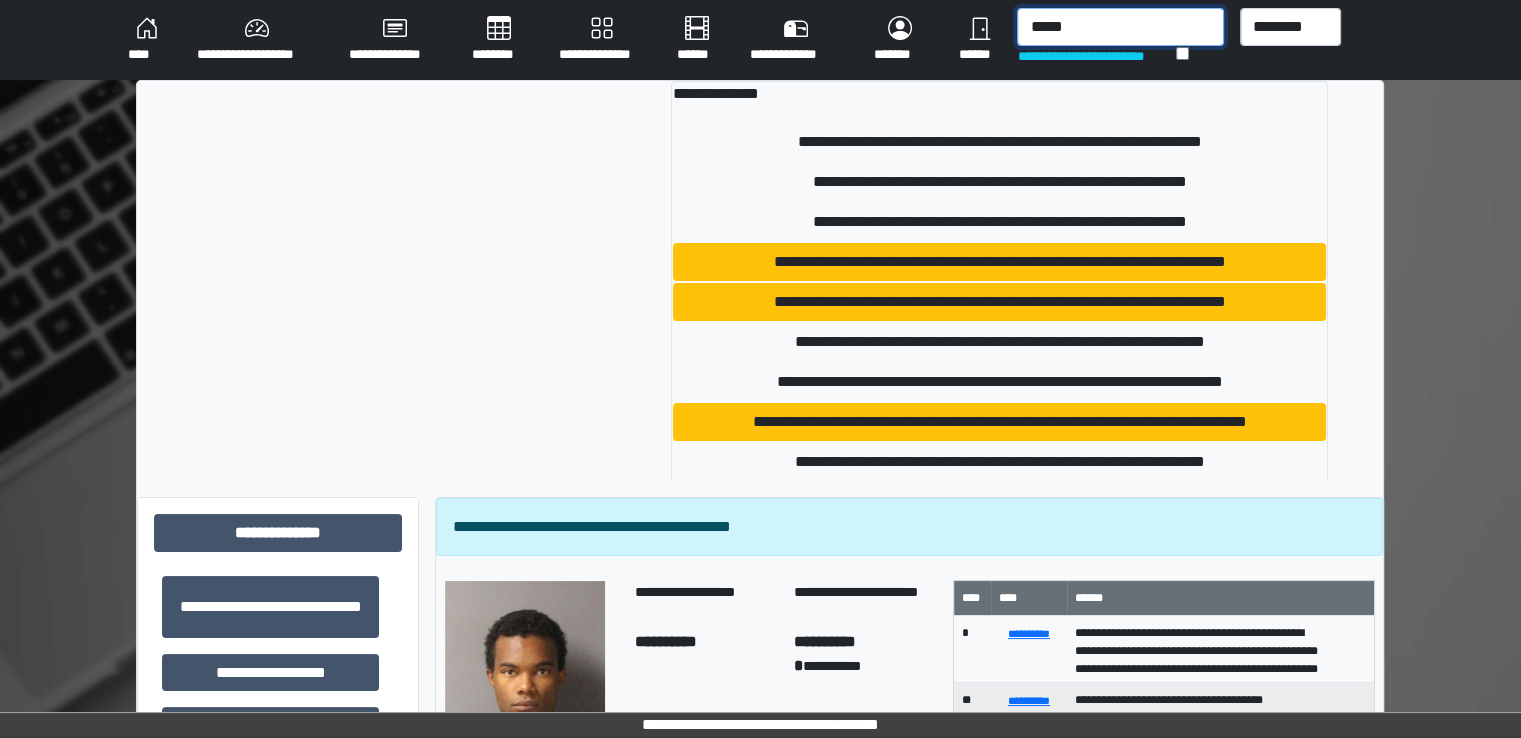 type on "*****" 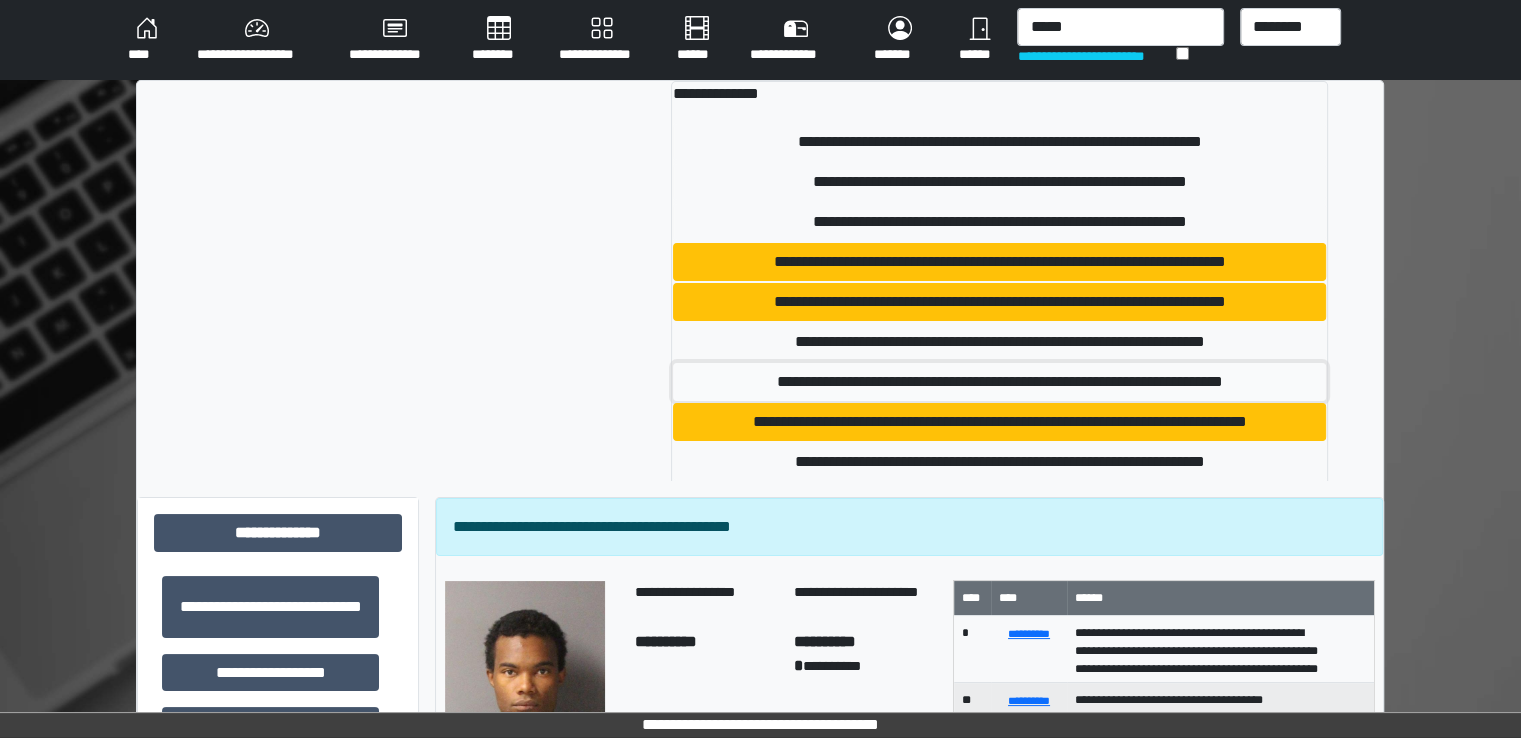 click on "**********" at bounding box center [999, 382] 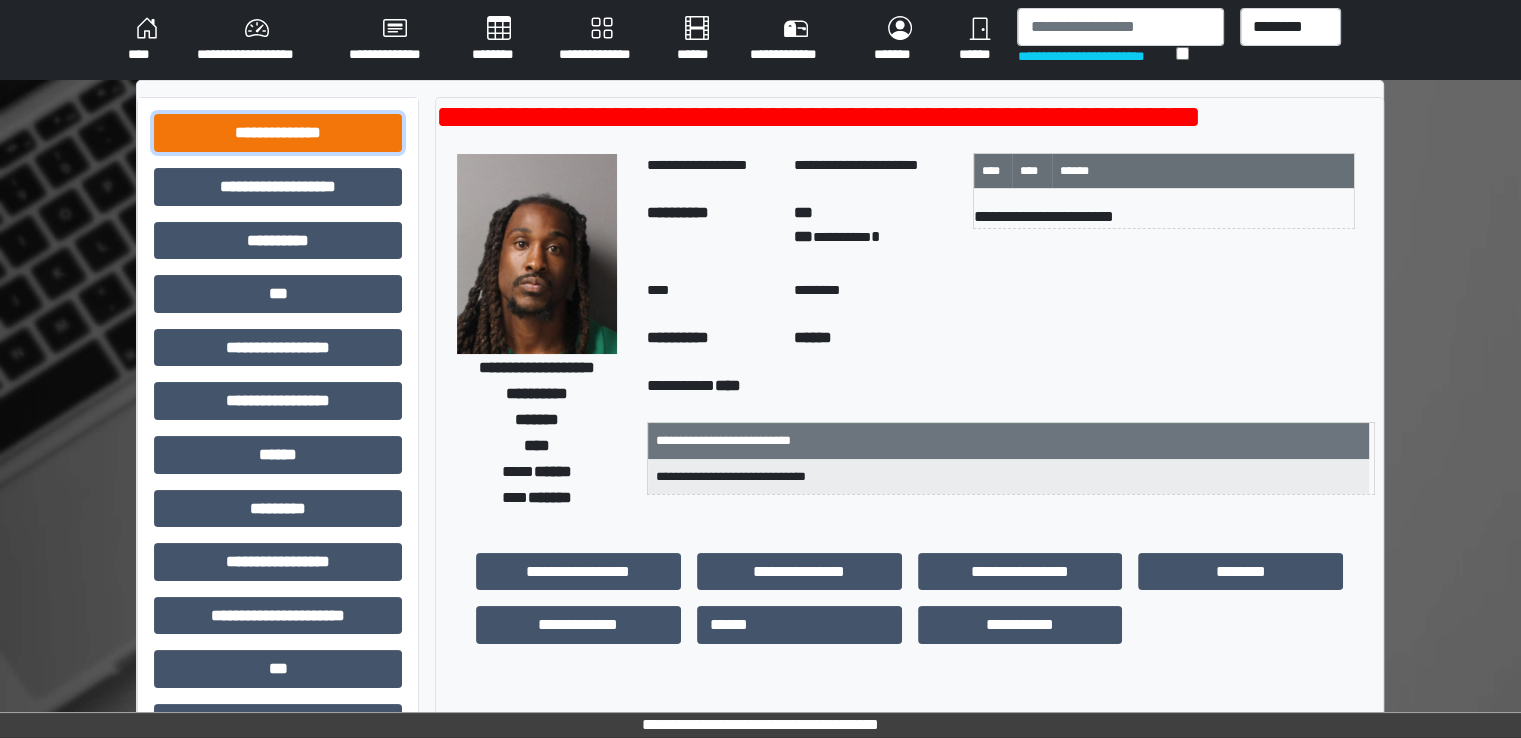 click on "**********" at bounding box center (278, 133) 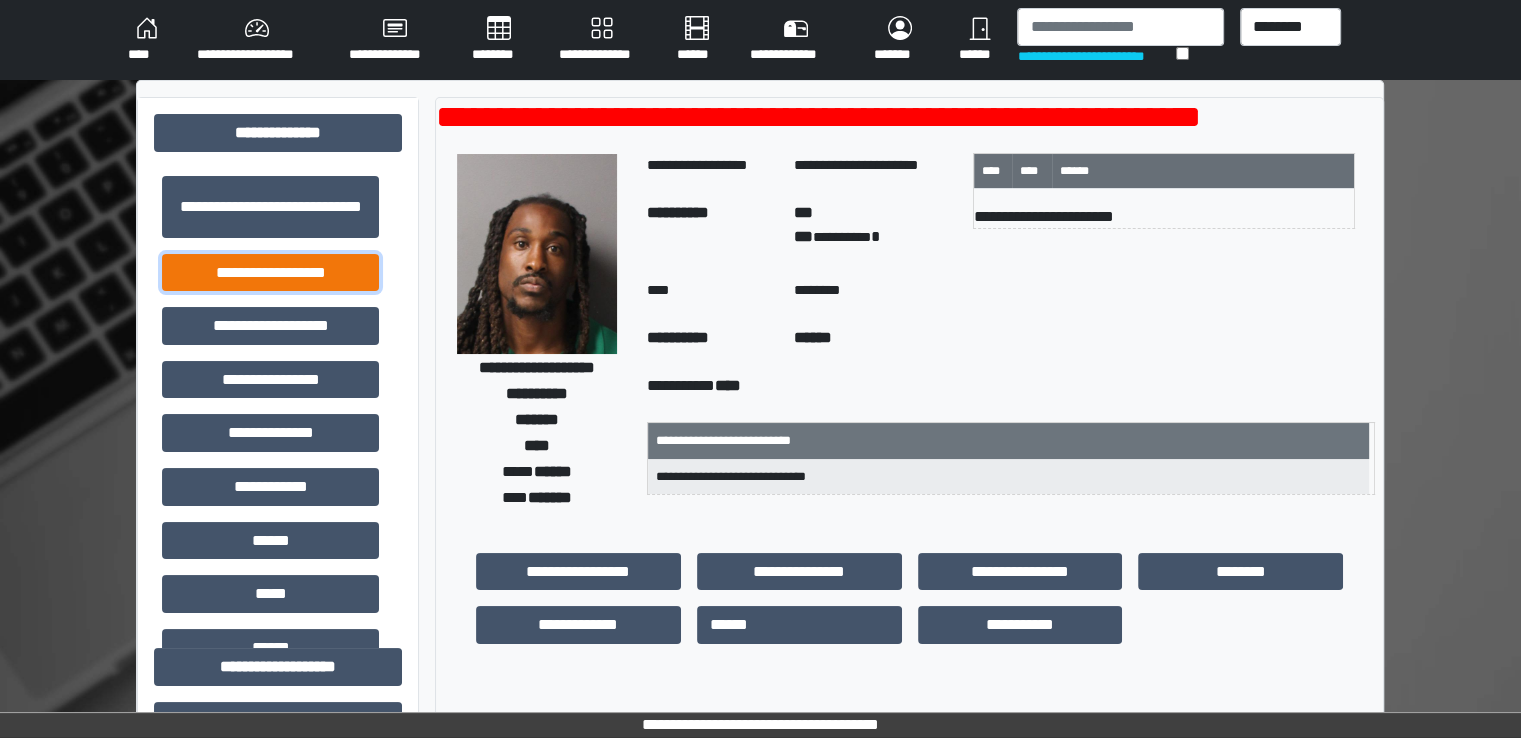 click on "**********" at bounding box center (270, 273) 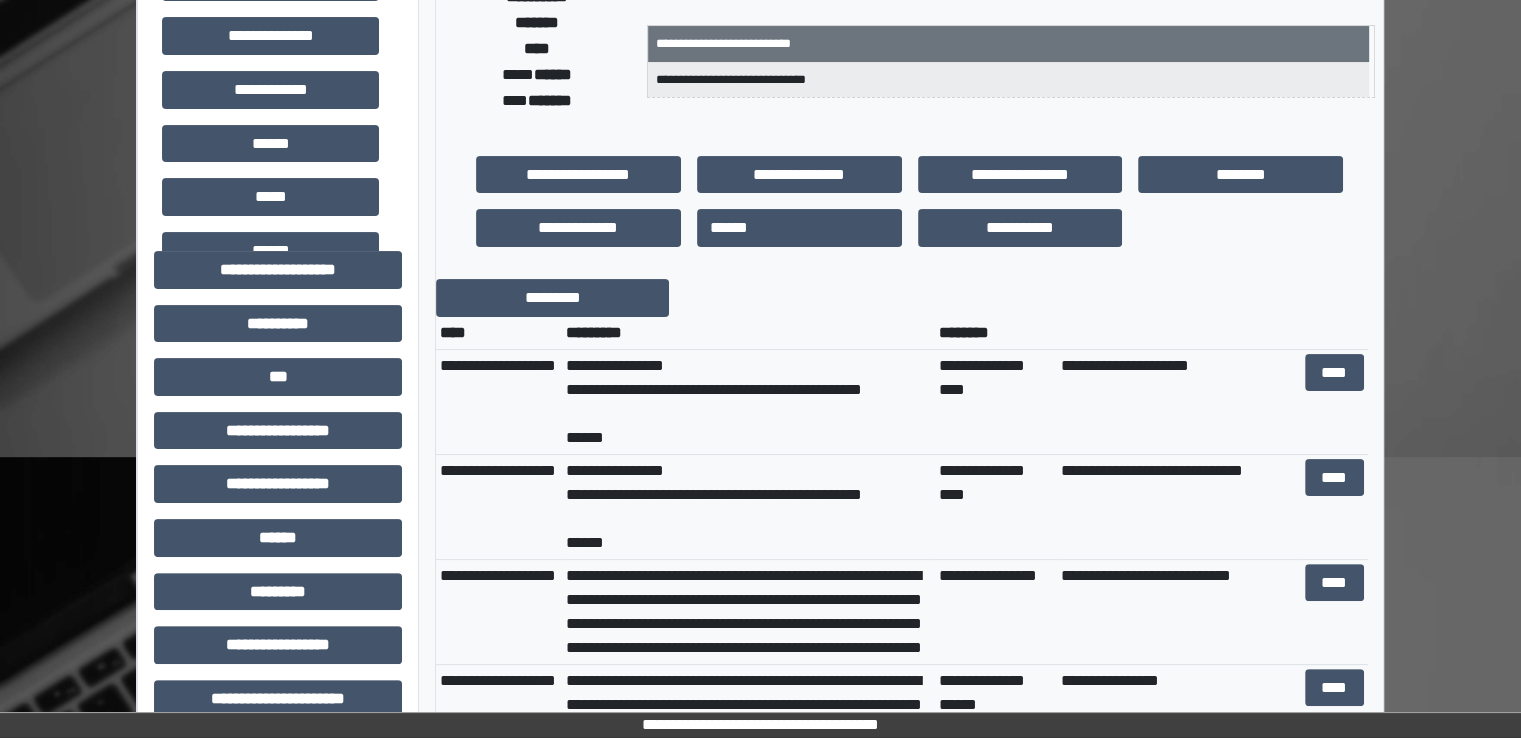 scroll, scrollTop: 400, scrollLeft: 0, axis: vertical 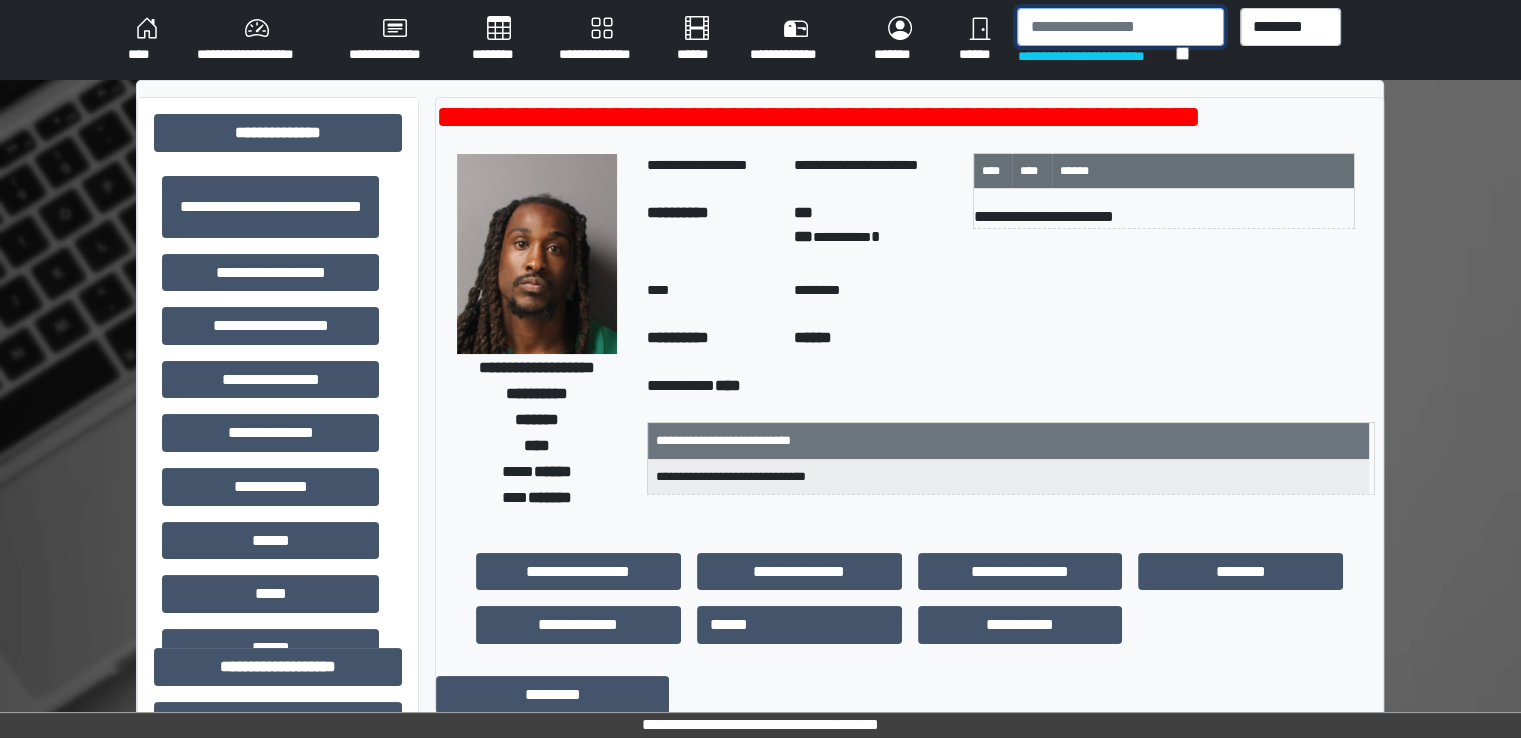 click at bounding box center (1120, 27) 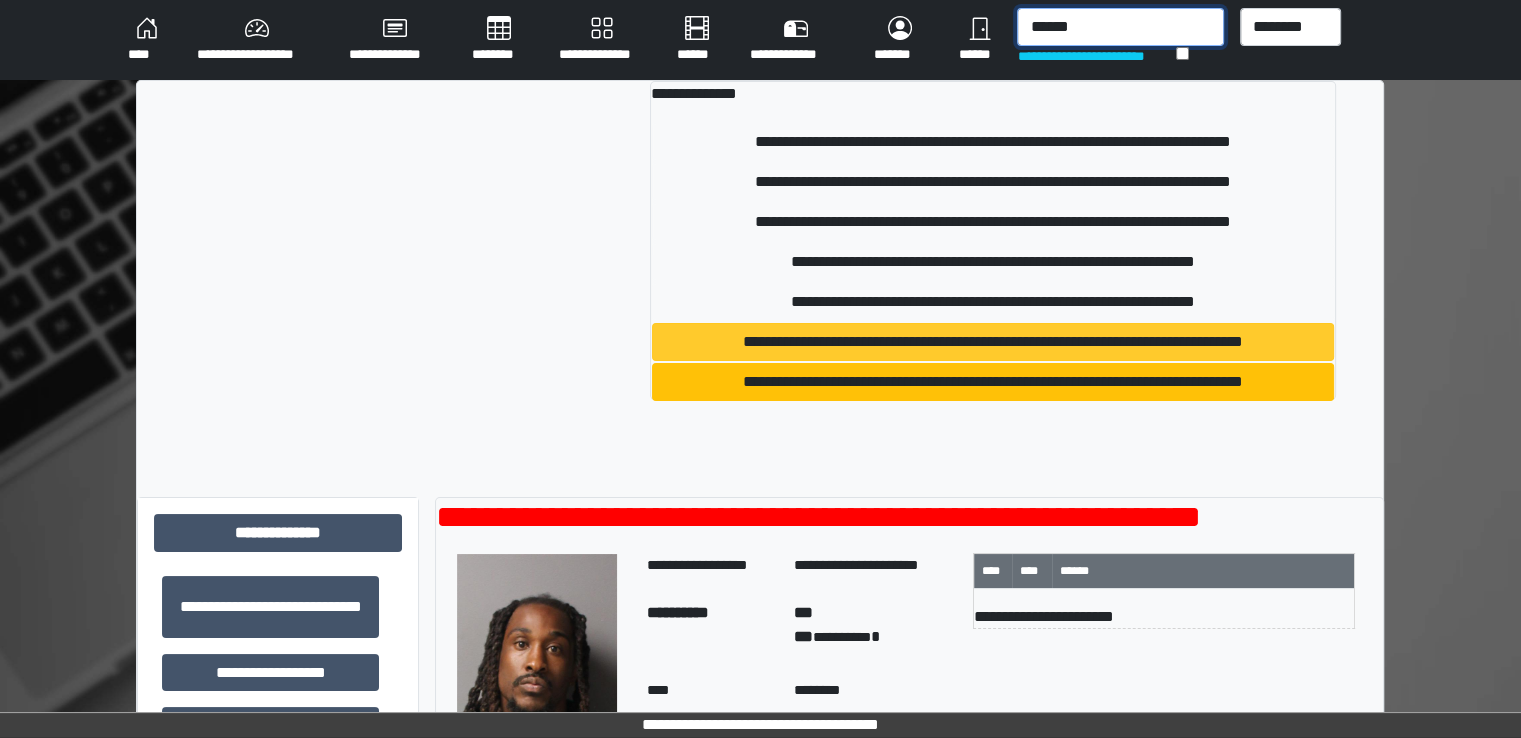type on "******" 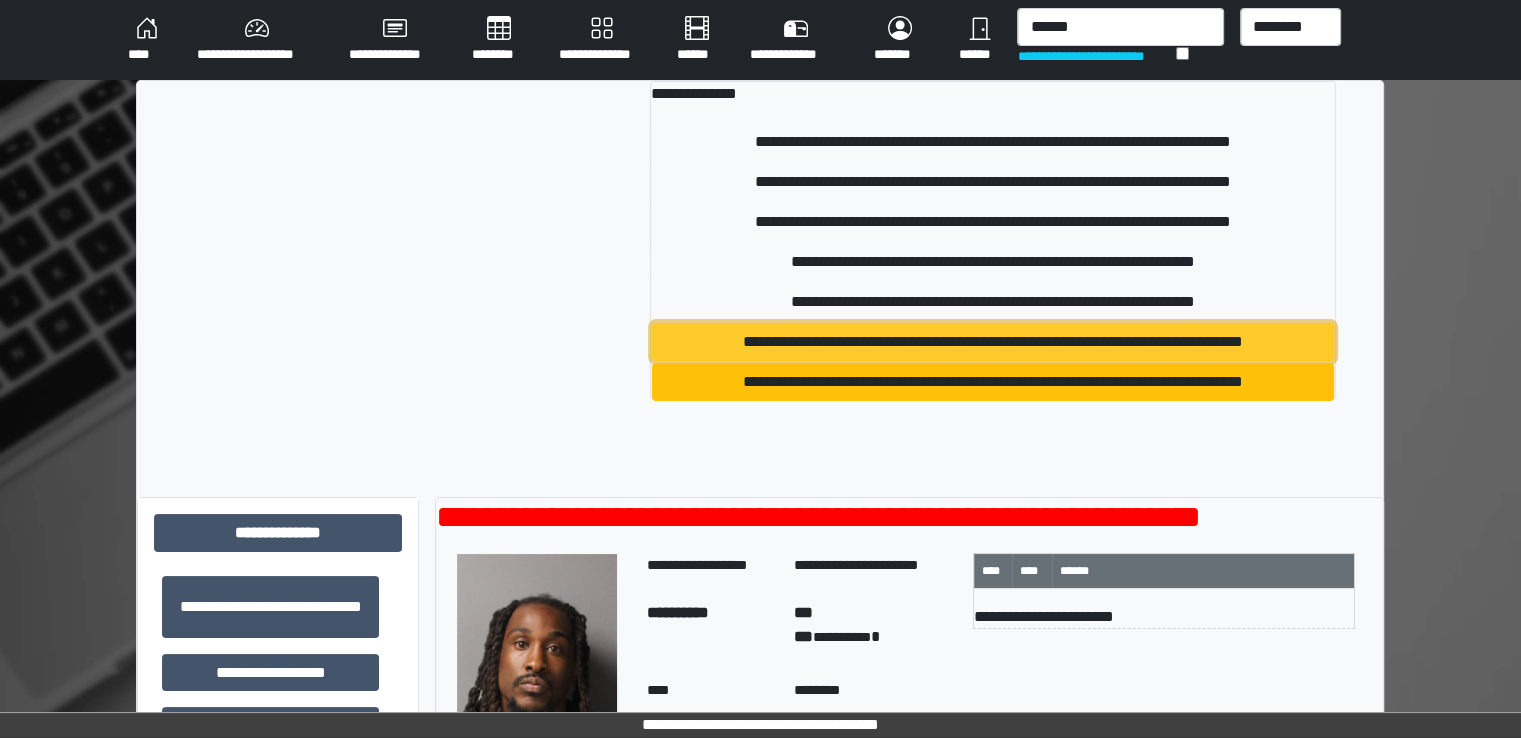 click on "**********" at bounding box center [993, 342] 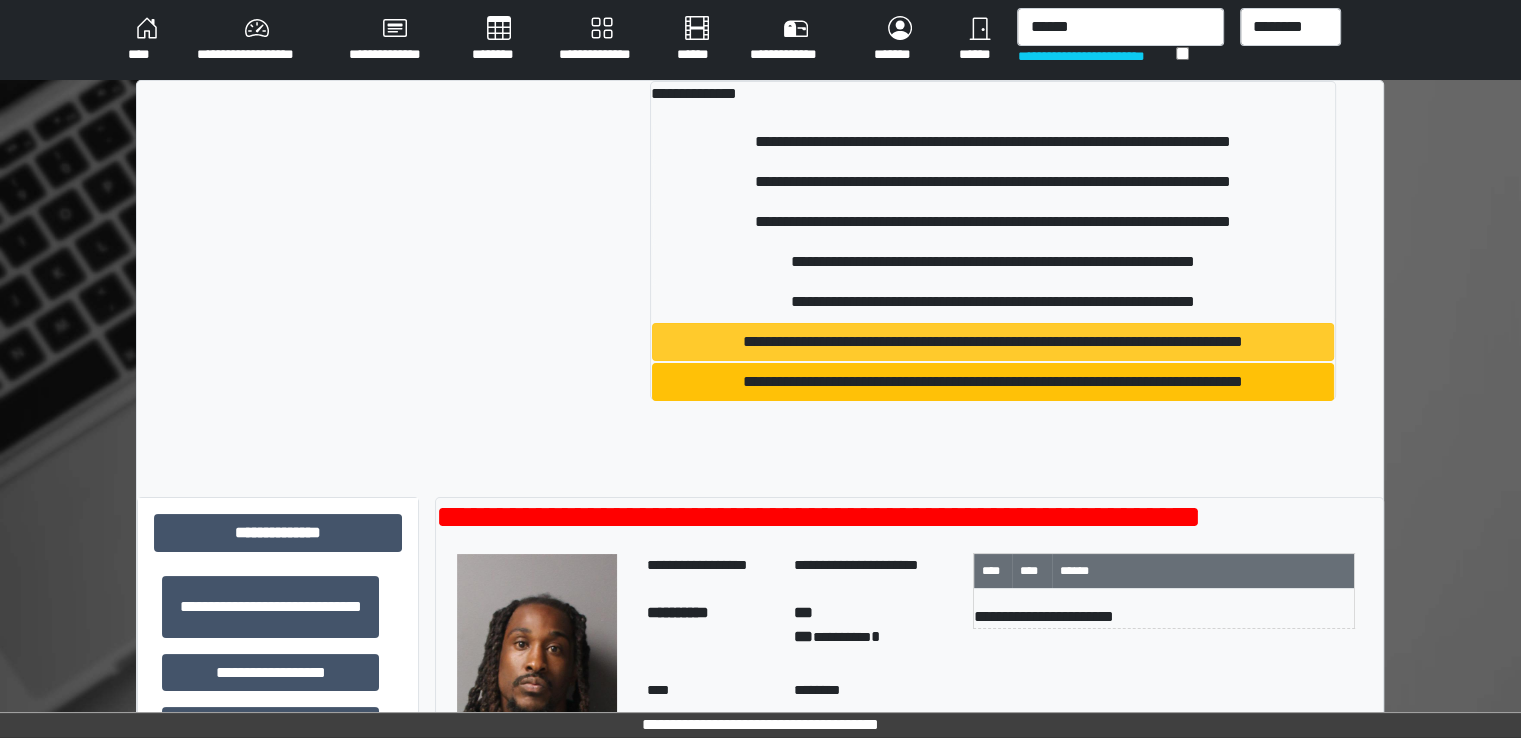 type 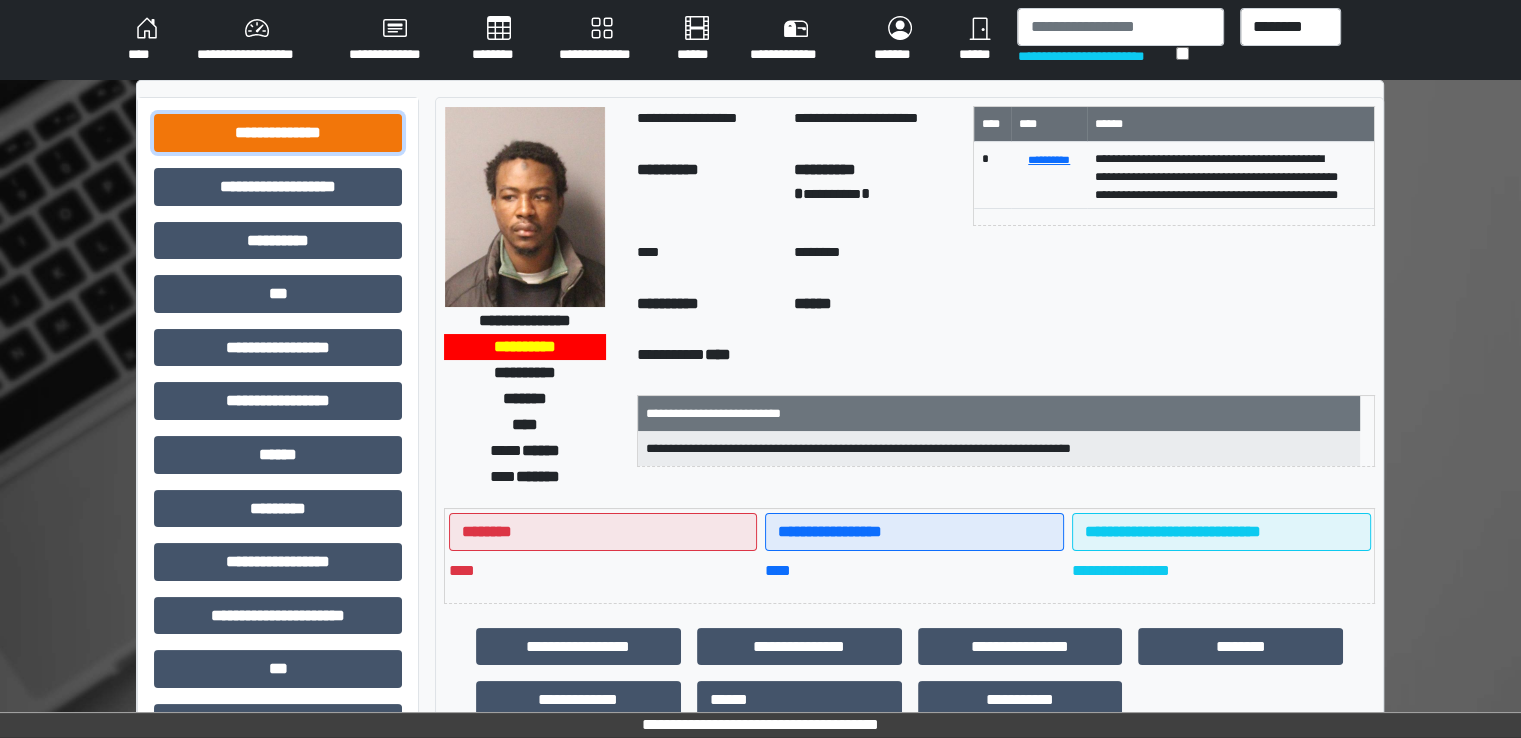 click on "**********" at bounding box center (278, 133) 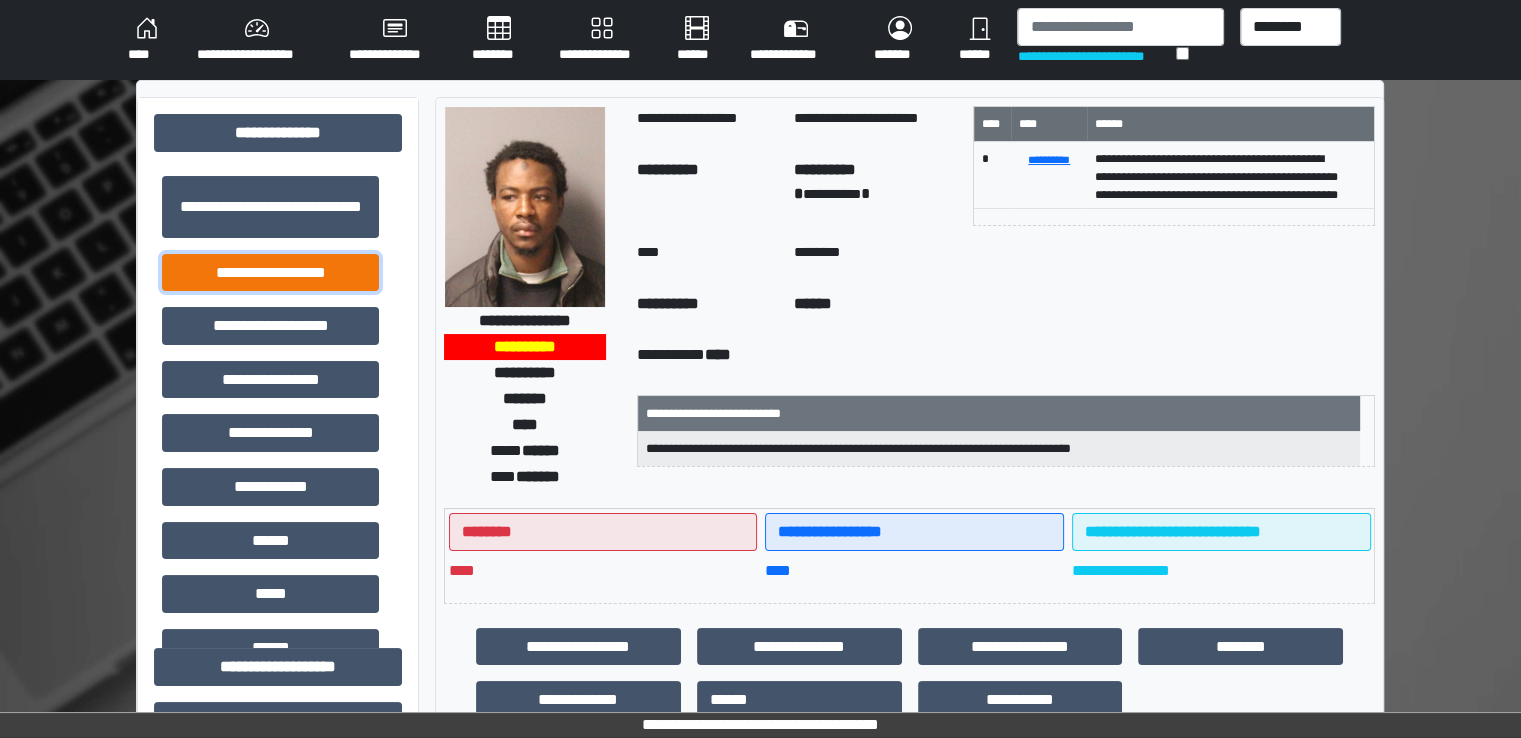 click on "**********" at bounding box center [270, 273] 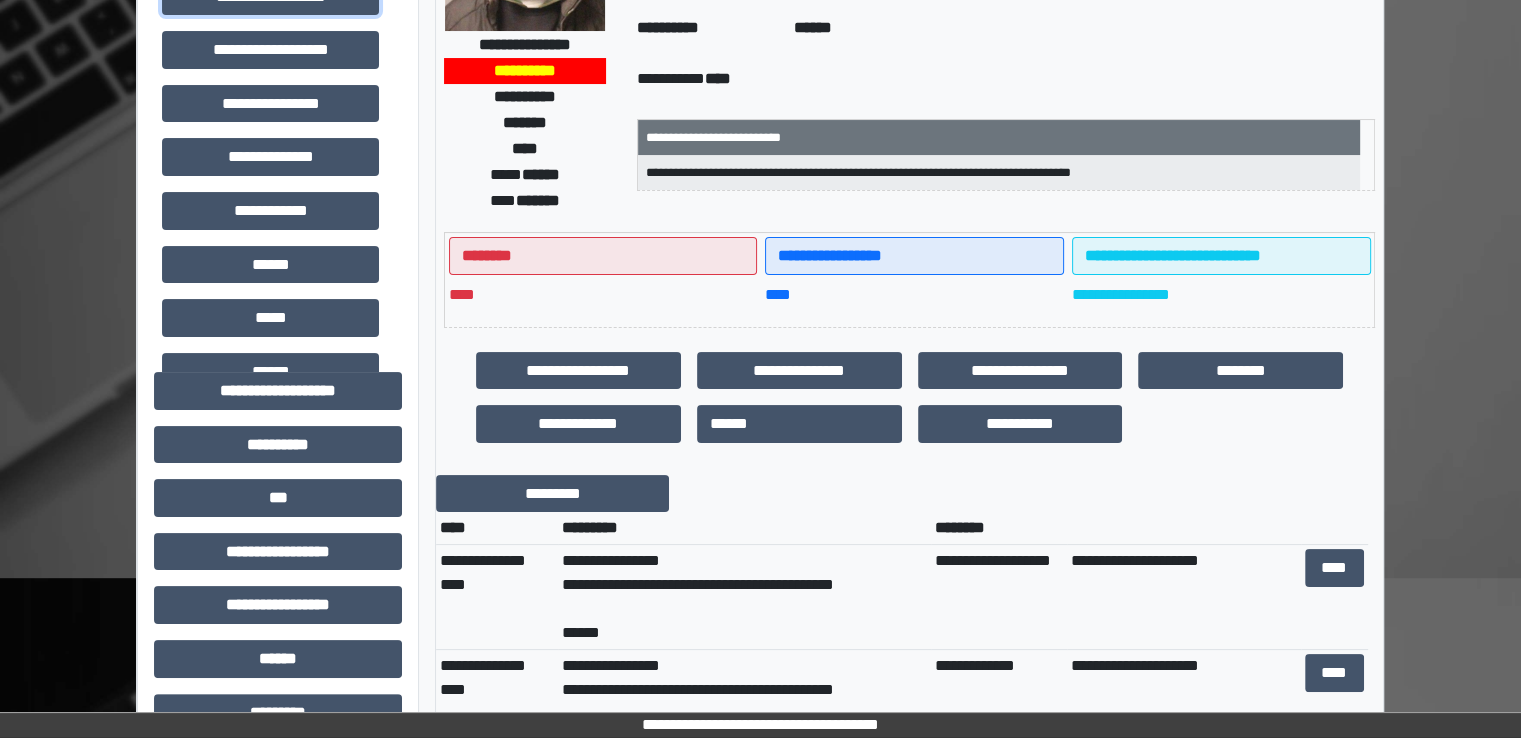 scroll, scrollTop: 600, scrollLeft: 0, axis: vertical 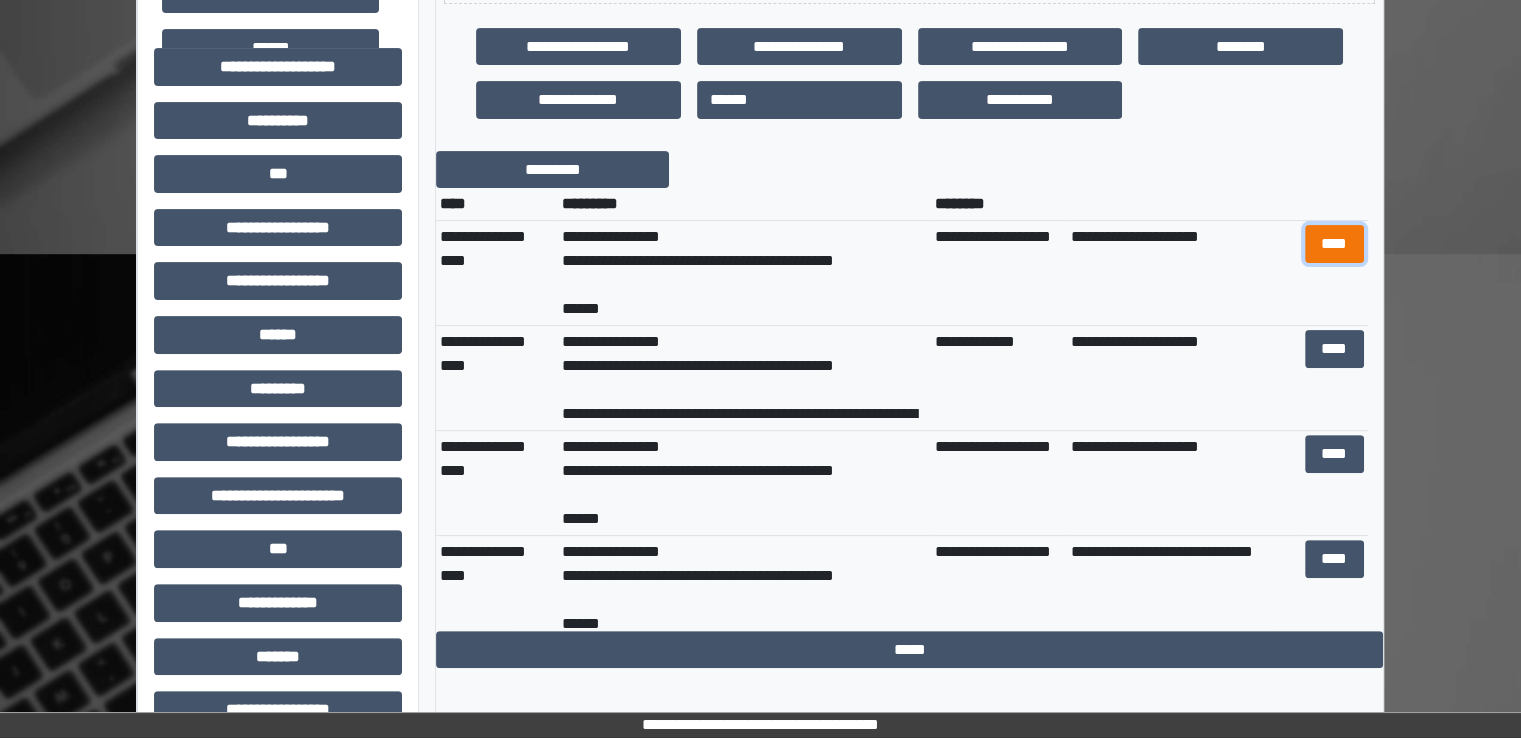 click on "****" at bounding box center (1334, 244) 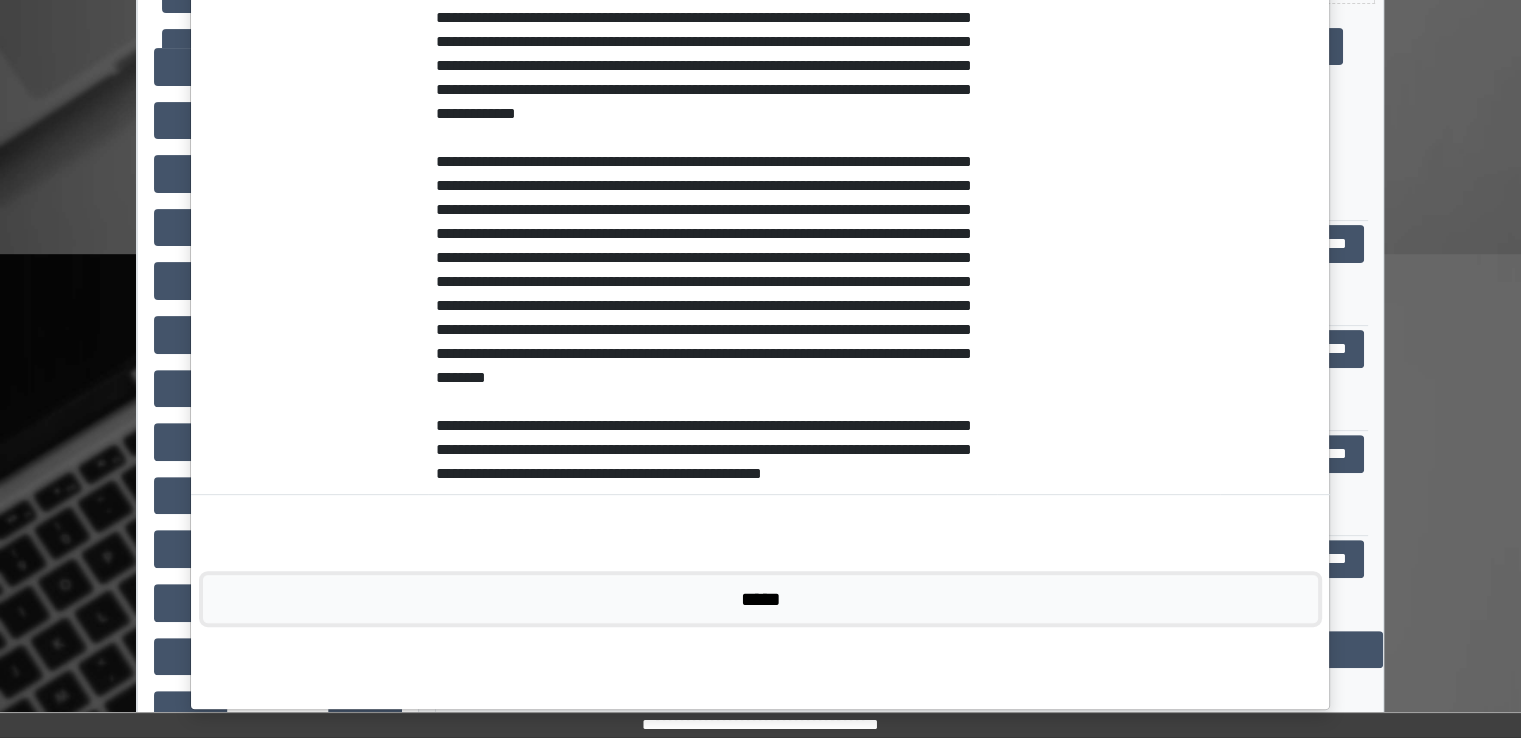 click on "*****" at bounding box center (760, 599) 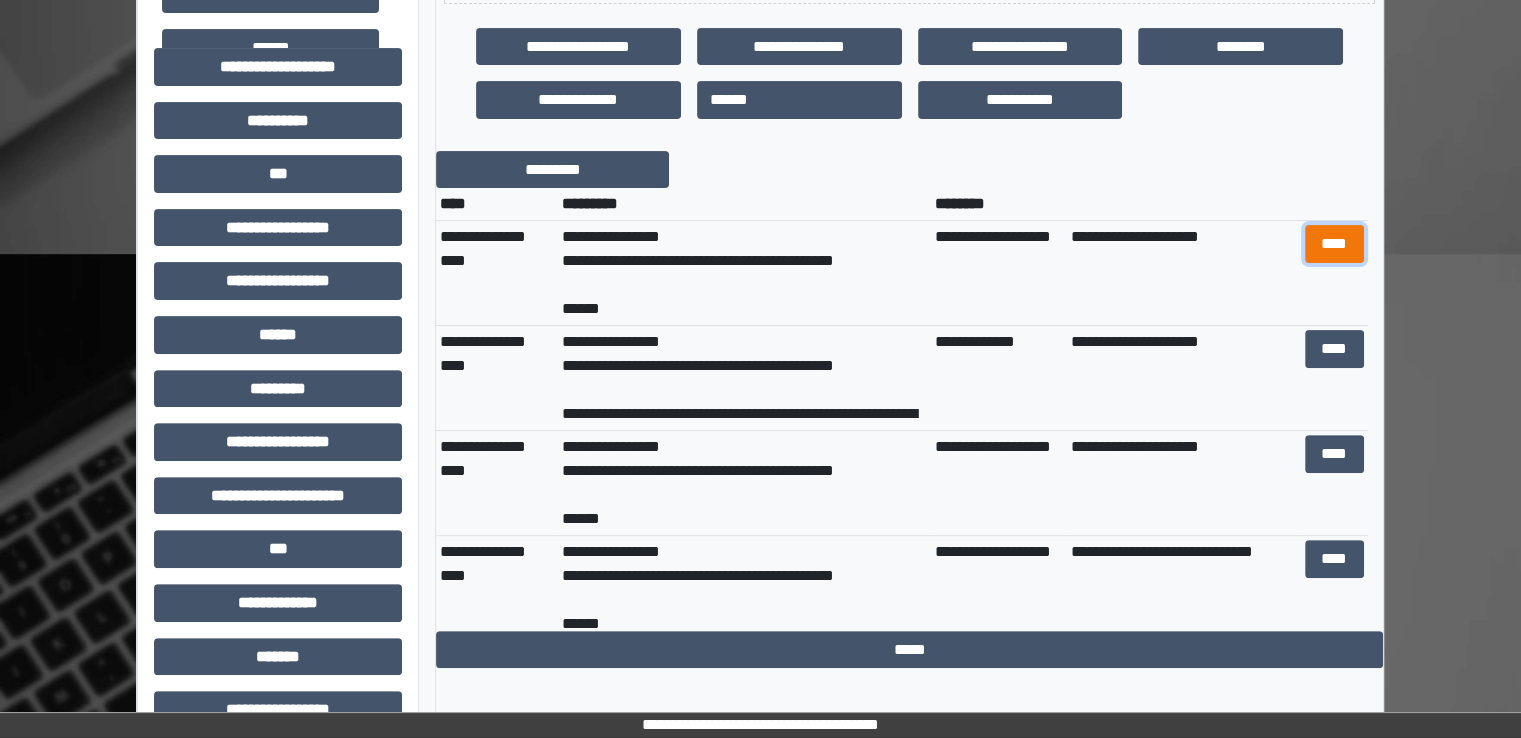 click on "****" at bounding box center [1334, 244] 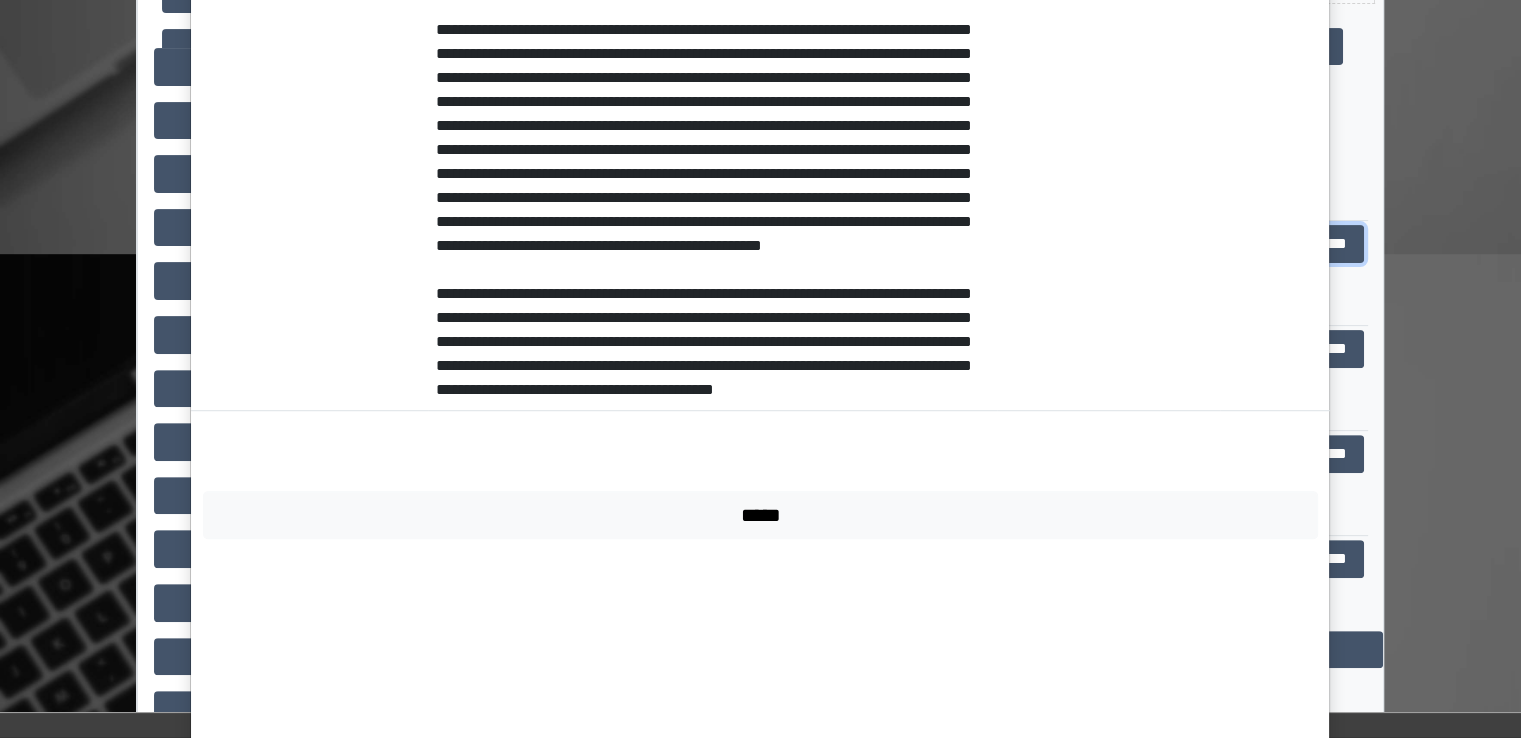 scroll, scrollTop: 1200, scrollLeft: 0, axis: vertical 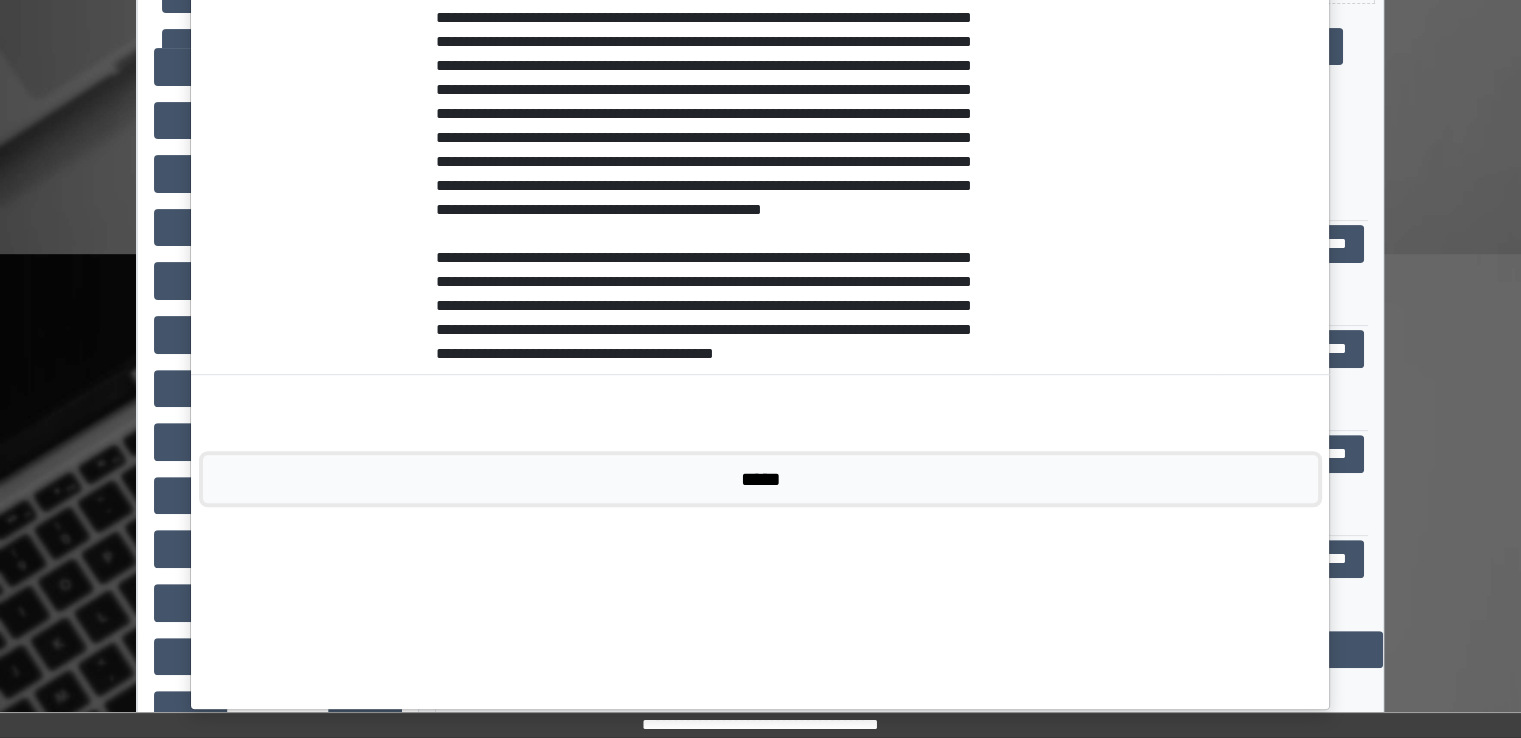 click on "*****" at bounding box center [760, 479] 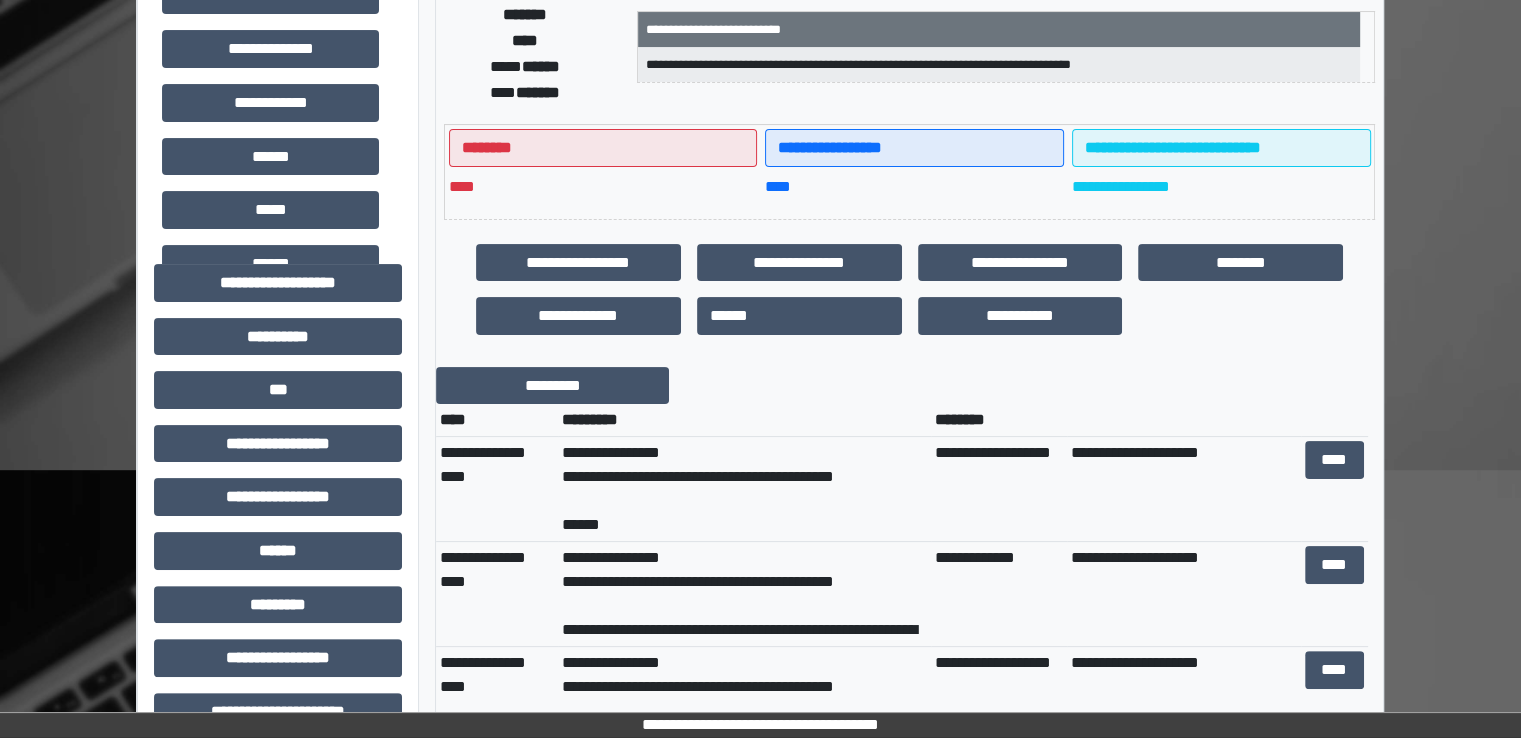 scroll, scrollTop: 300, scrollLeft: 0, axis: vertical 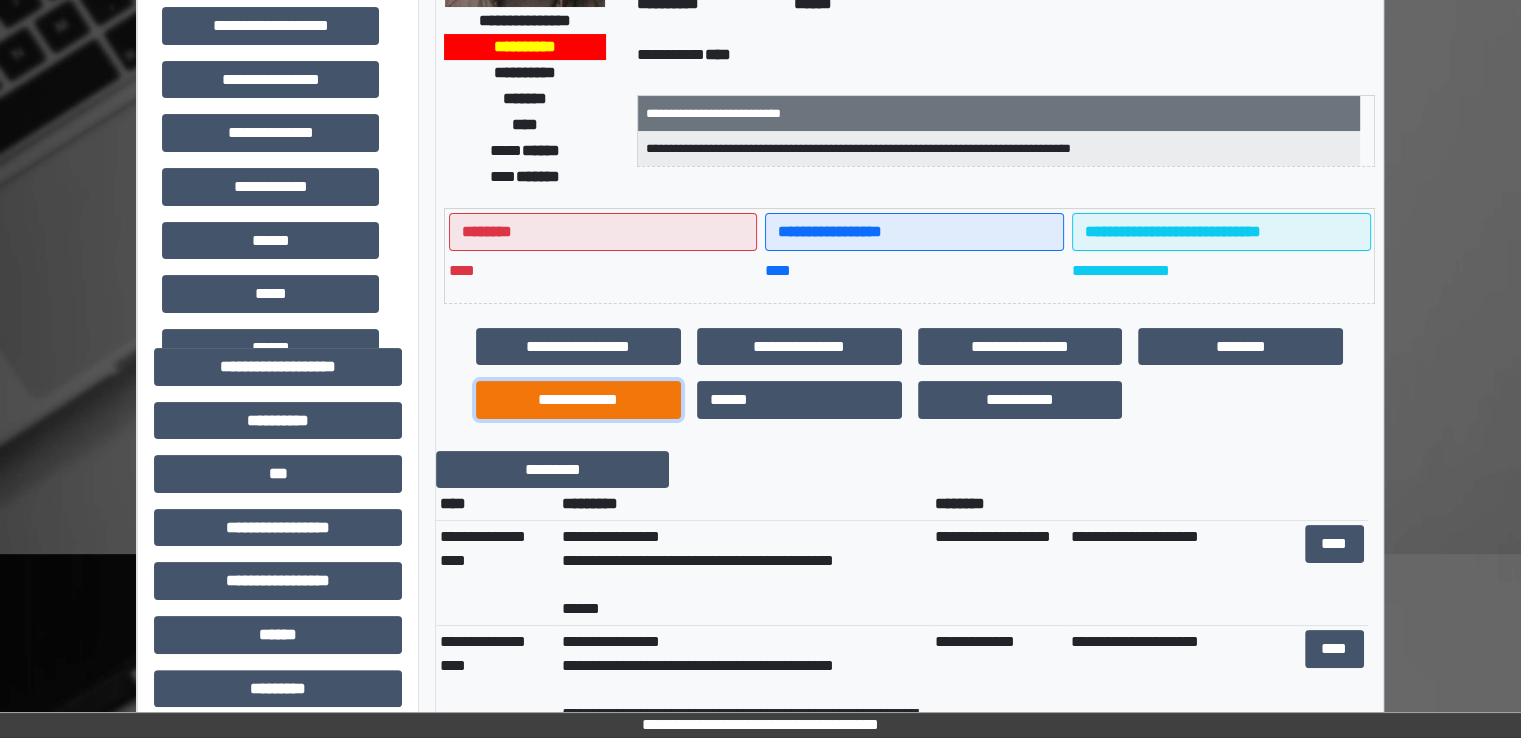 click on "**********" at bounding box center [578, 400] 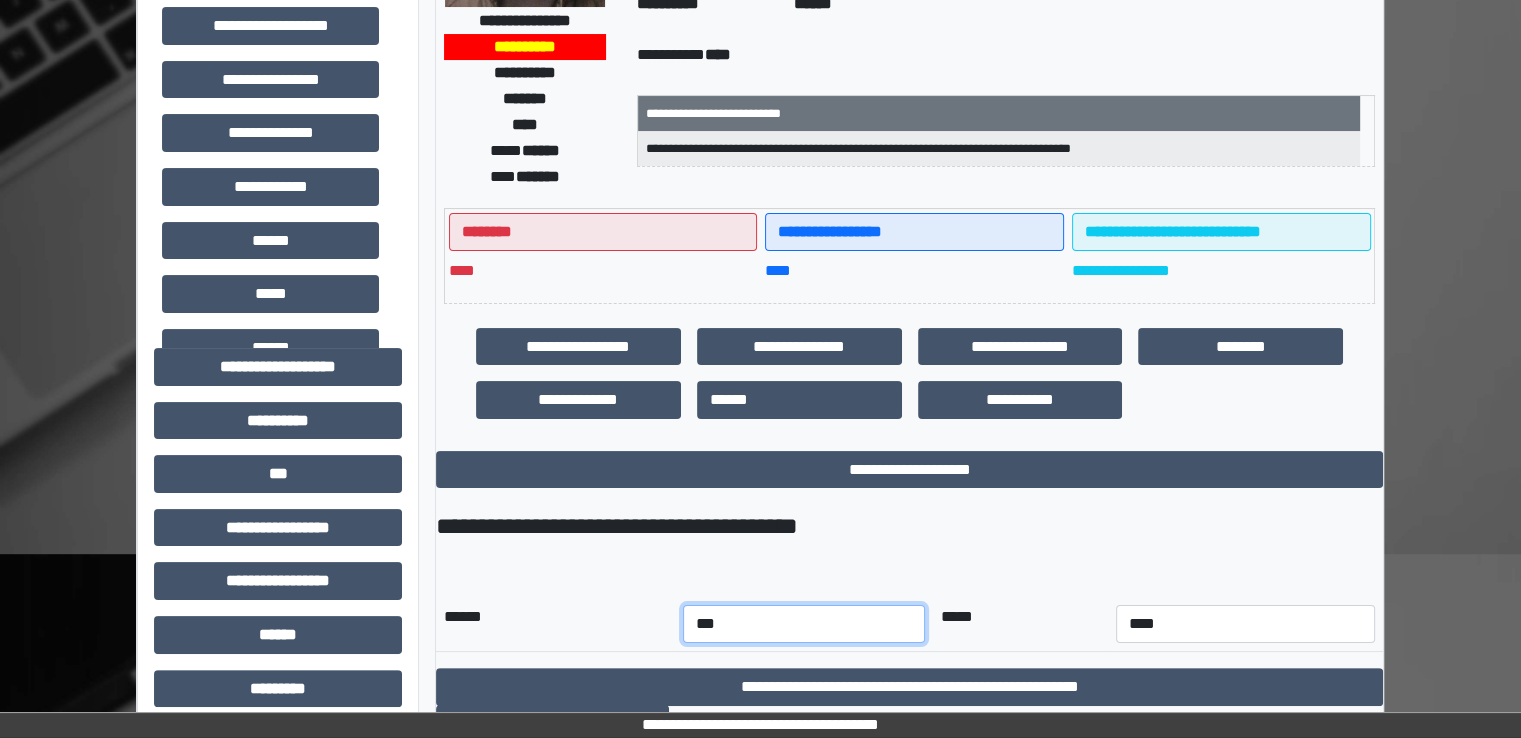 click on "***
***
***
***
***
***
***
***
***
***
***
***" at bounding box center [804, 624] 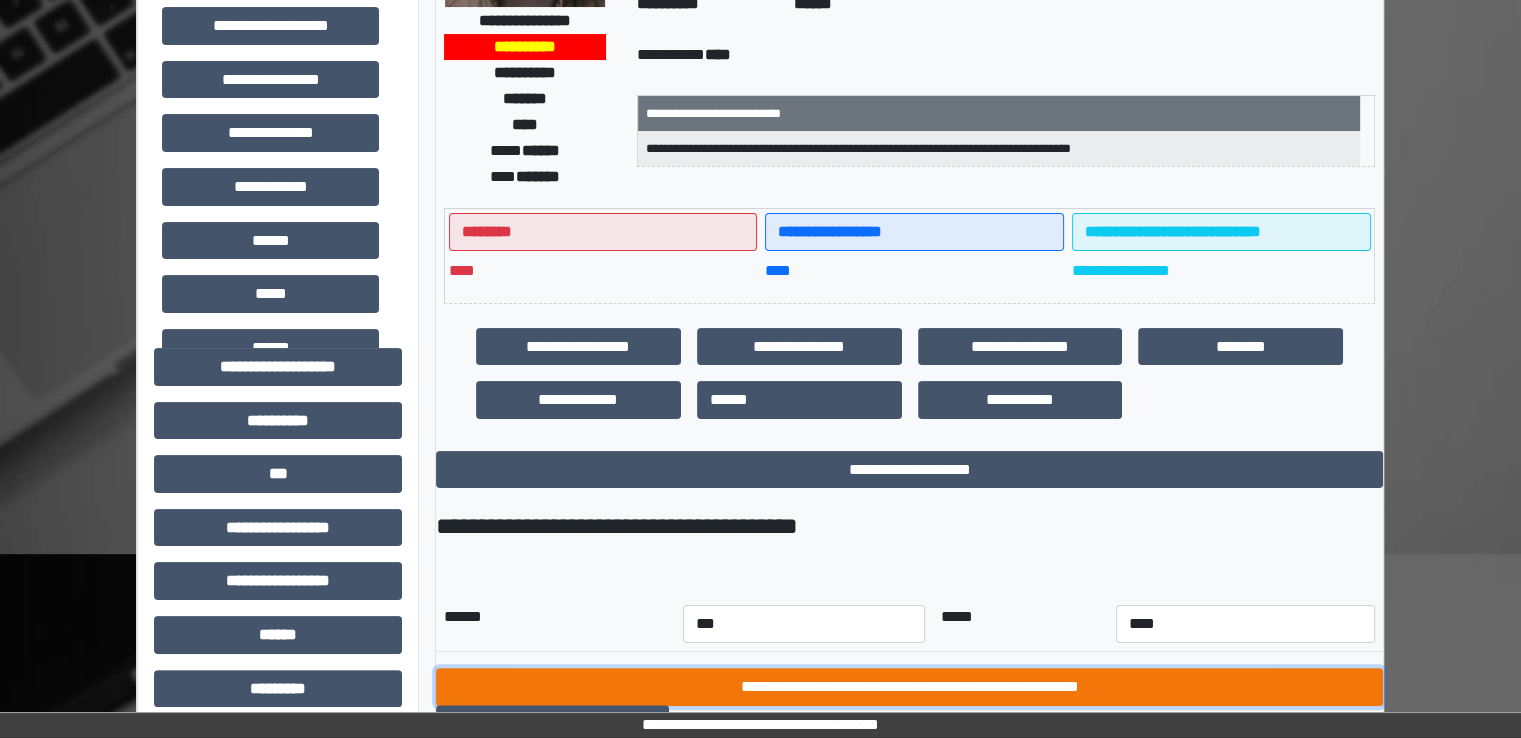 click on "**********" at bounding box center [909, 687] 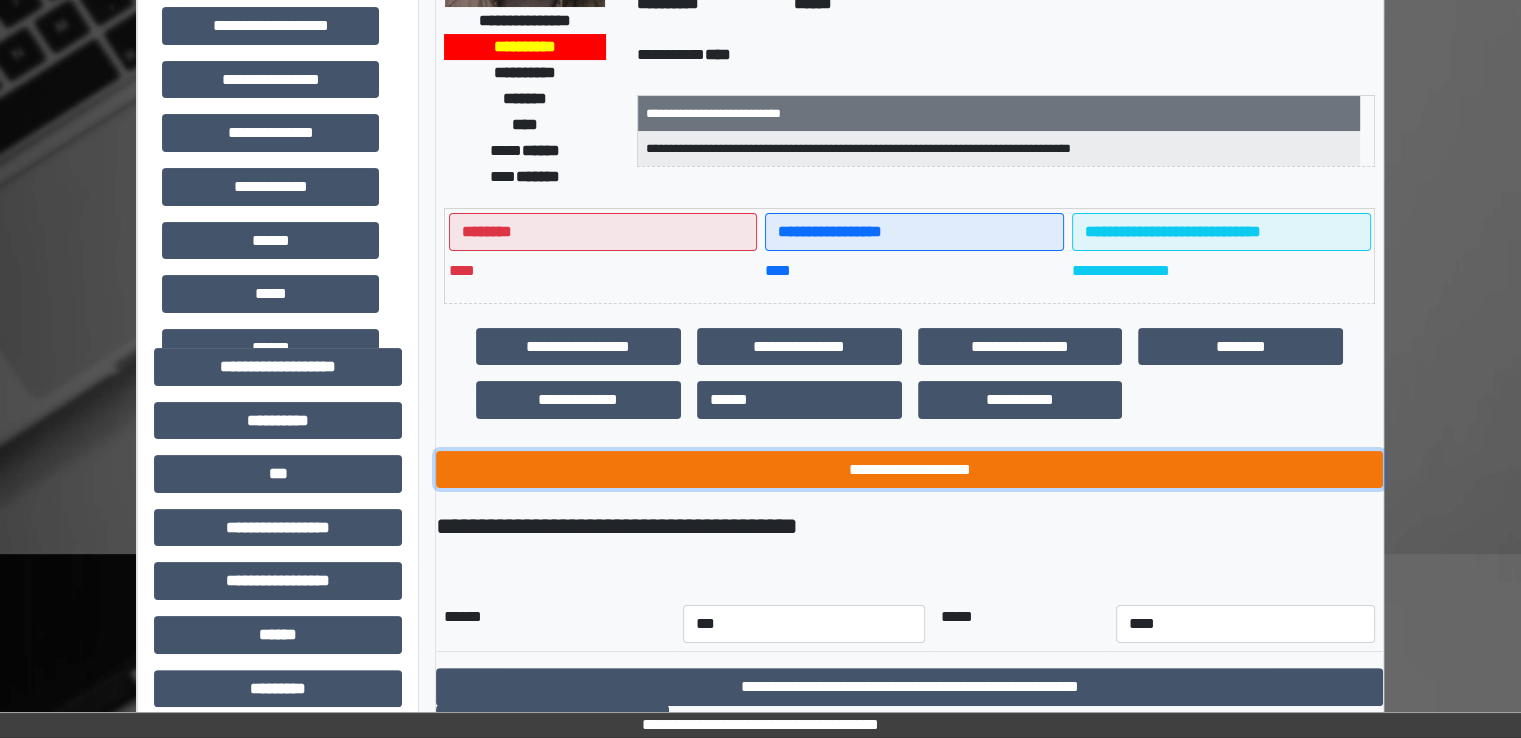 click on "**********" at bounding box center (909, 470) 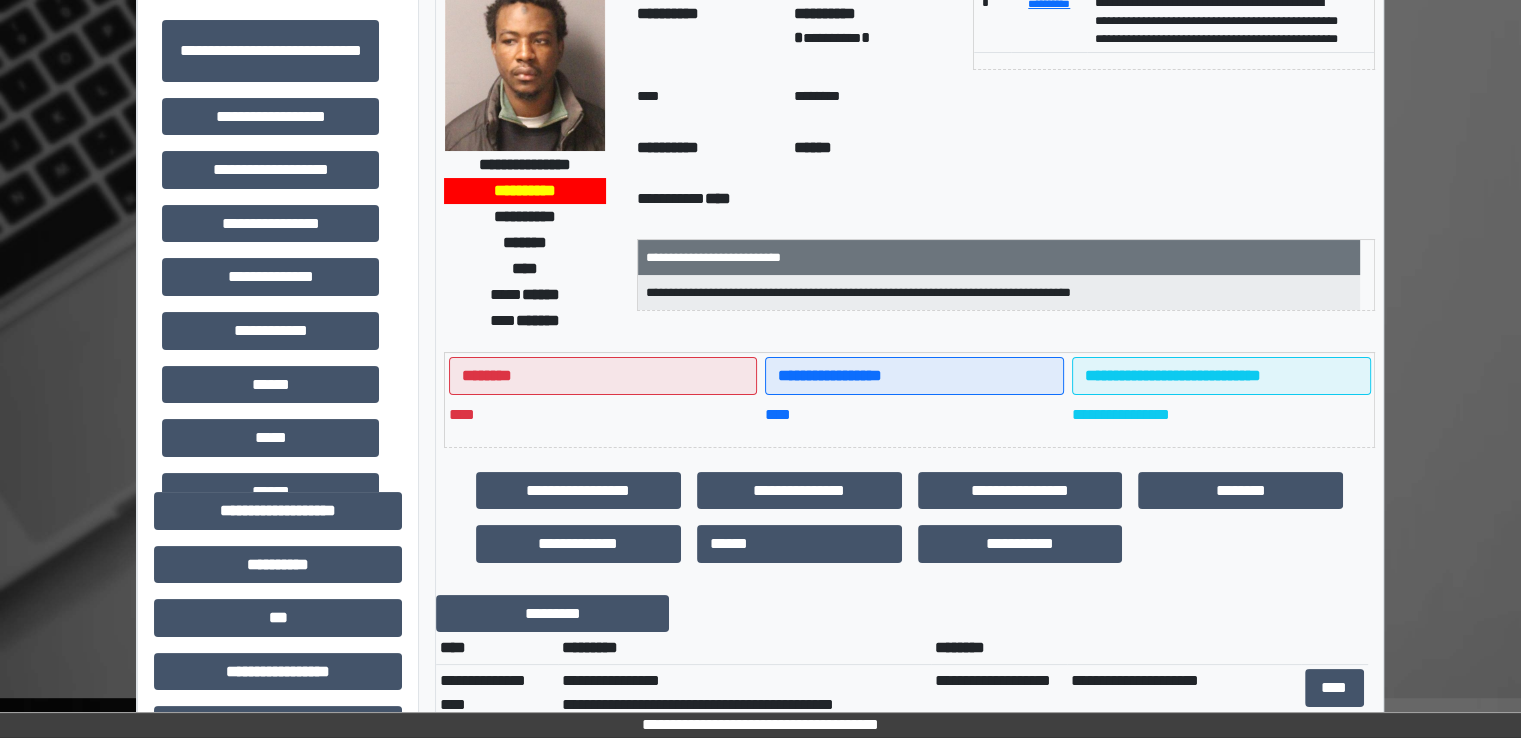 scroll, scrollTop: 0, scrollLeft: 0, axis: both 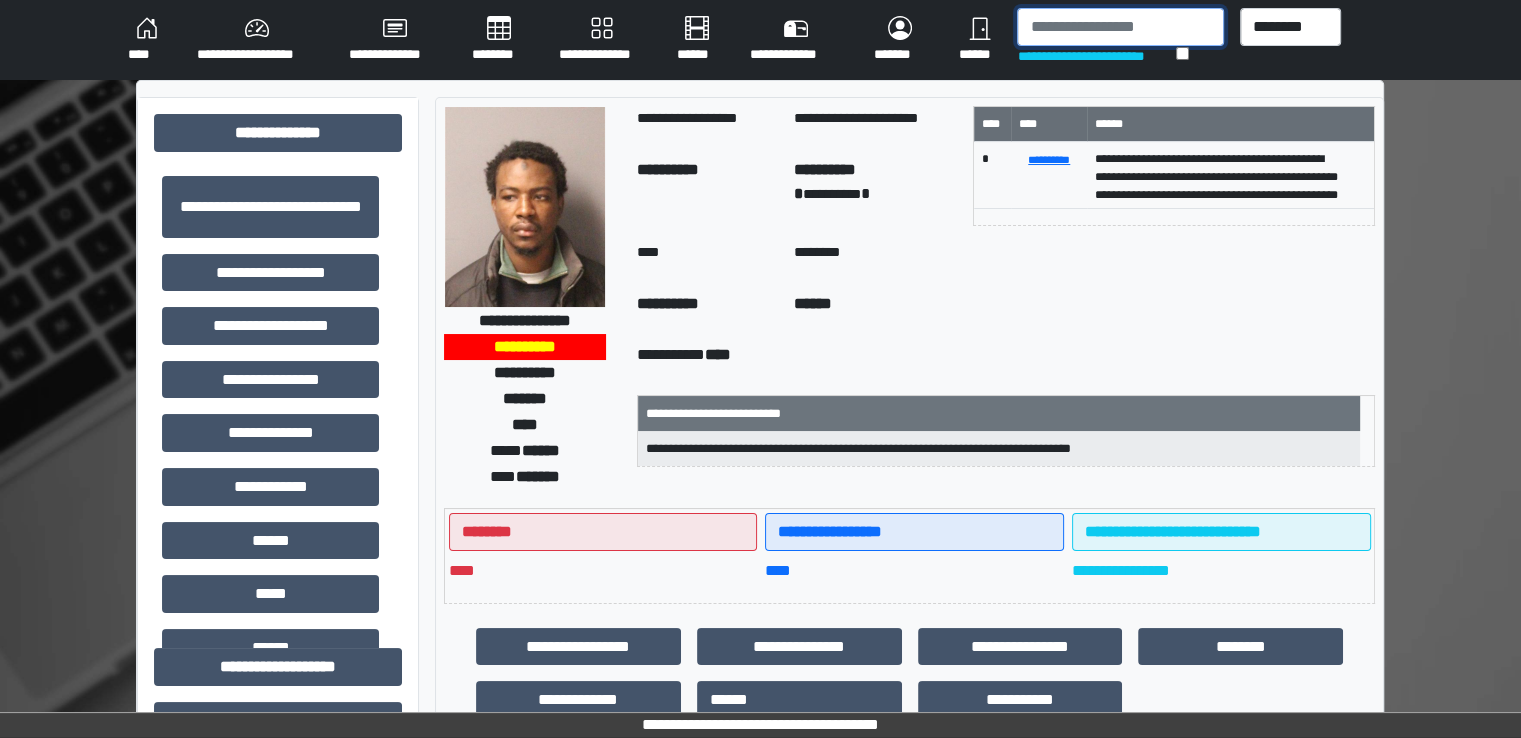 click at bounding box center (1120, 27) 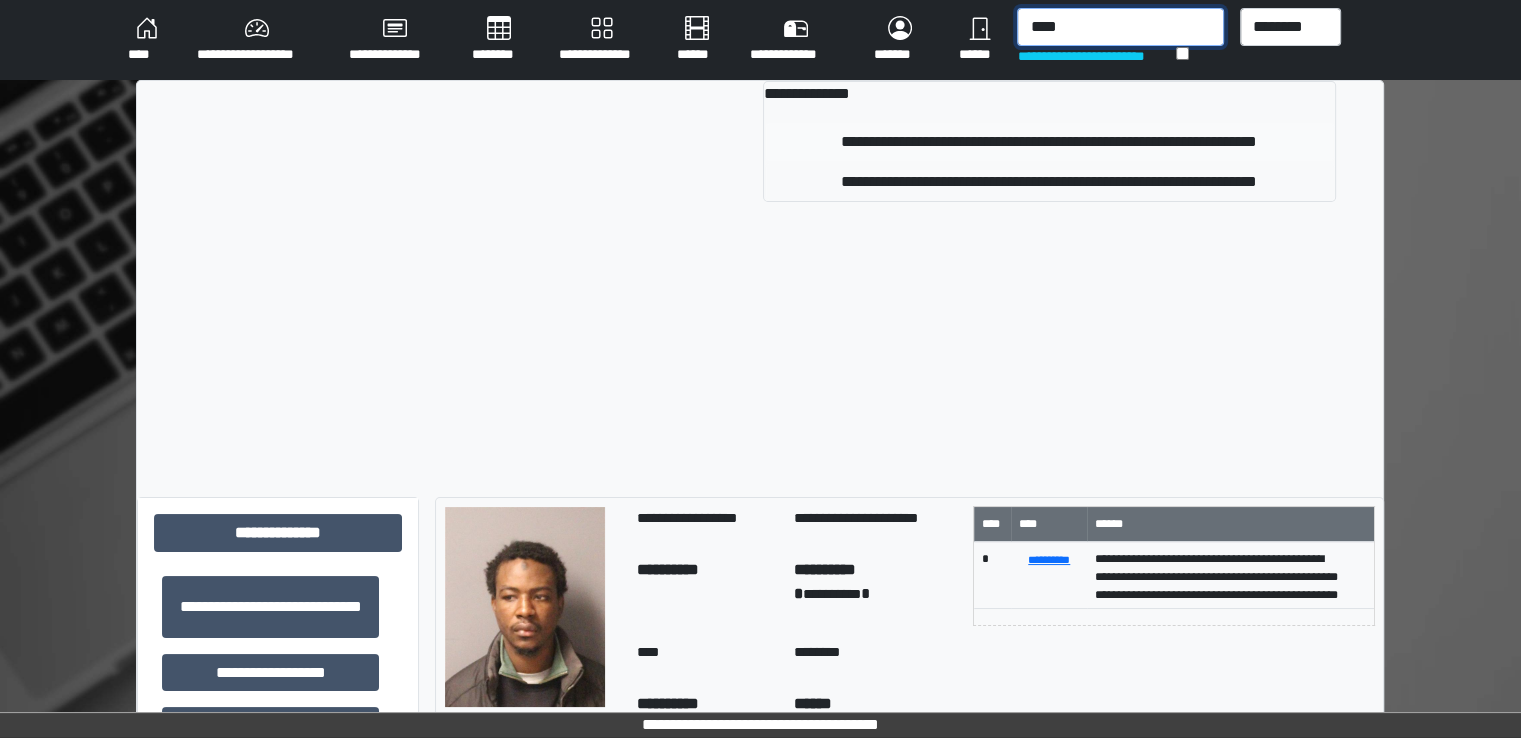 type on "****" 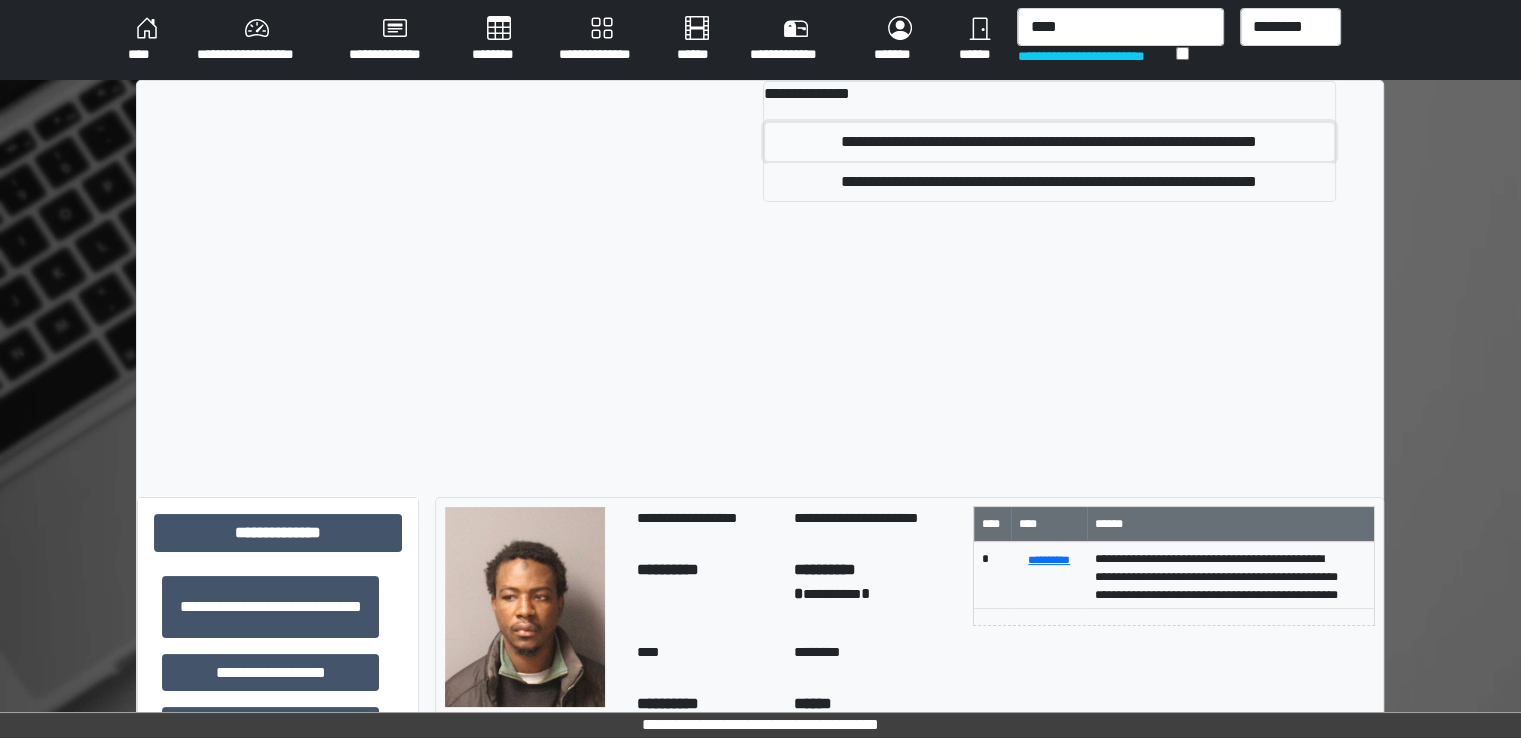 click on "**********" at bounding box center [1049, 142] 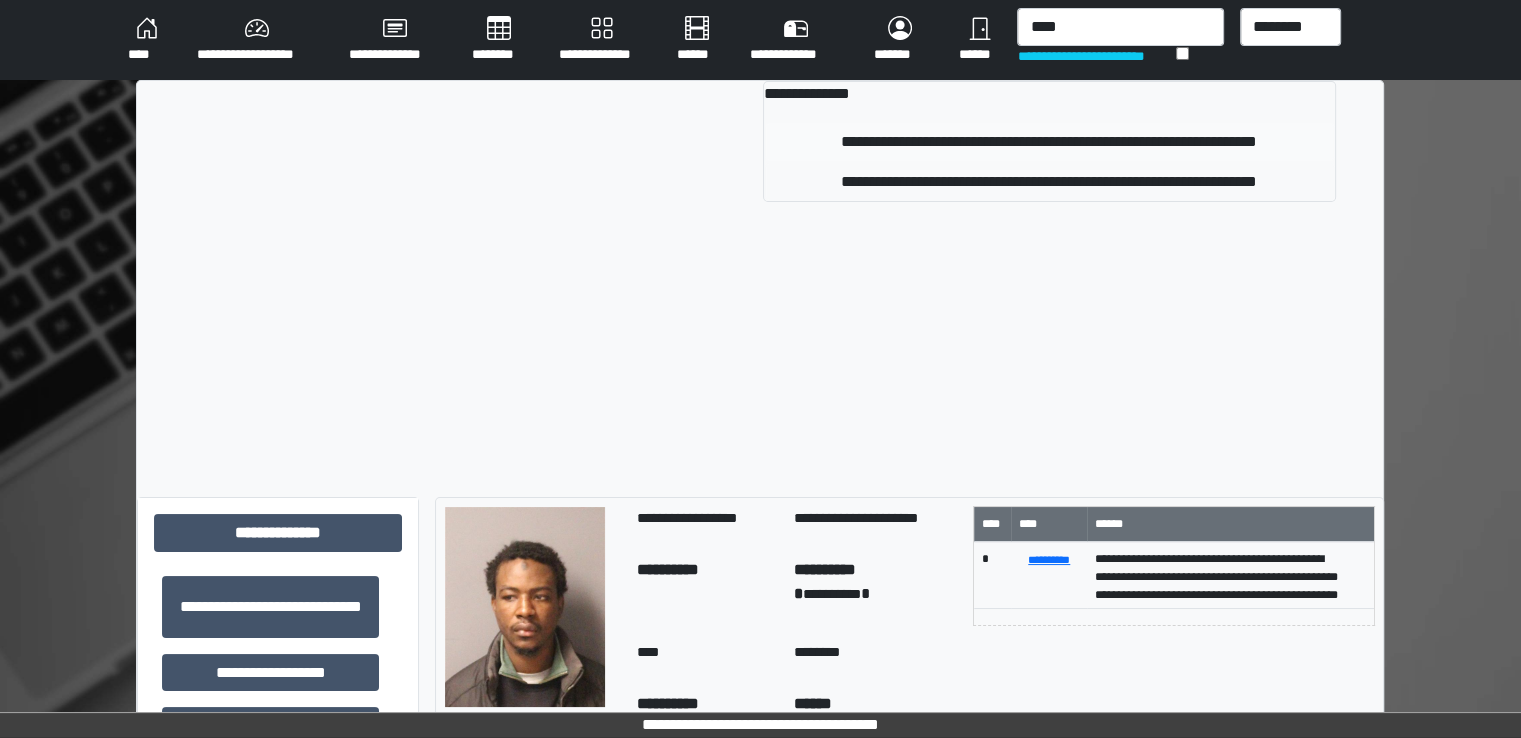 type 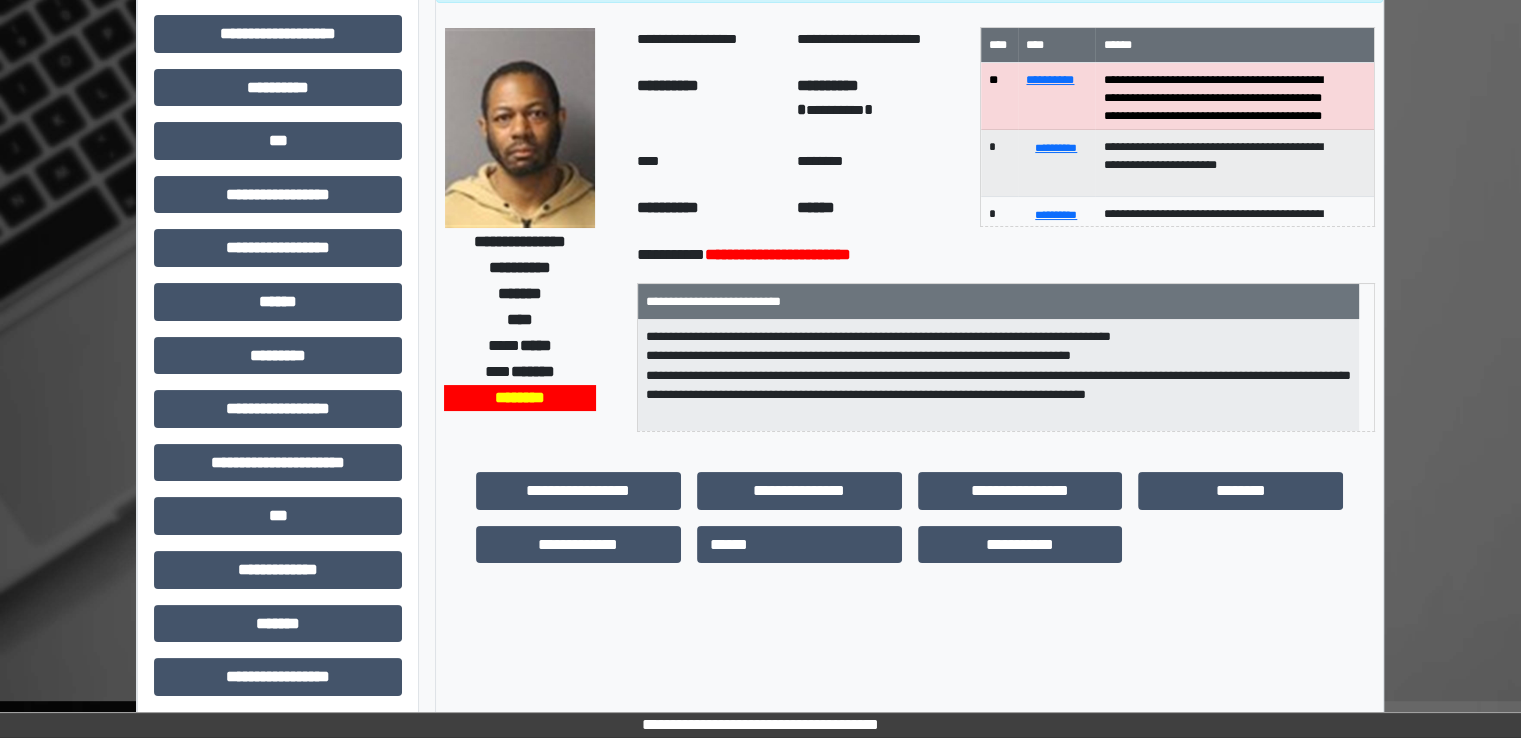 scroll, scrollTop: 428, scrollLeft: 0, axis: vertical 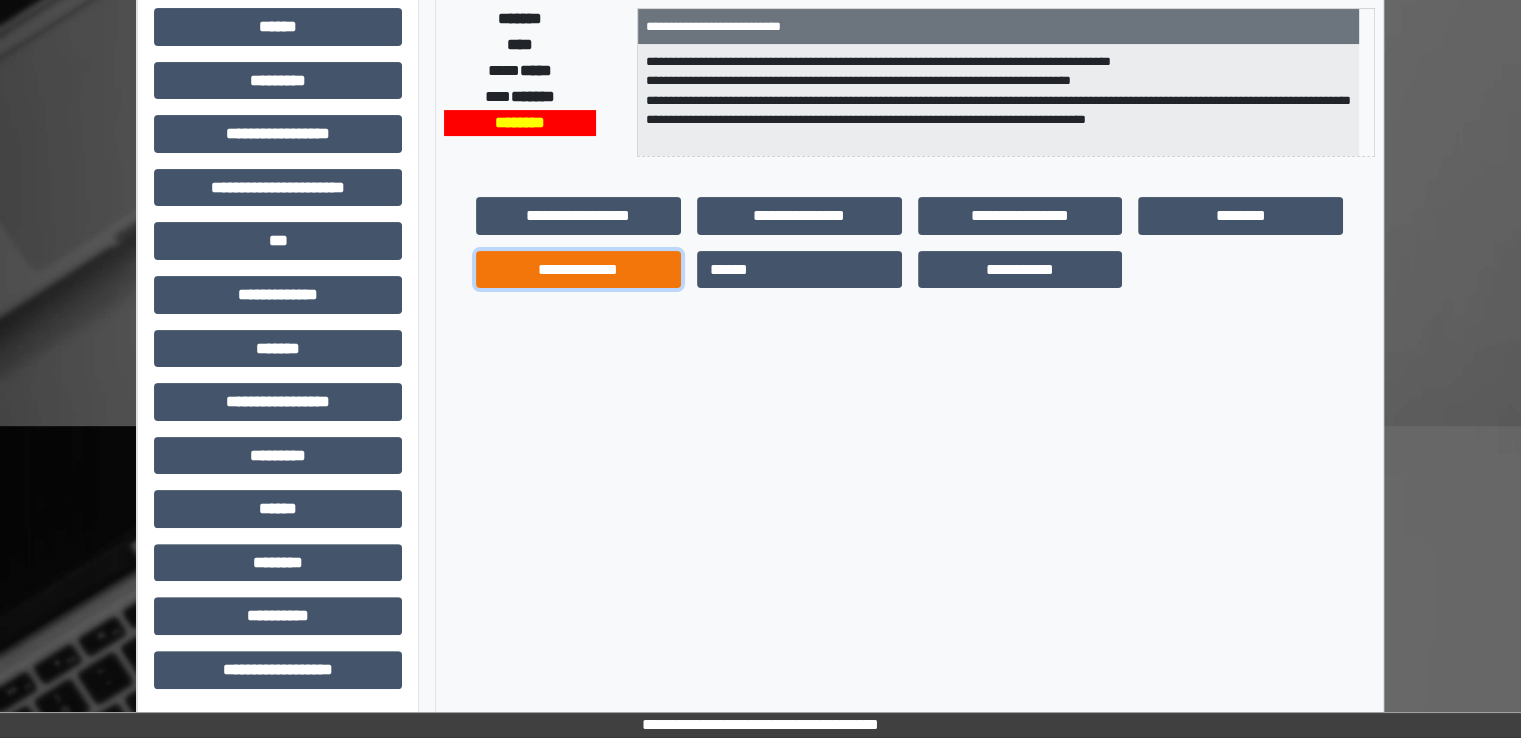 click on "**********" at bounding box center [578, 270] 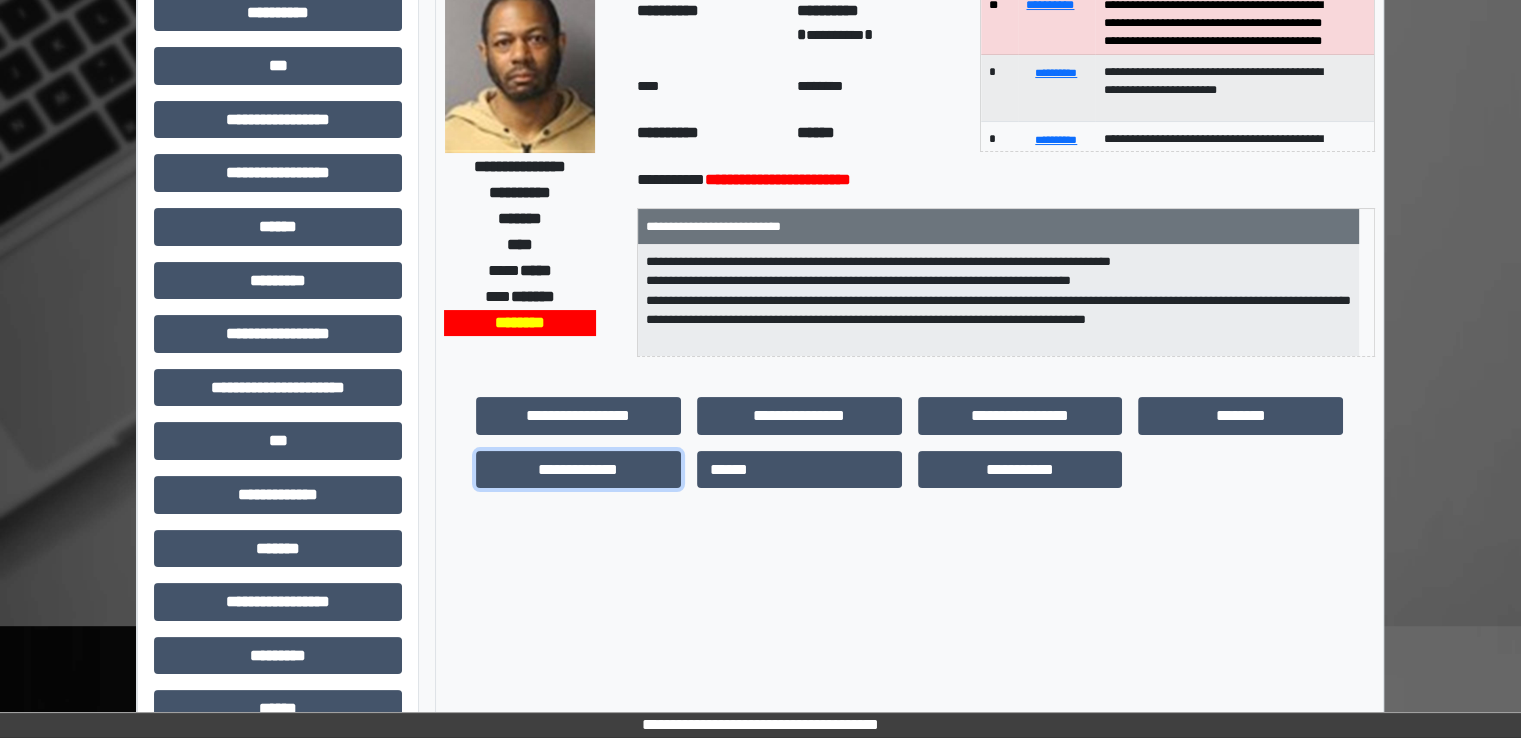 scroll, scrollTop: 128, scrollLeft: 0, axis: vertical 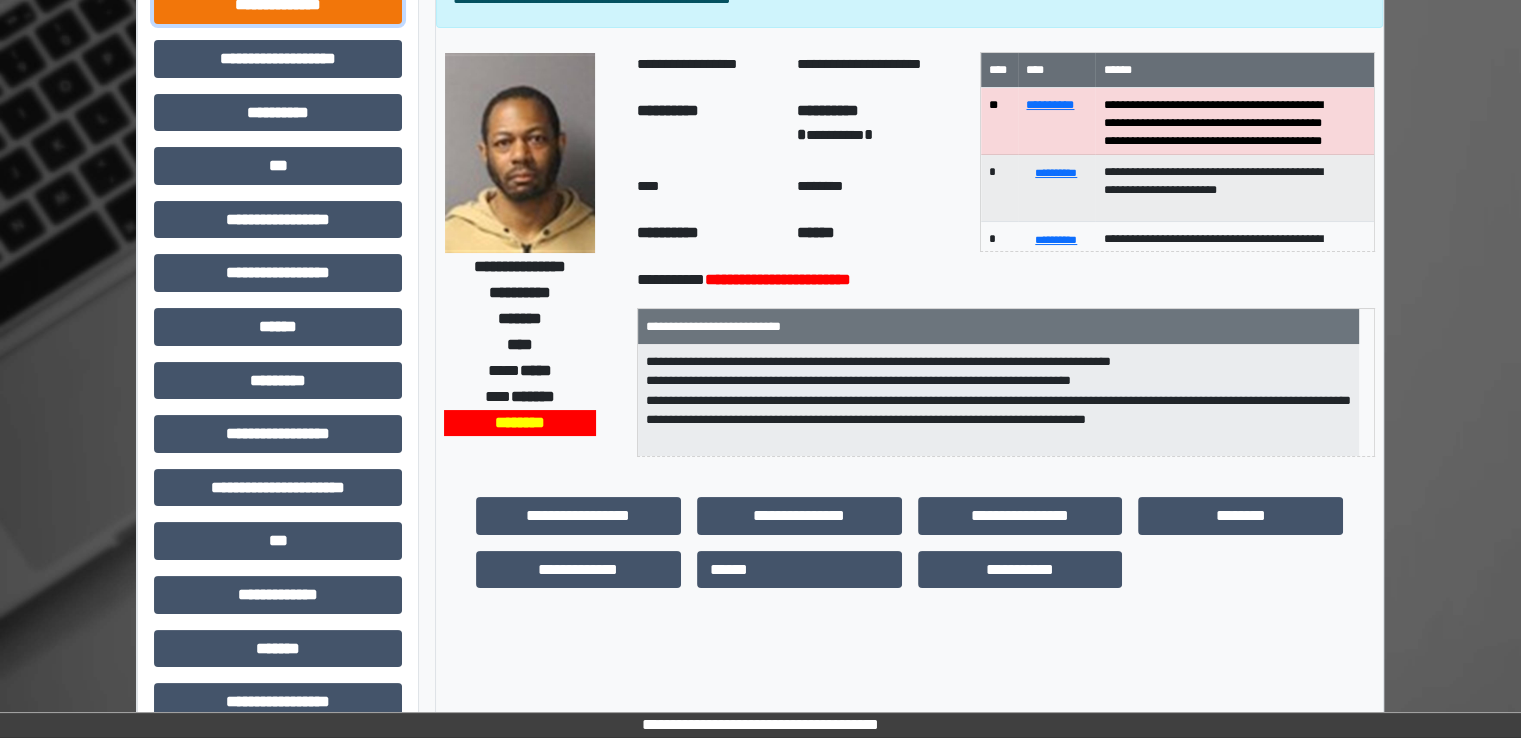 click on "**********" at bounding box center [278, 5] 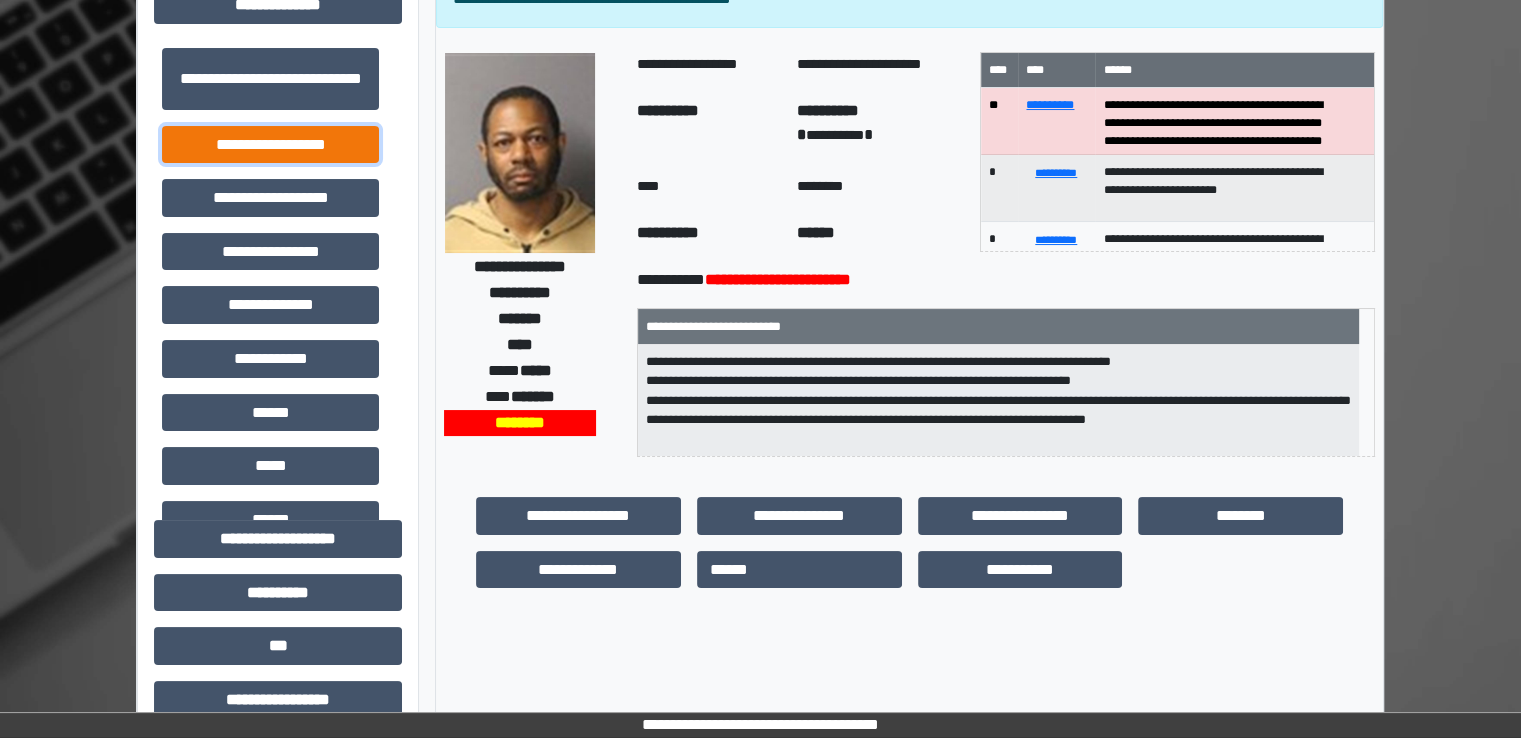 click on "**********" at bounding box center [270, 145] 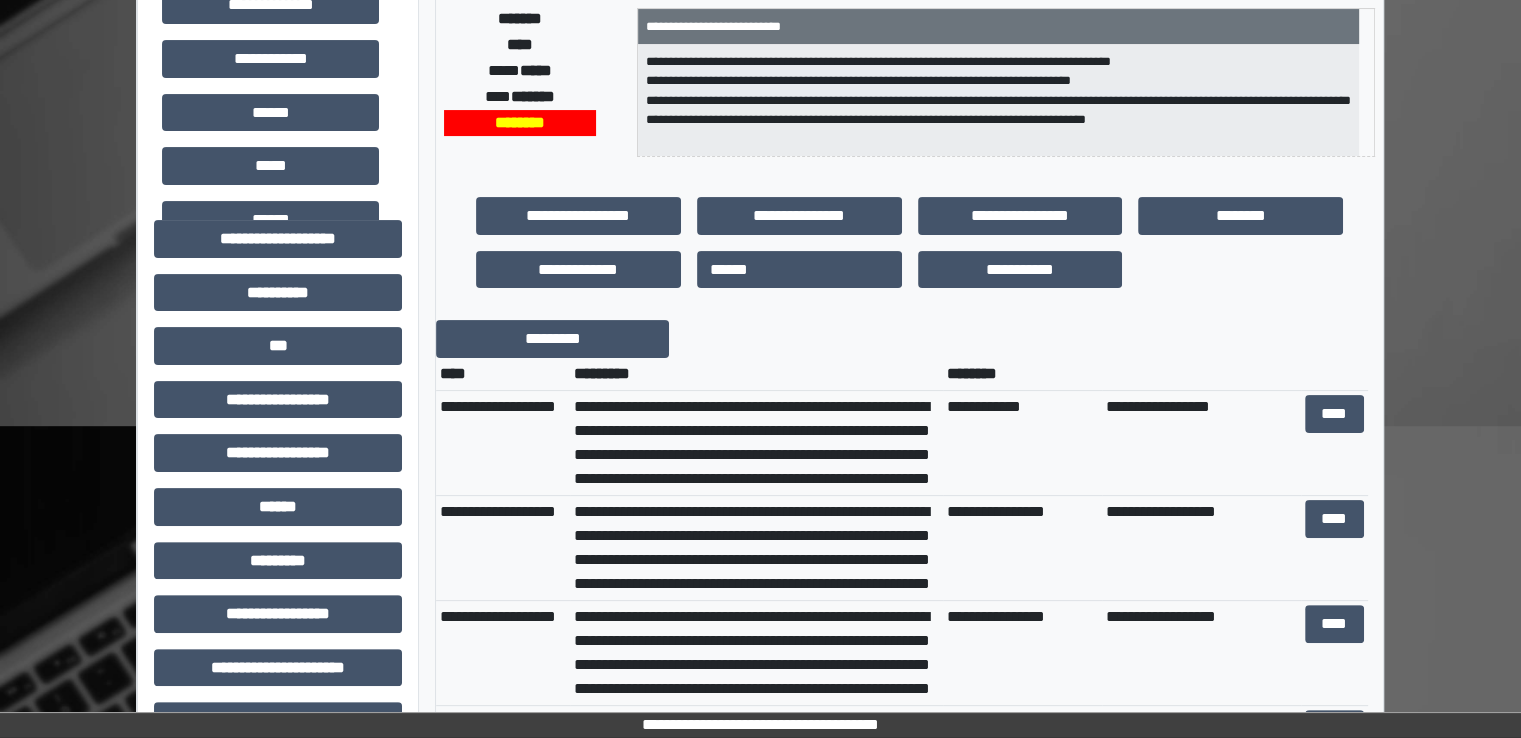 scroll, scrollTop: 528, scrollLeft: 0, axis: vertical 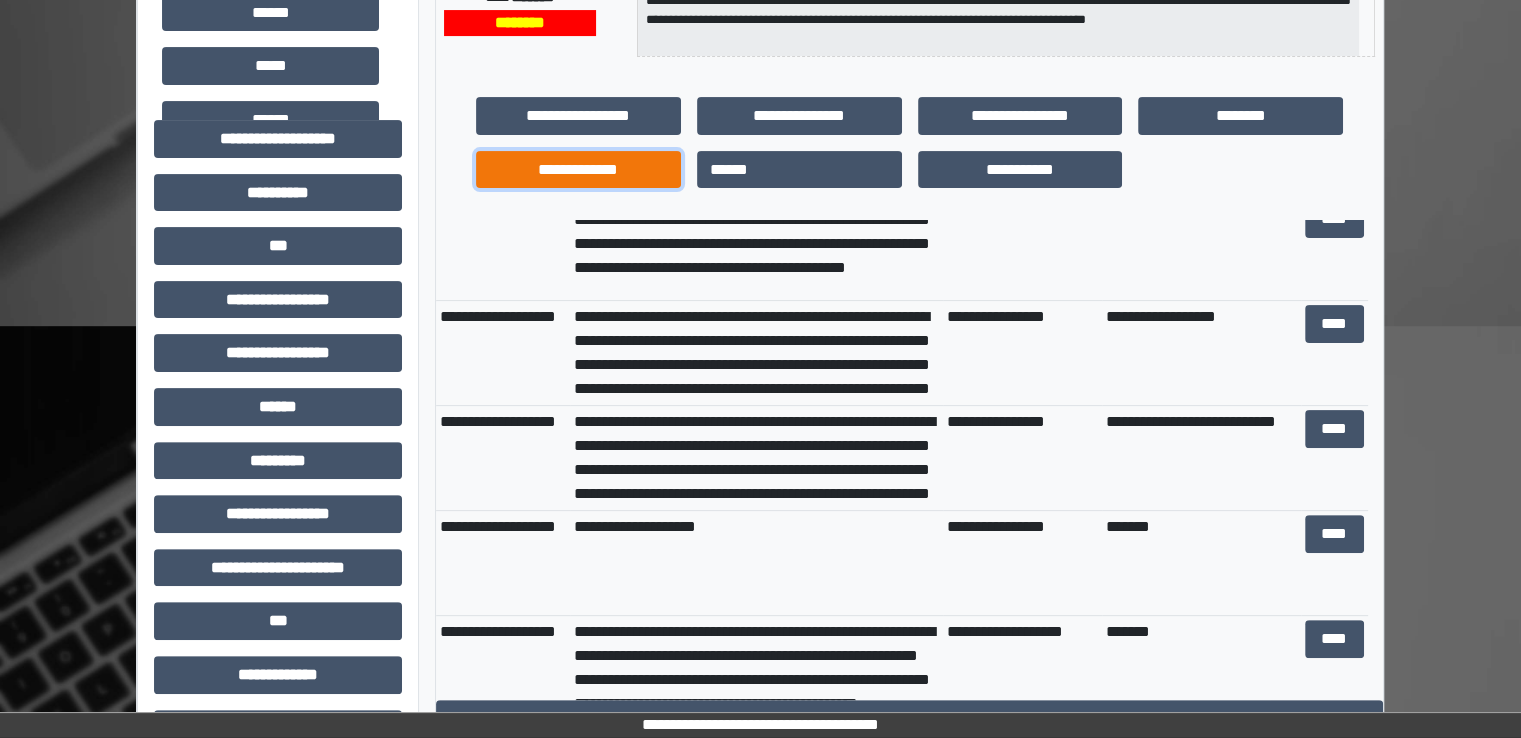 click on "**********" at bounding box center [578, 170] 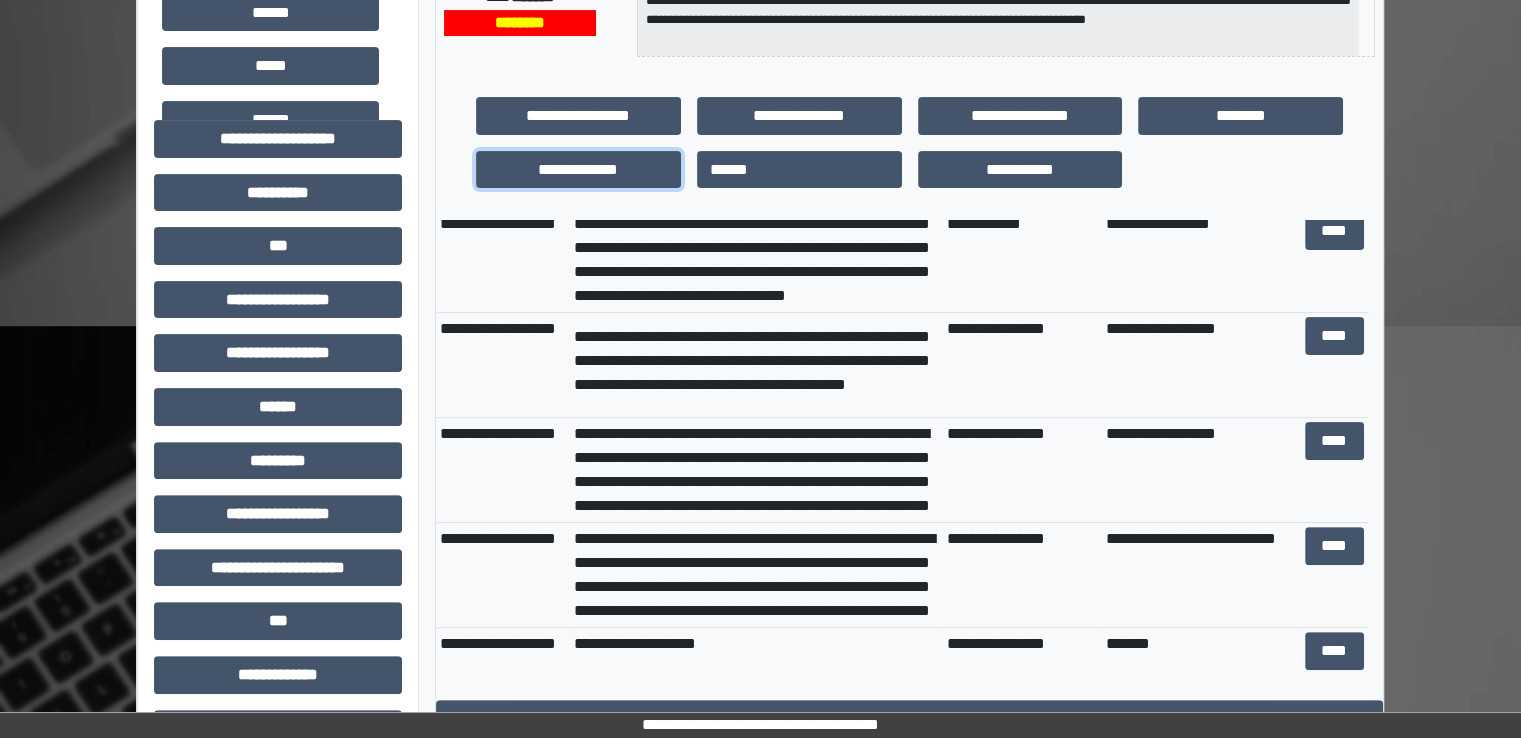 scroll, scrollTop: 0, scrollLeft: 0, axis: both 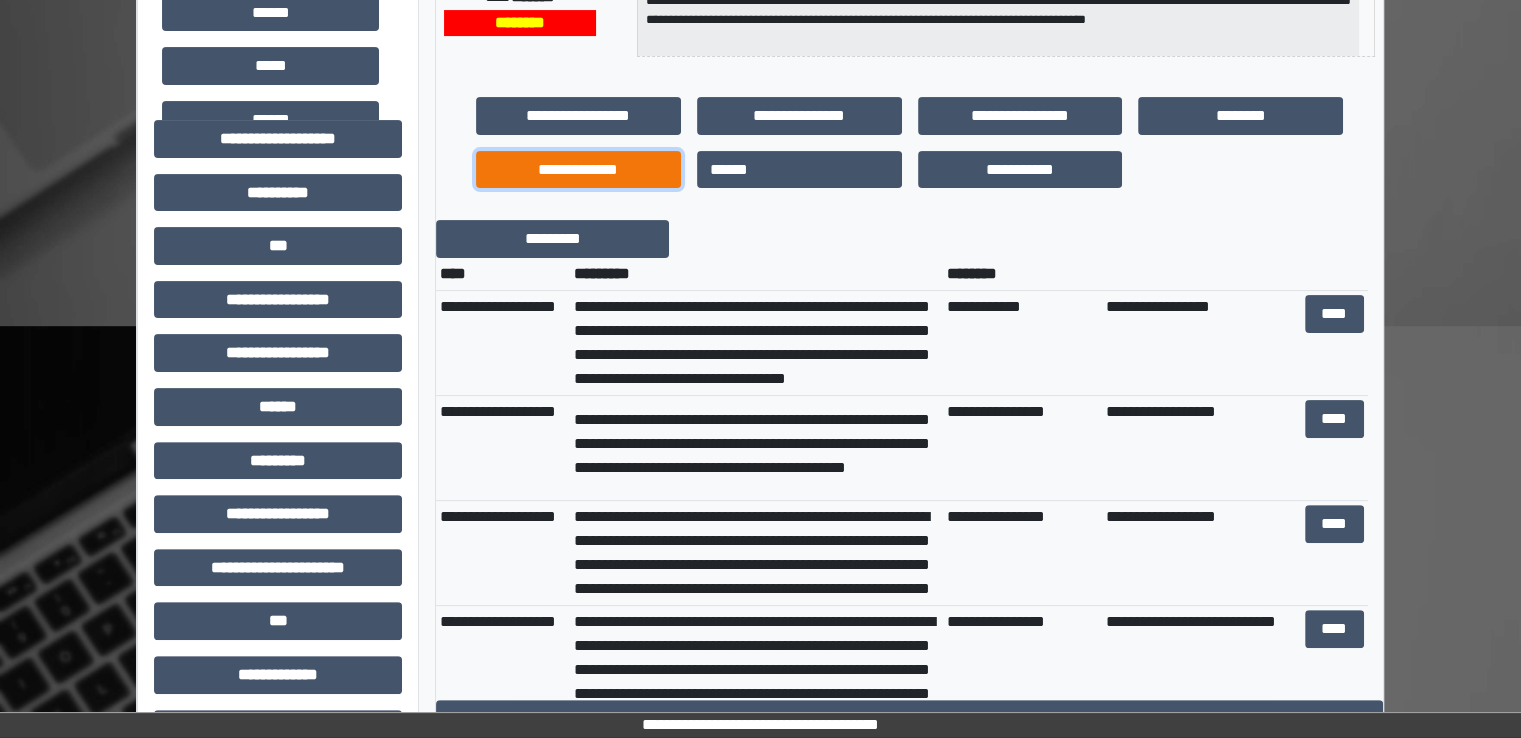 click on "**********" at bounding box center [578, 170] 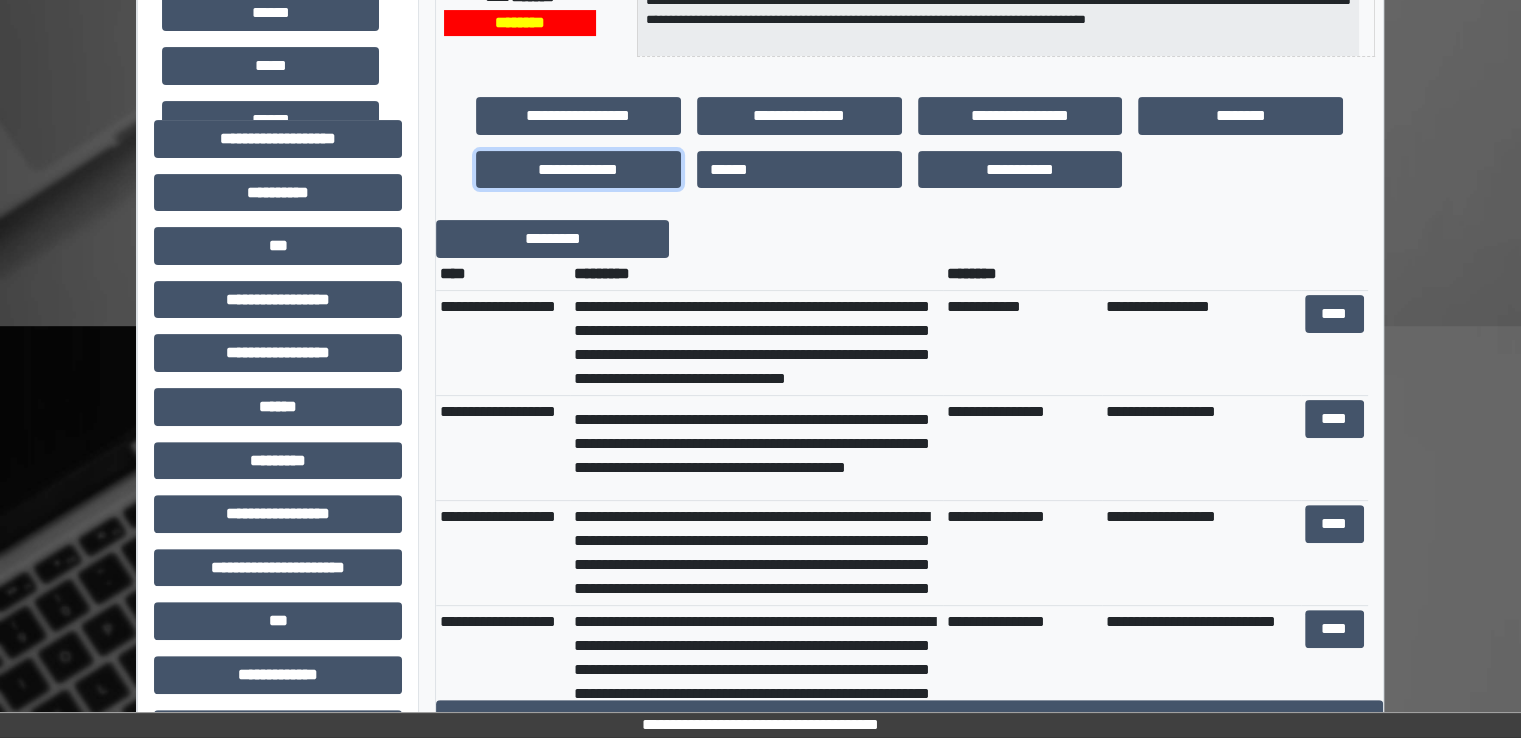 scroll, scrollTop: 428, scrollLeft: 0, axis: vertical 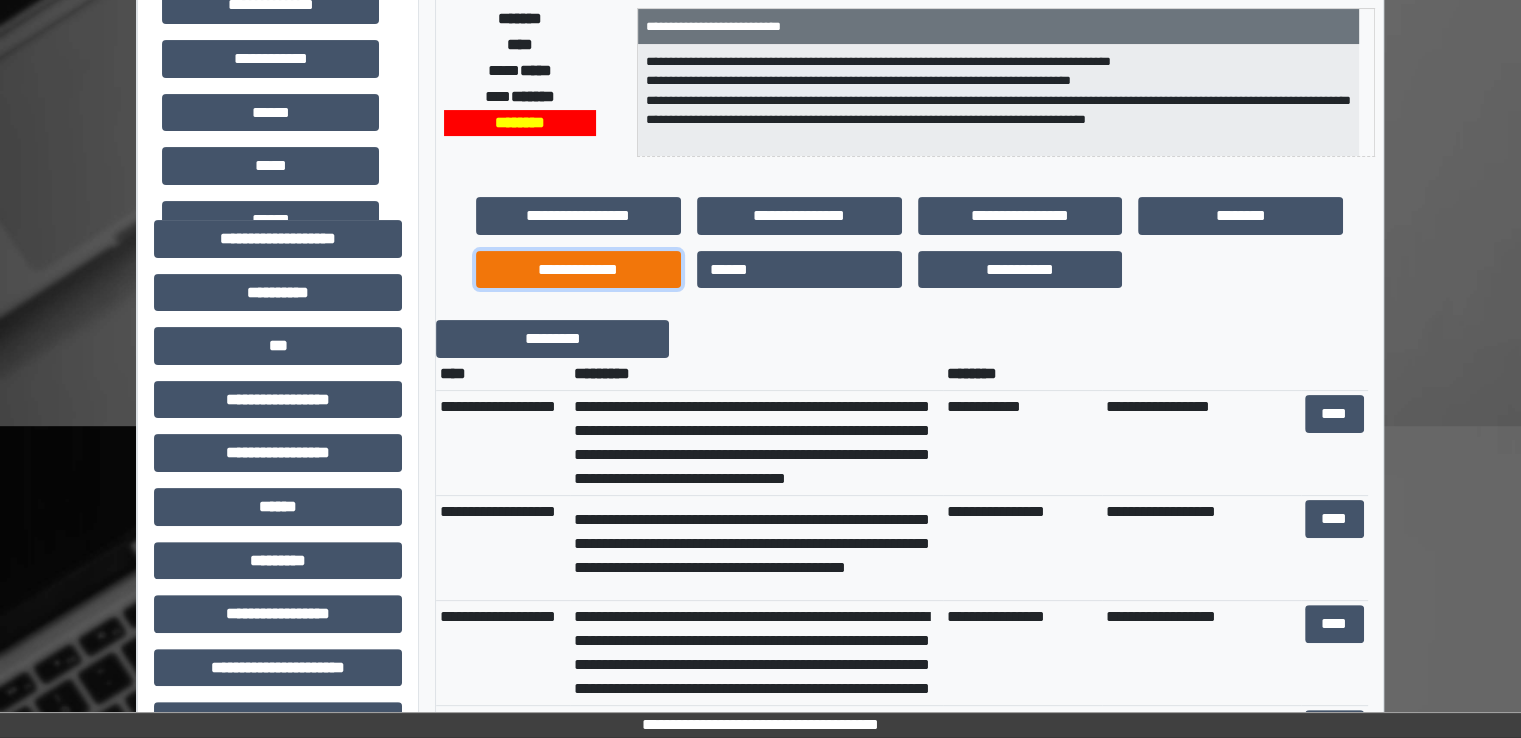 click on "**********" at bounding box center [578, 270] 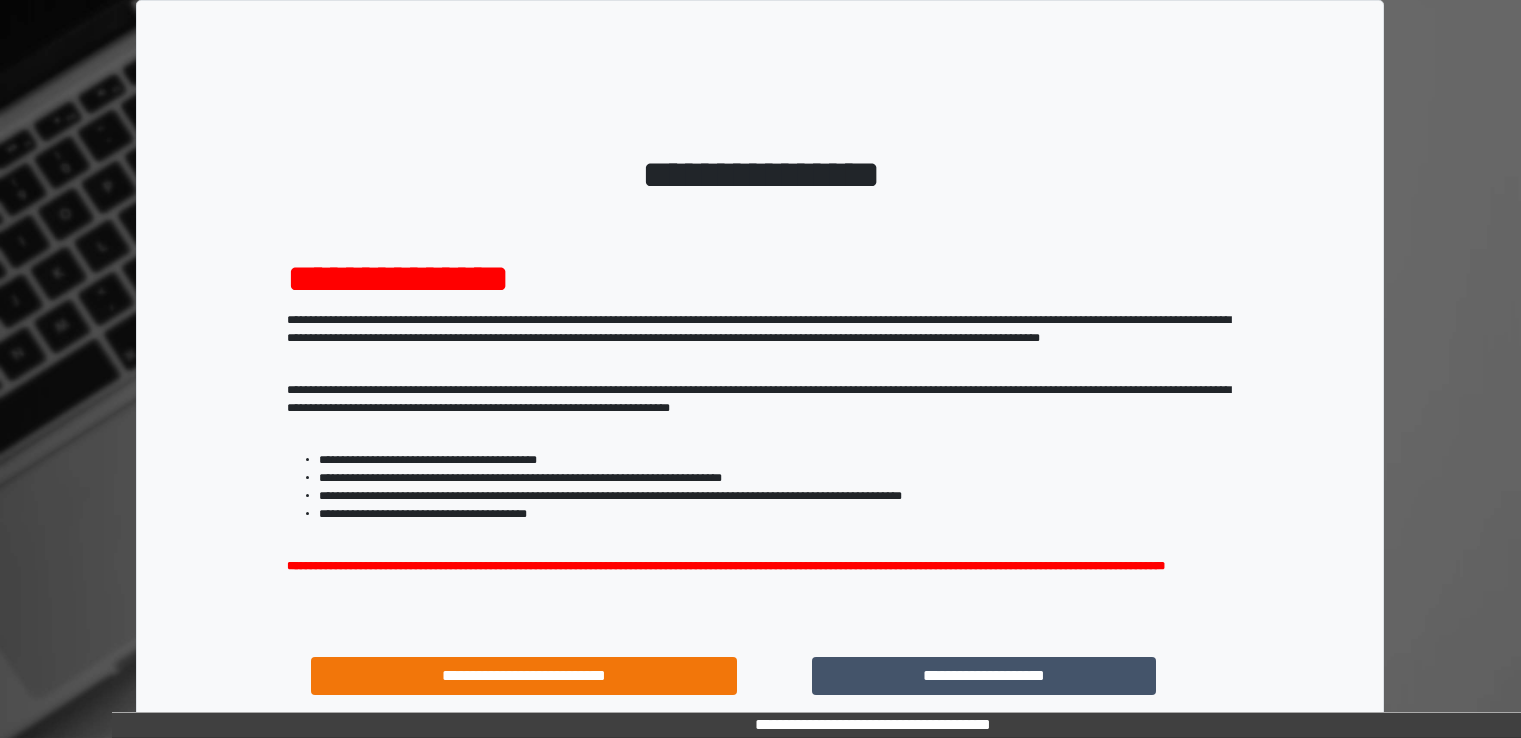scroll, scrollTop: 0, scrollLeft: 0, axis: both 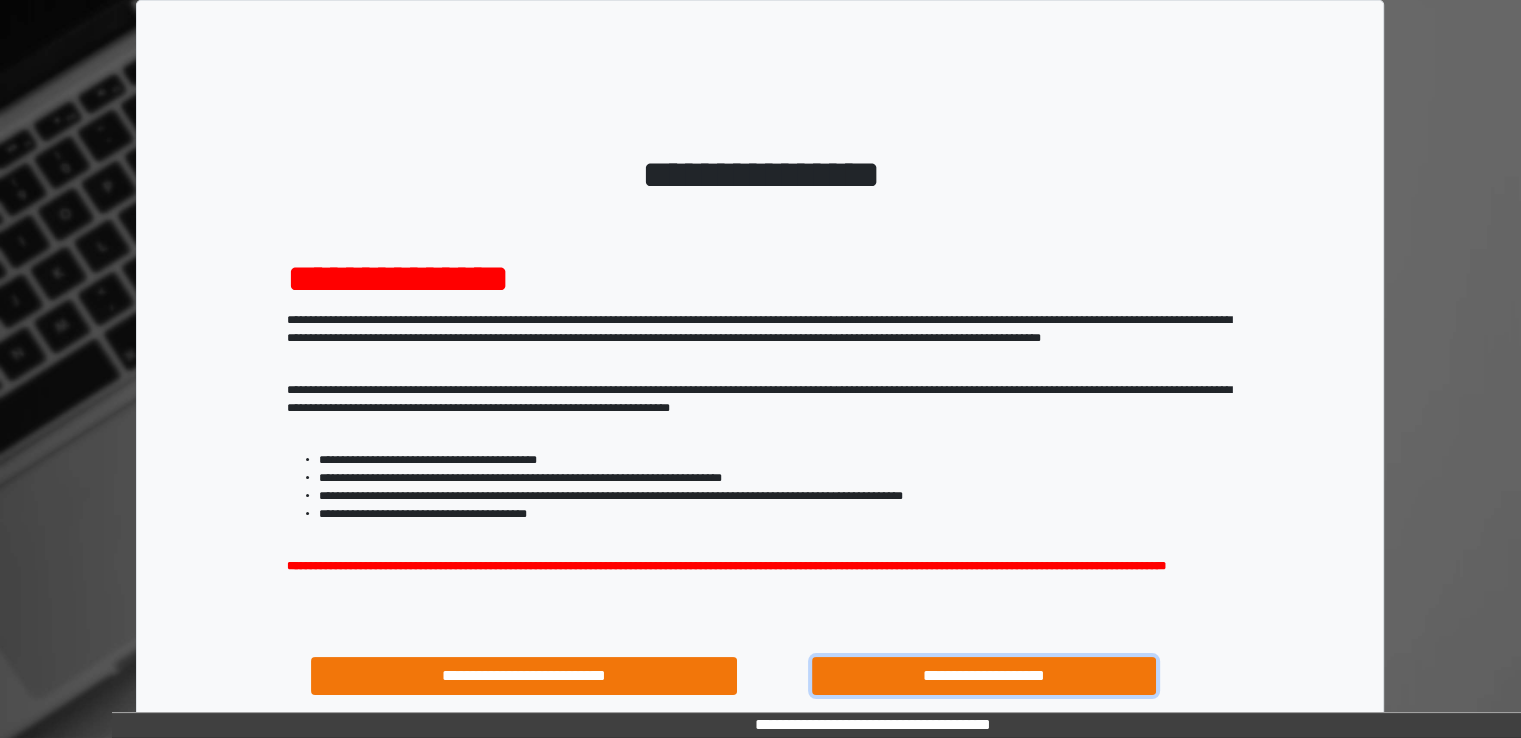 click on "**********" at bounding box center [984, 676] 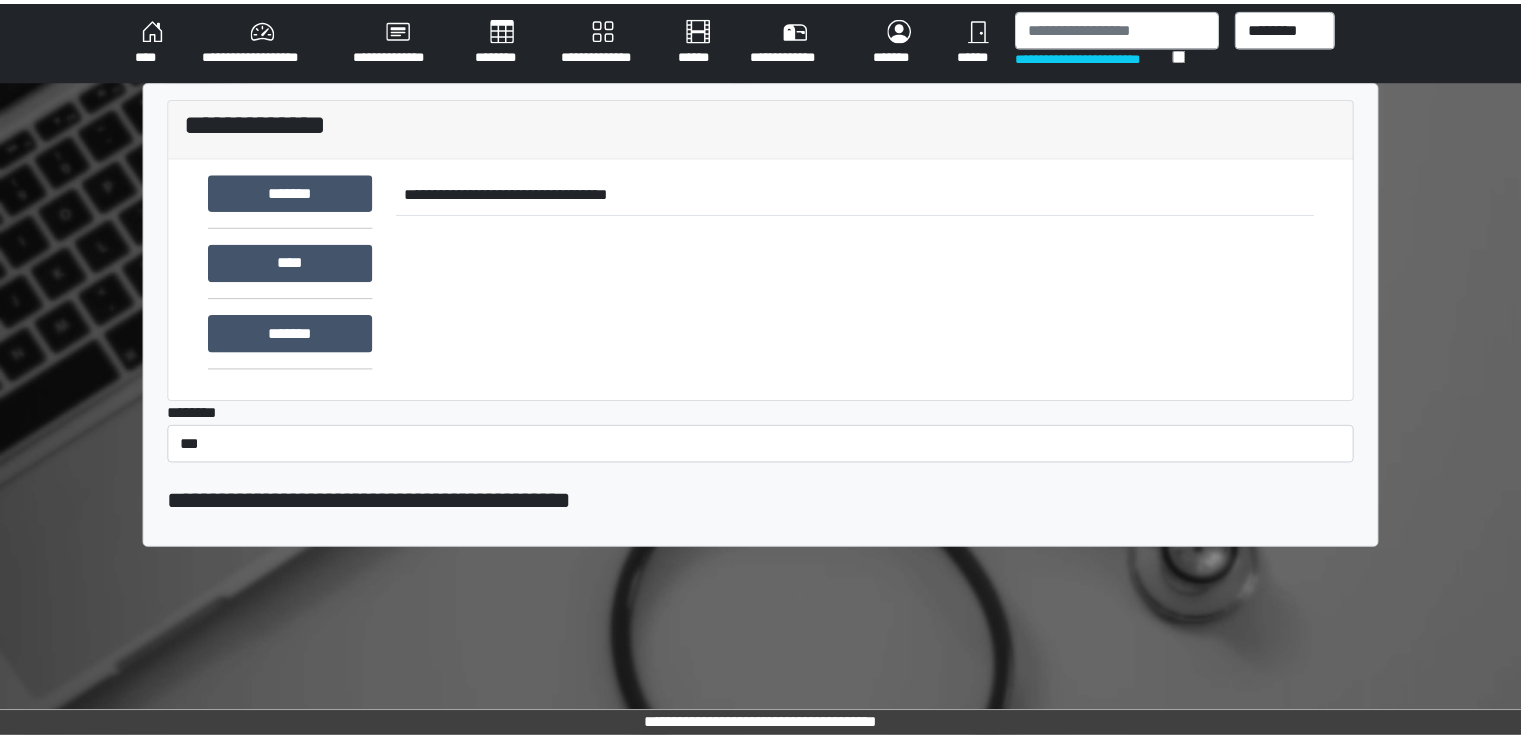 scroll, scrollTop: 0, scrollLeft: 0, axis: both 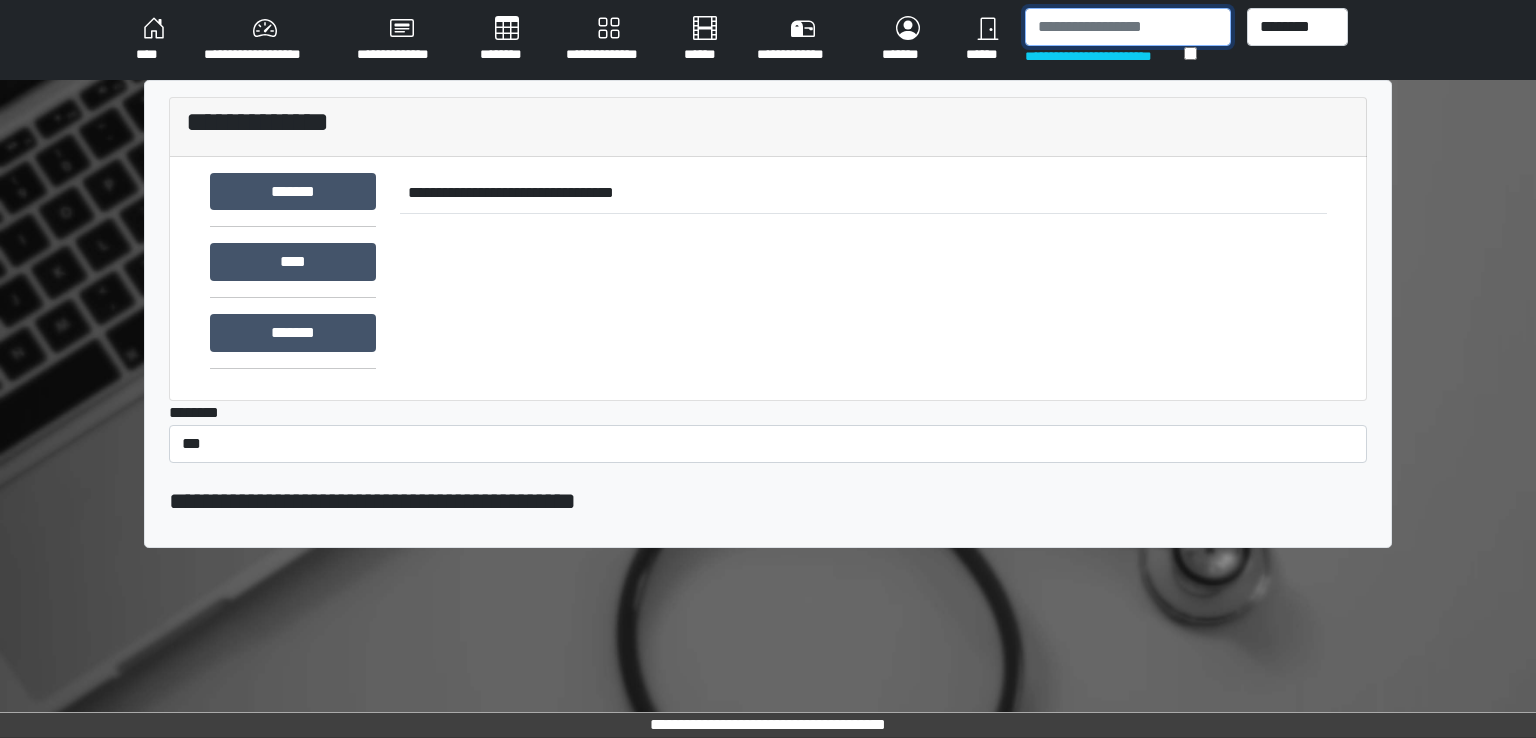 click at bounding box center [1128, 27] 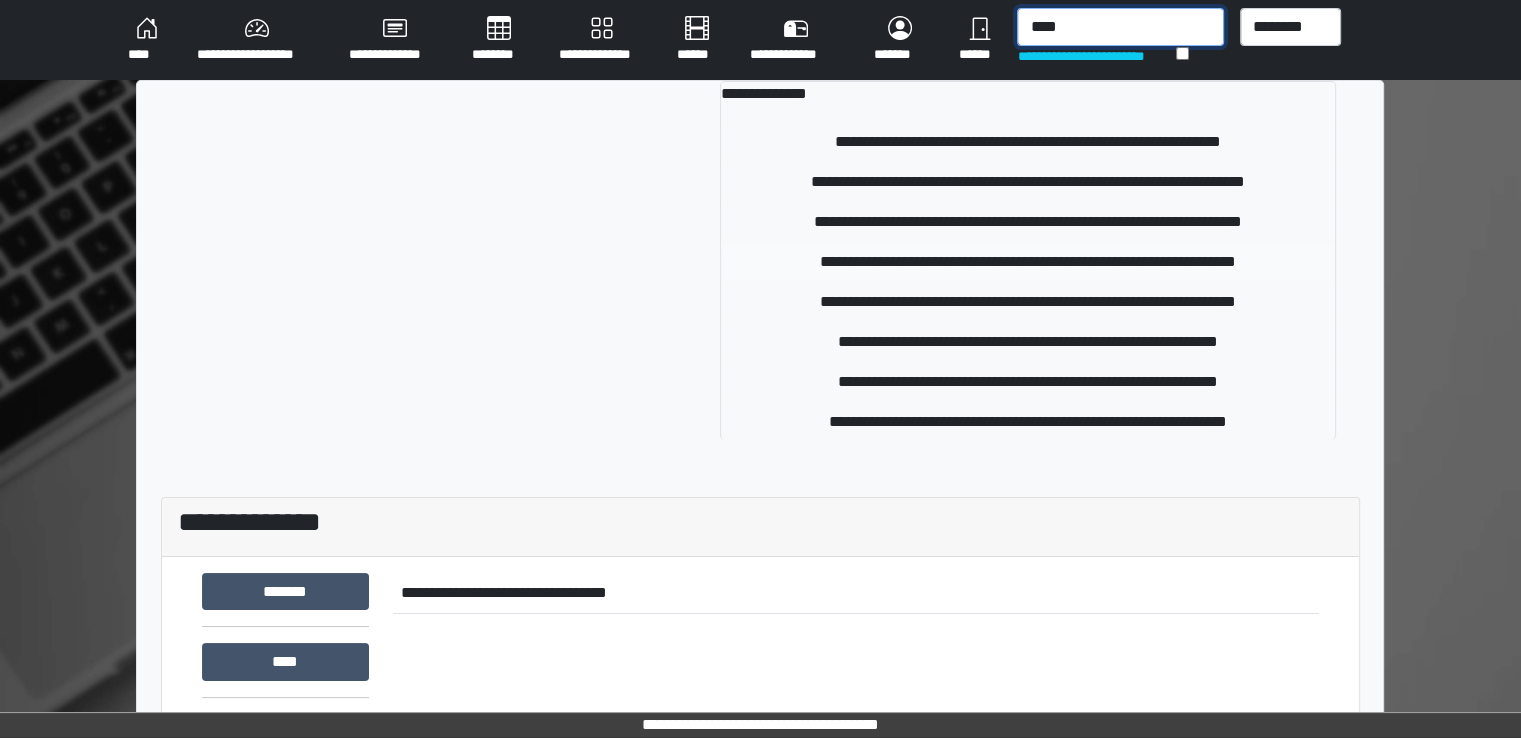 type on "****" 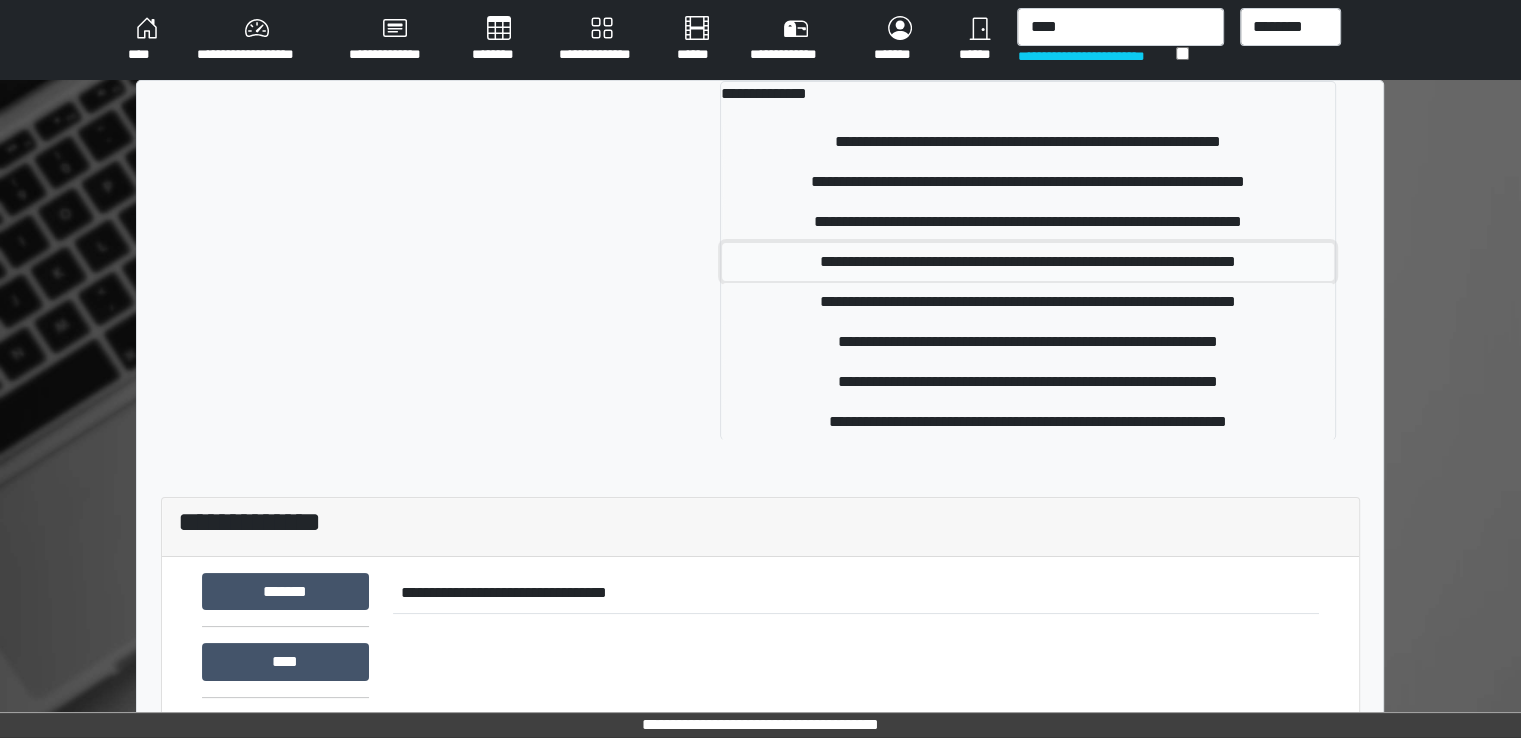 click on "**********" at bounding box center [1028, 262] 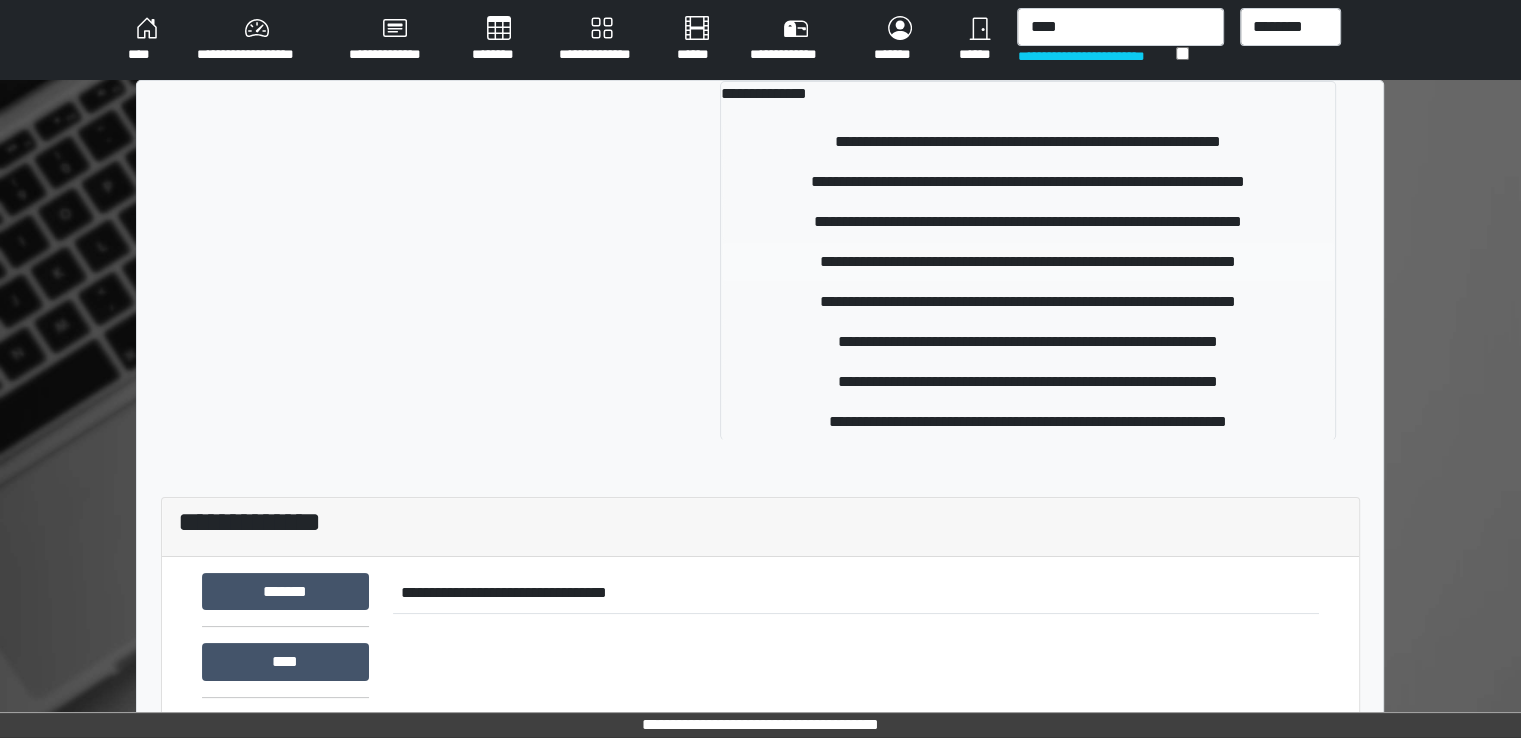 type 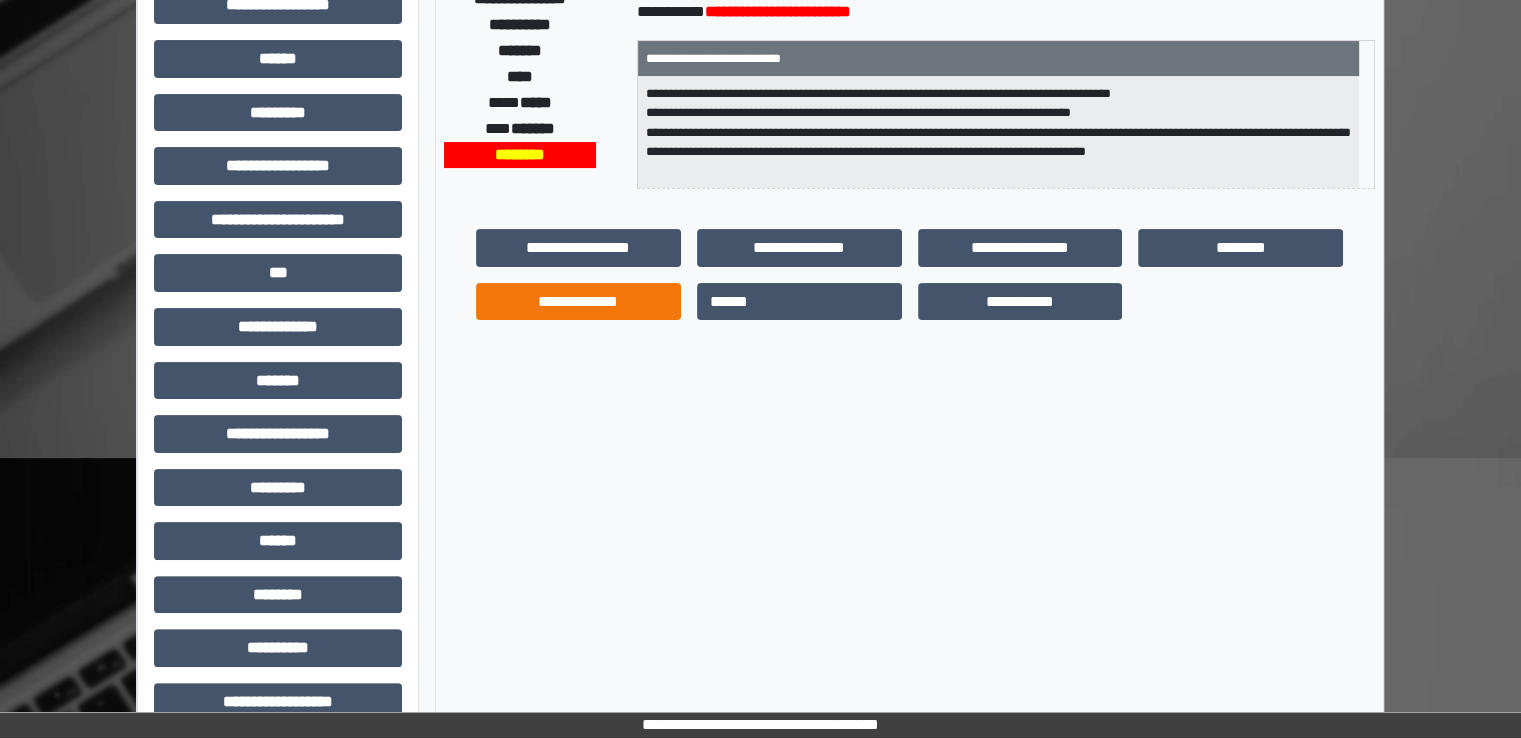 scroll, scrollTop: 400, scrollLeft: 0, axis: vertical 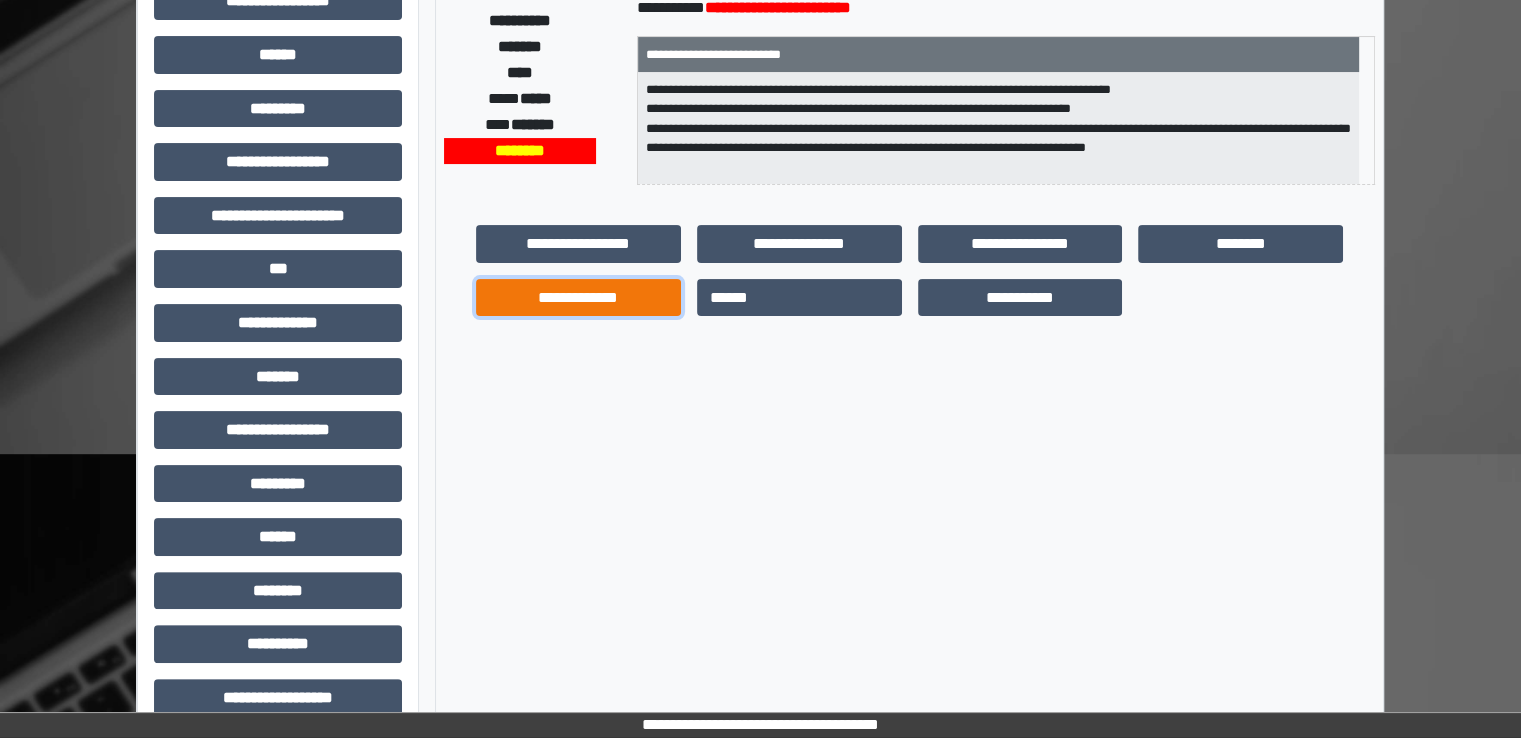 click on "**********" at bounding box center (578, 298) 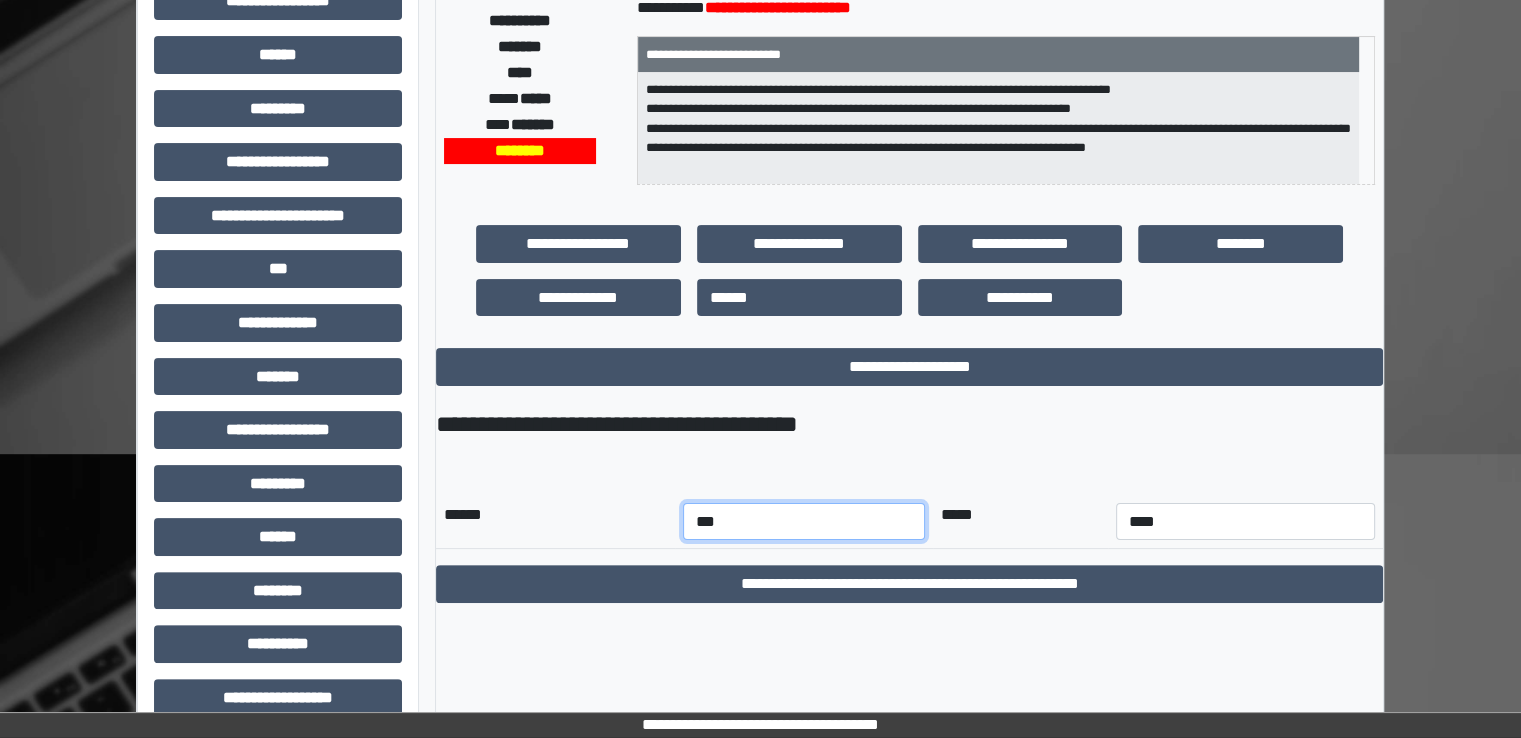click on "***
***
***
***
***
***
***
***
***
***
***
***" at bounding box center (804, 522) 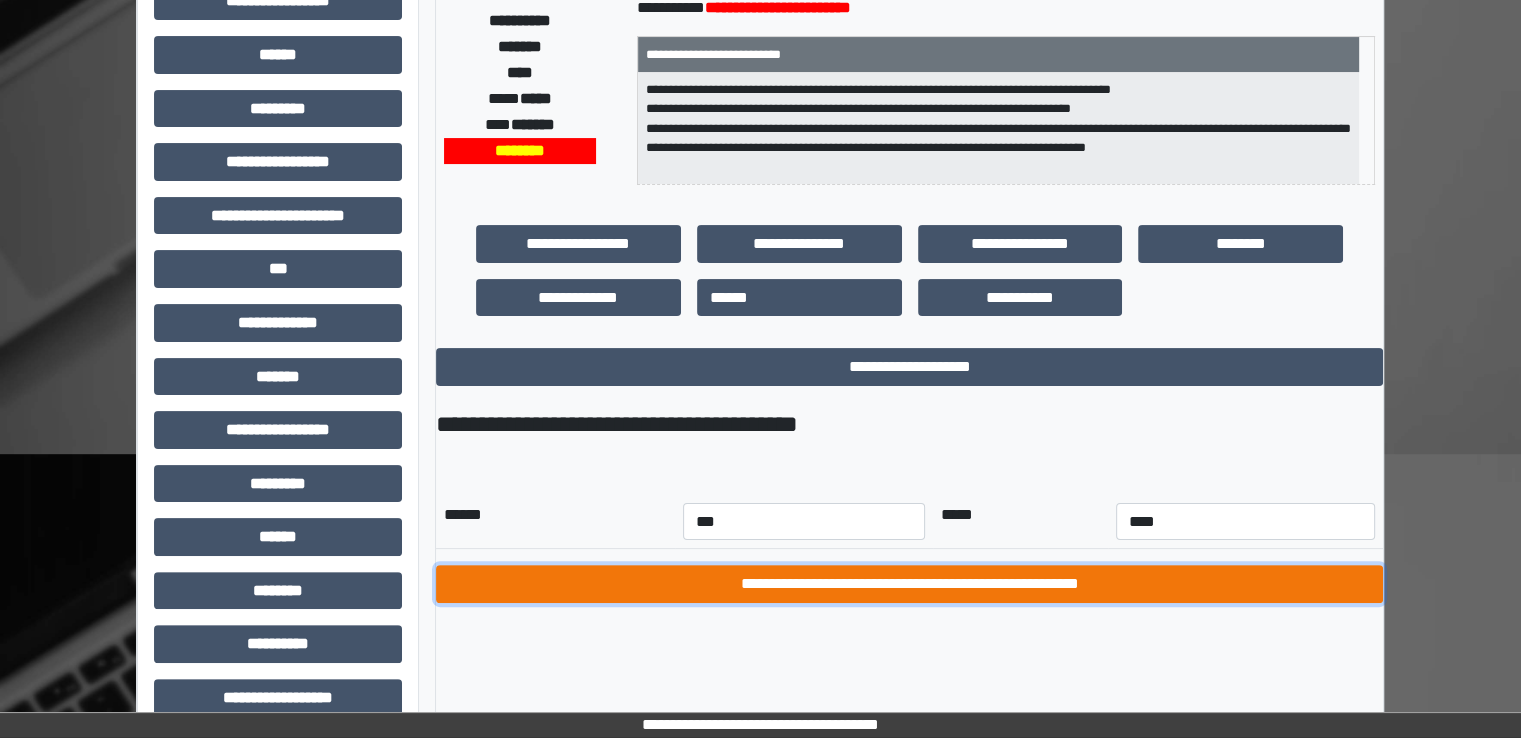 click on "**********" at bounding box center (909, 584) 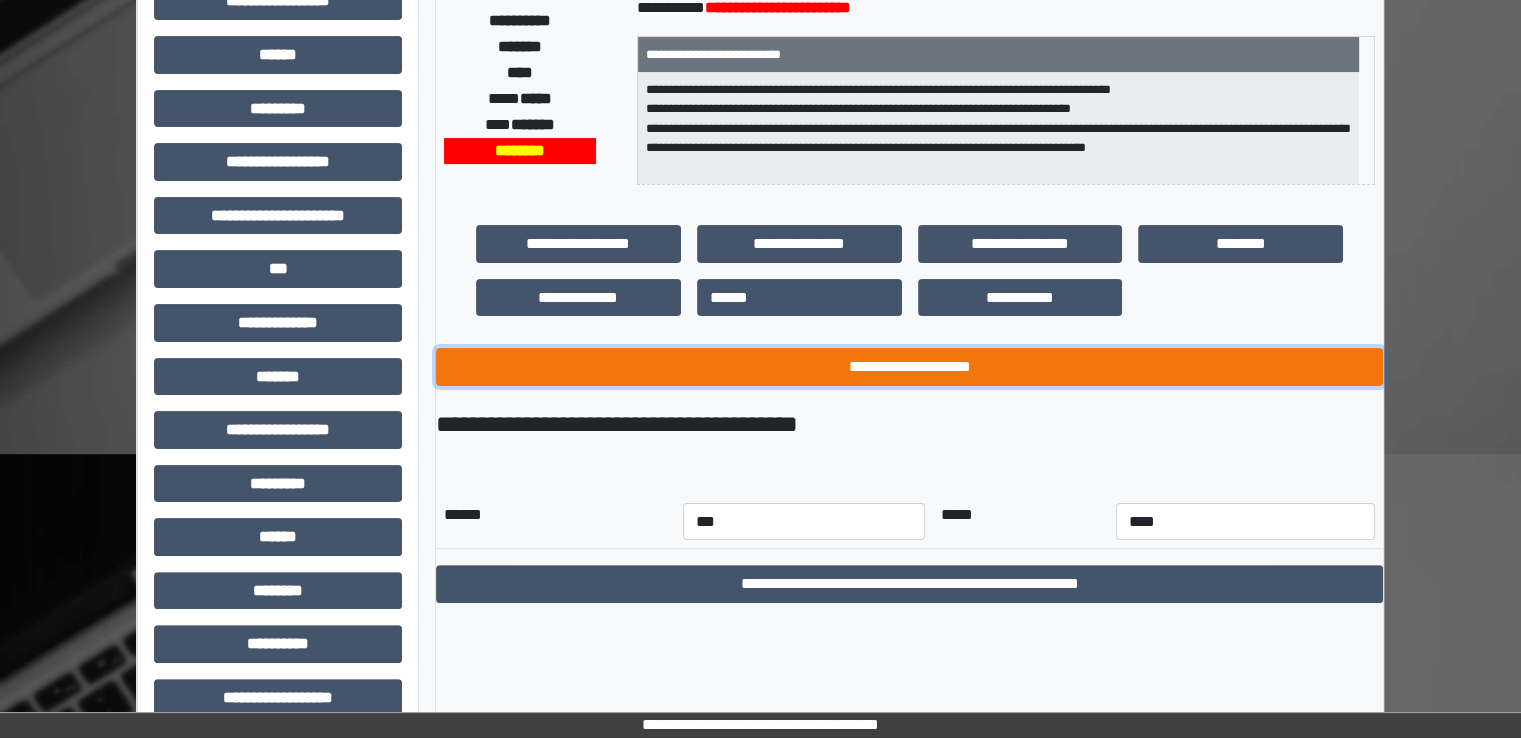 click on "**********" at bounding box center [909, 367] 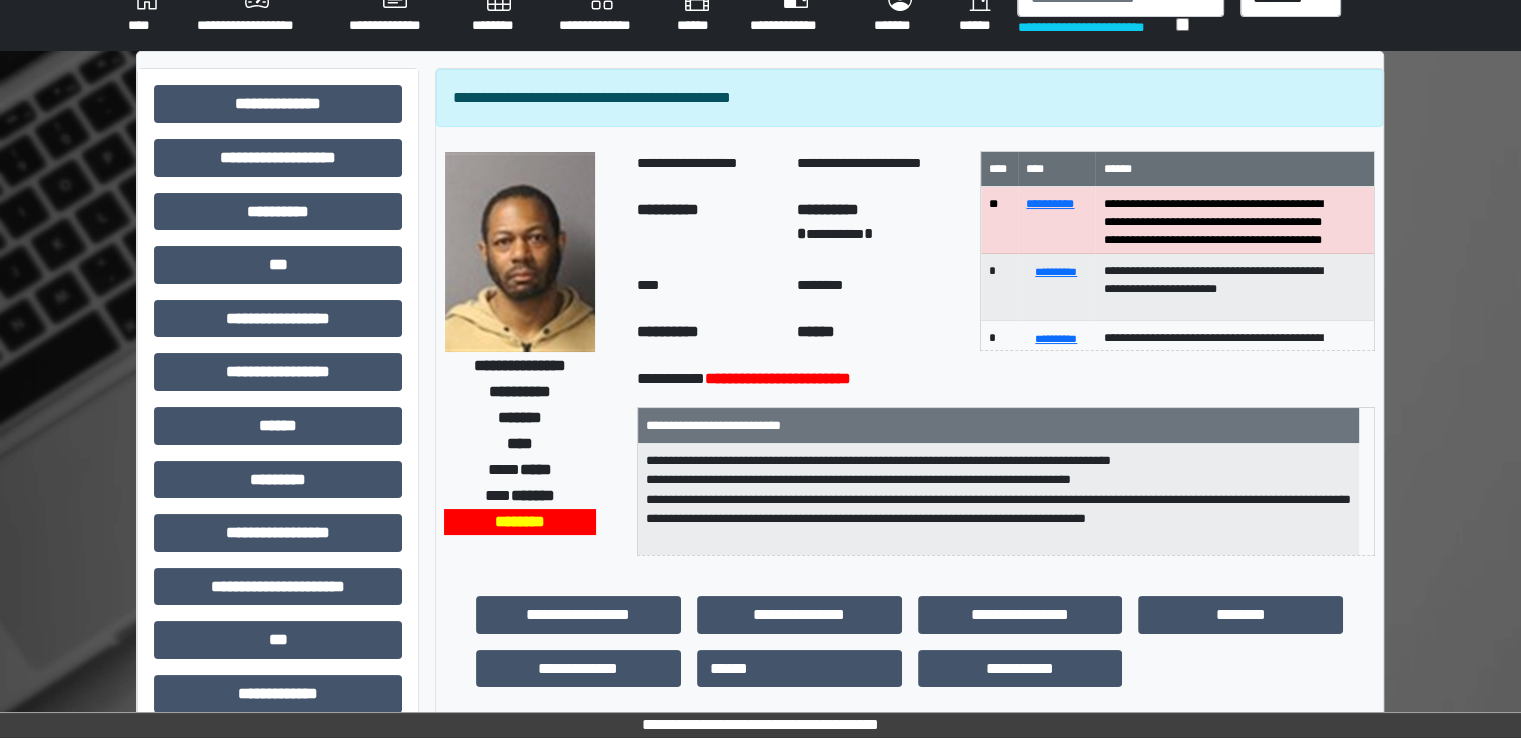 scroll, scrollTop: 0, scrollLeft: 0, axis: both 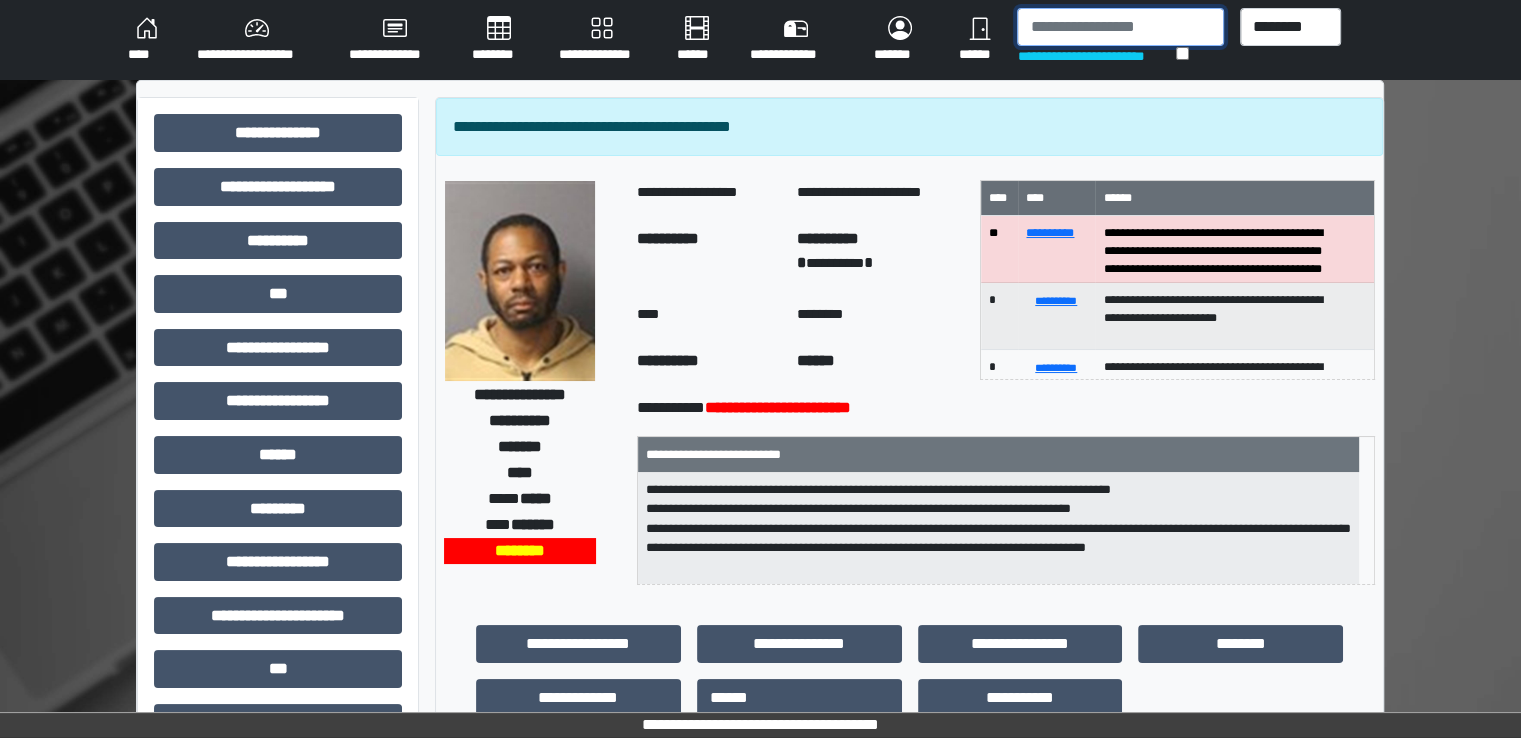 click at bounding box center (1120, 27) 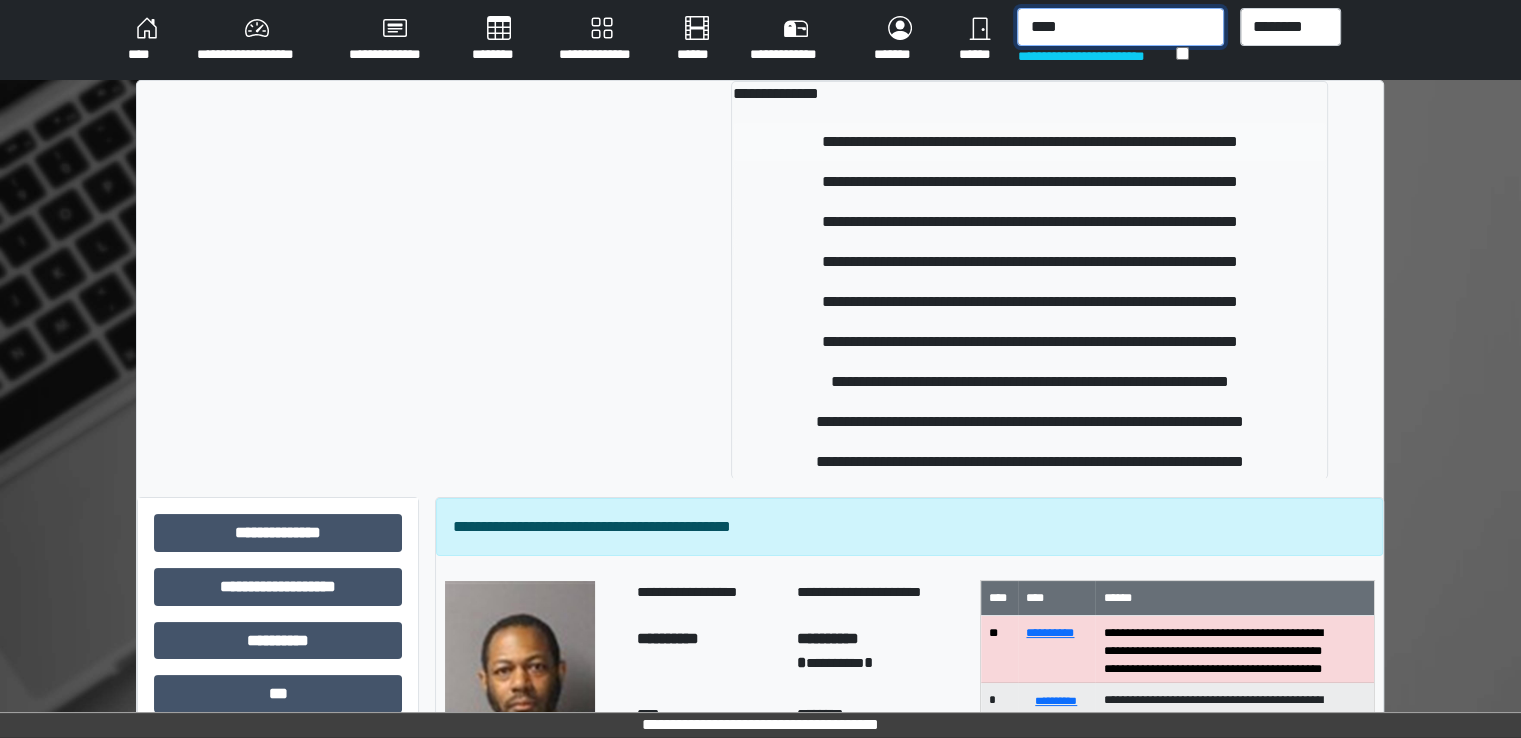 type on "****" 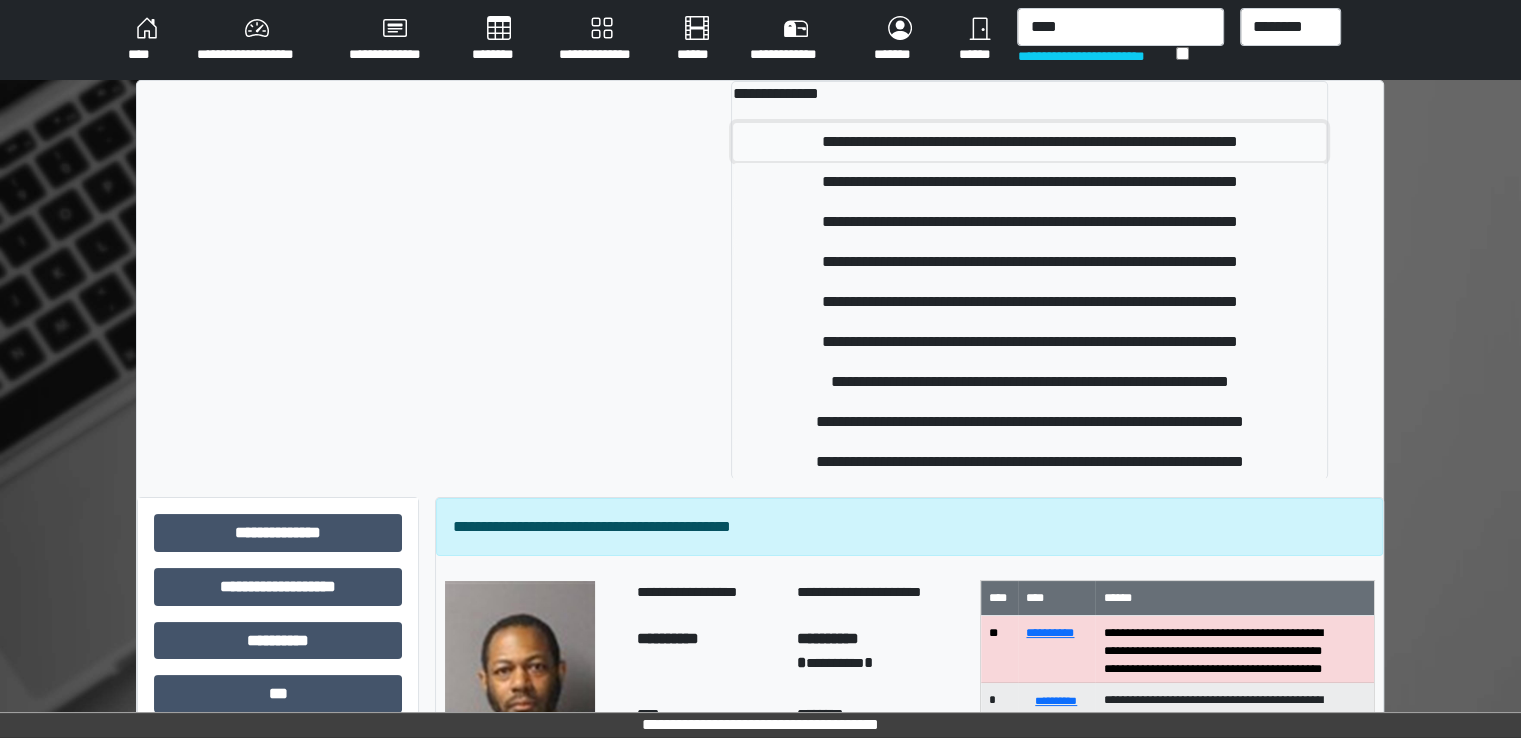 click on "**********" at bounding box center (1029, 142) 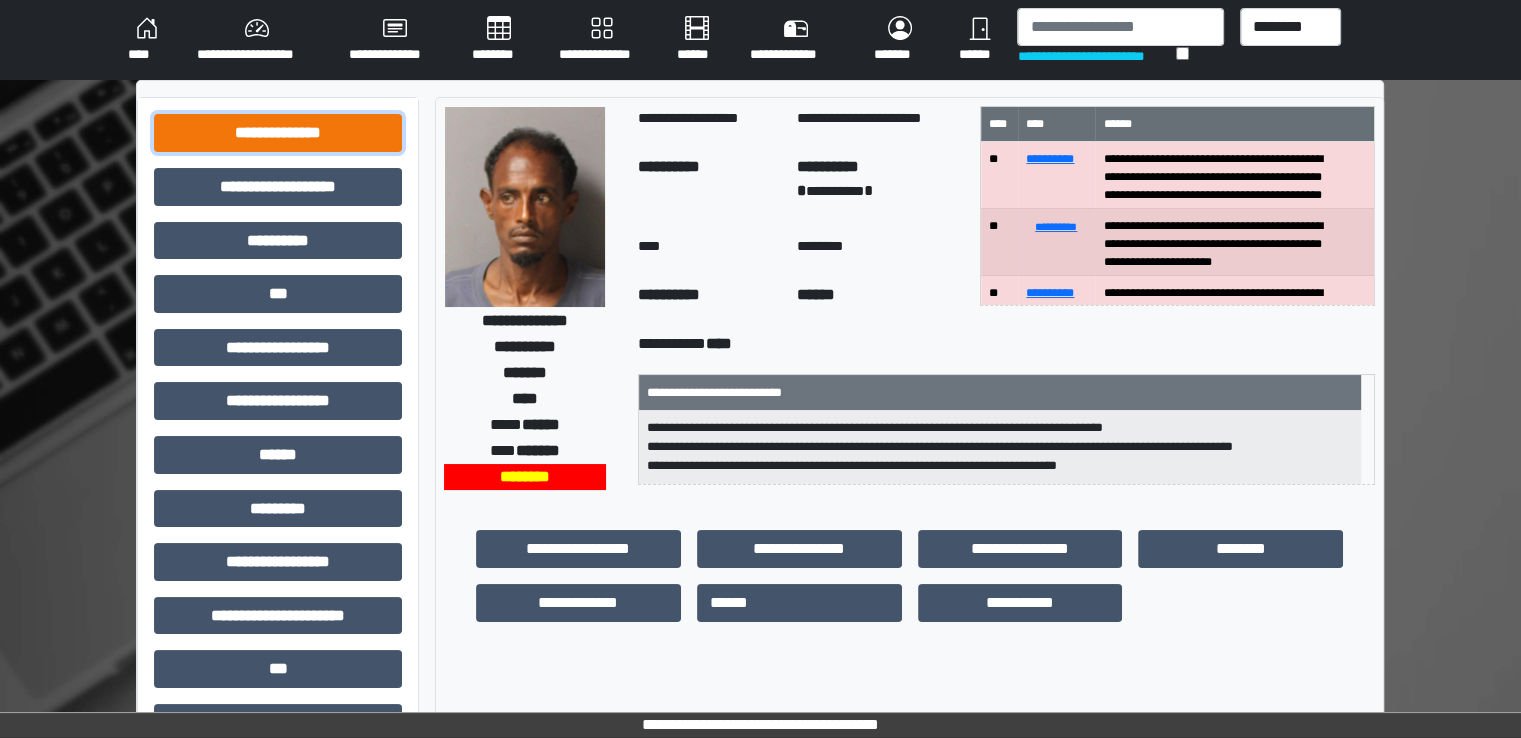 click on "**********" at bounding box center [278, 133] 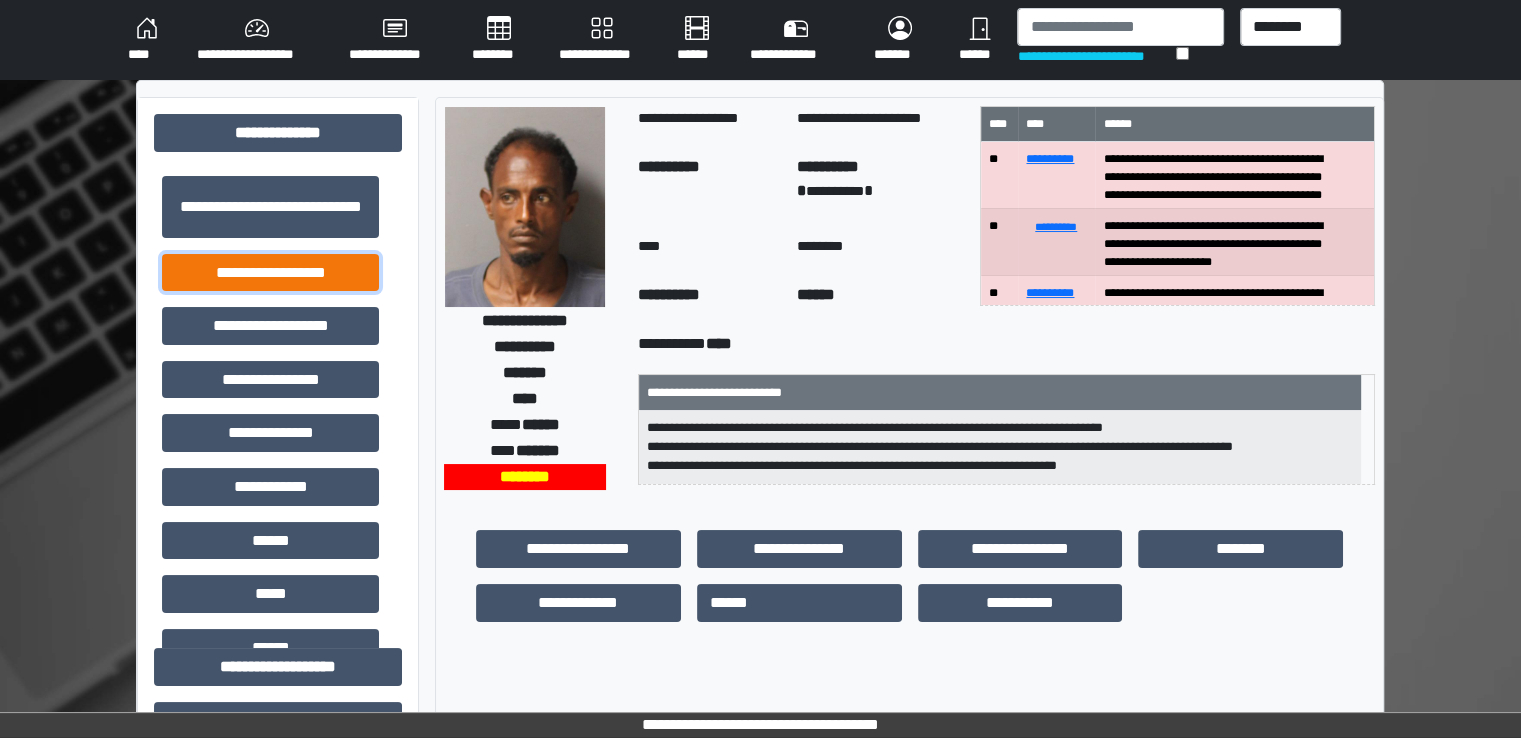 click on "**********" at bounding box center (270, 273) 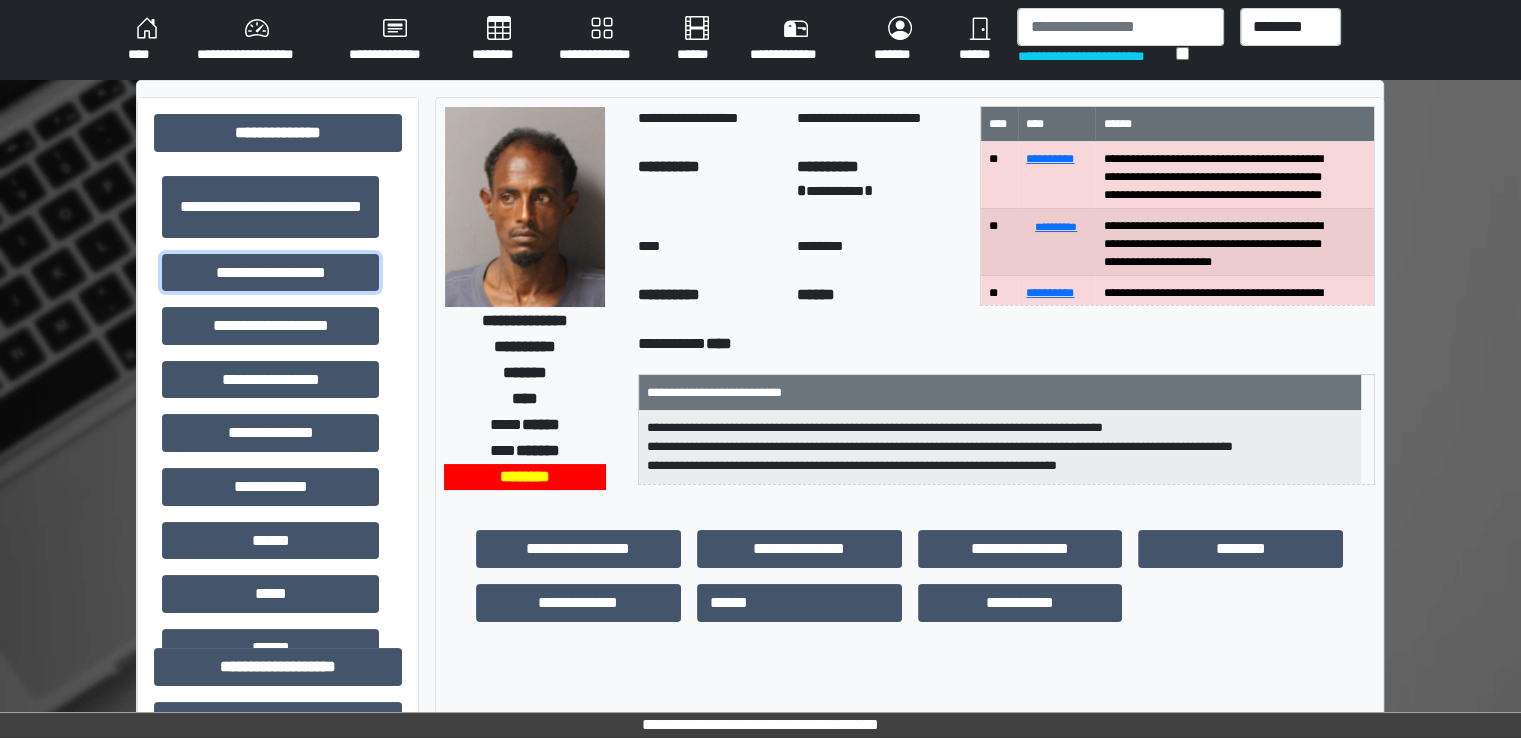 scroll, scrollTop: 100, scrollLeft: 0, axis: vertical 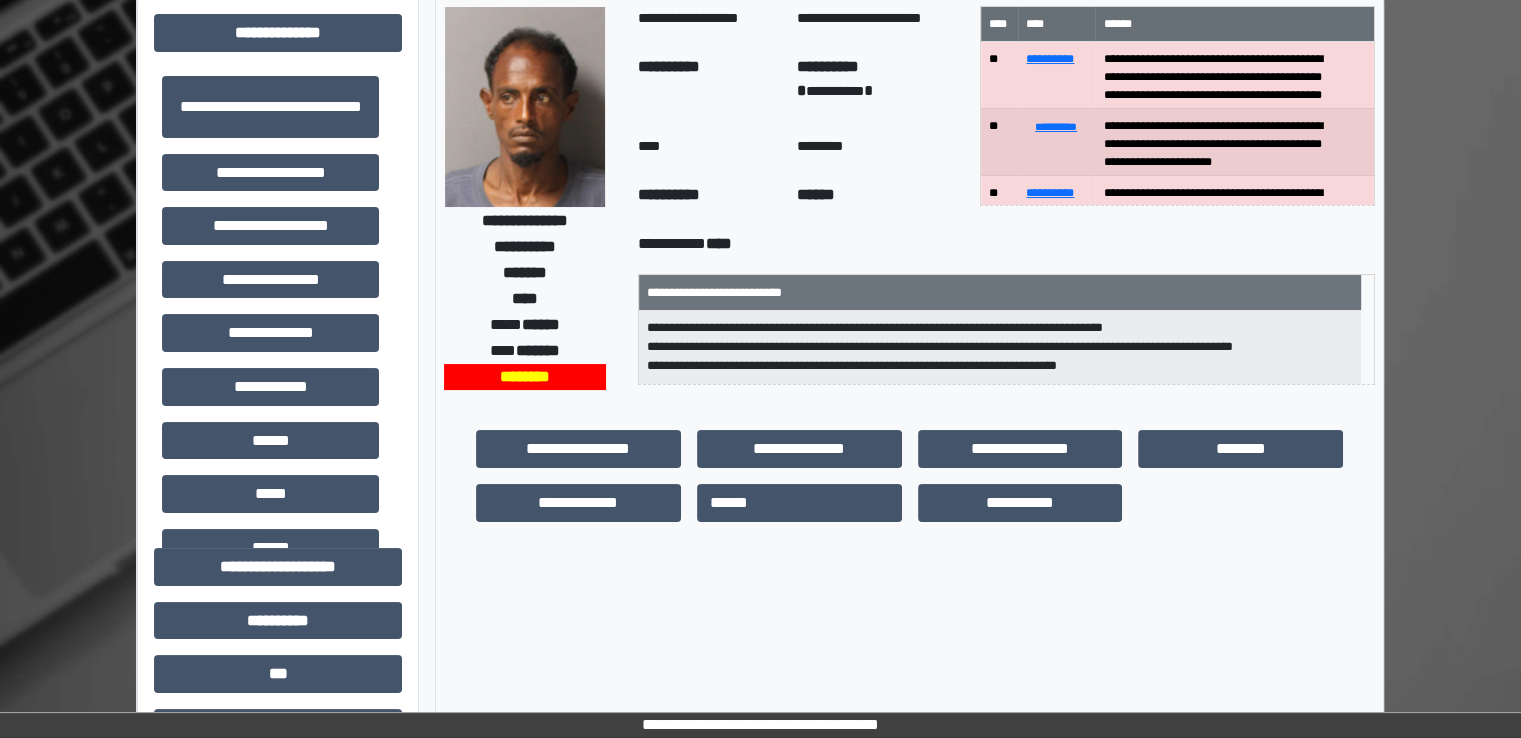 click on "**********" at bounding box center (270, 173) 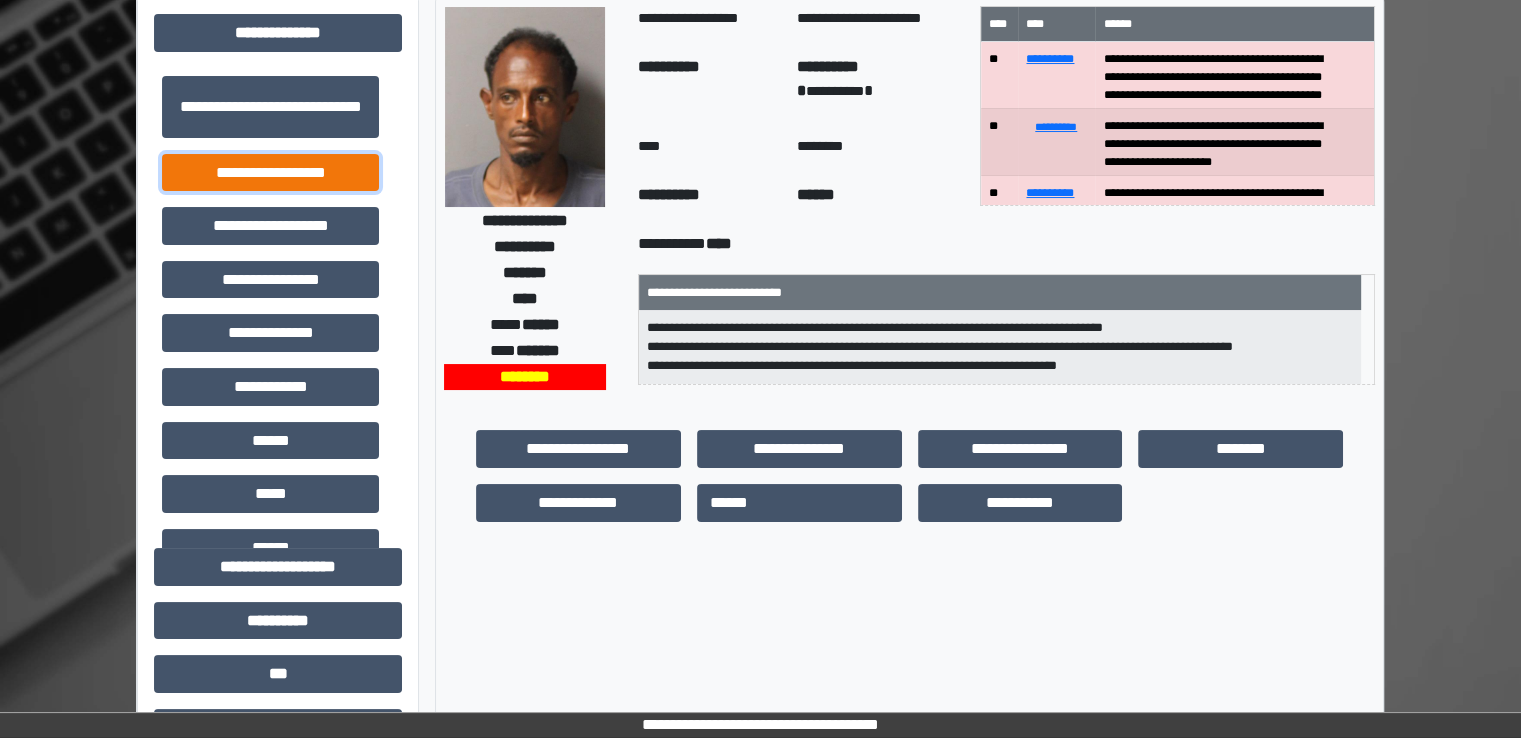 click on "**********" at bounding box center [270, 173] 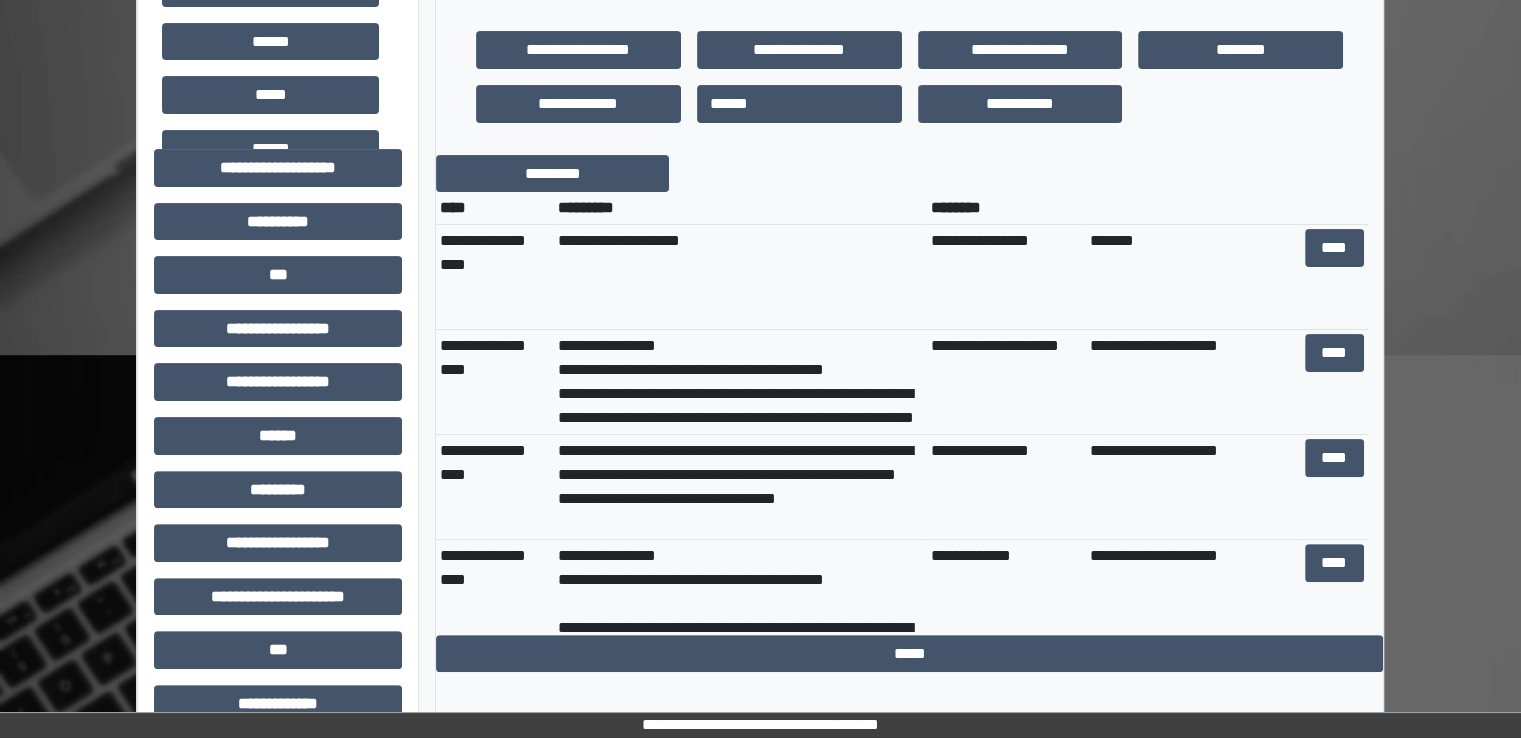 scroll, scrollTop: 500, scrollLeft: 0, axis: vertical 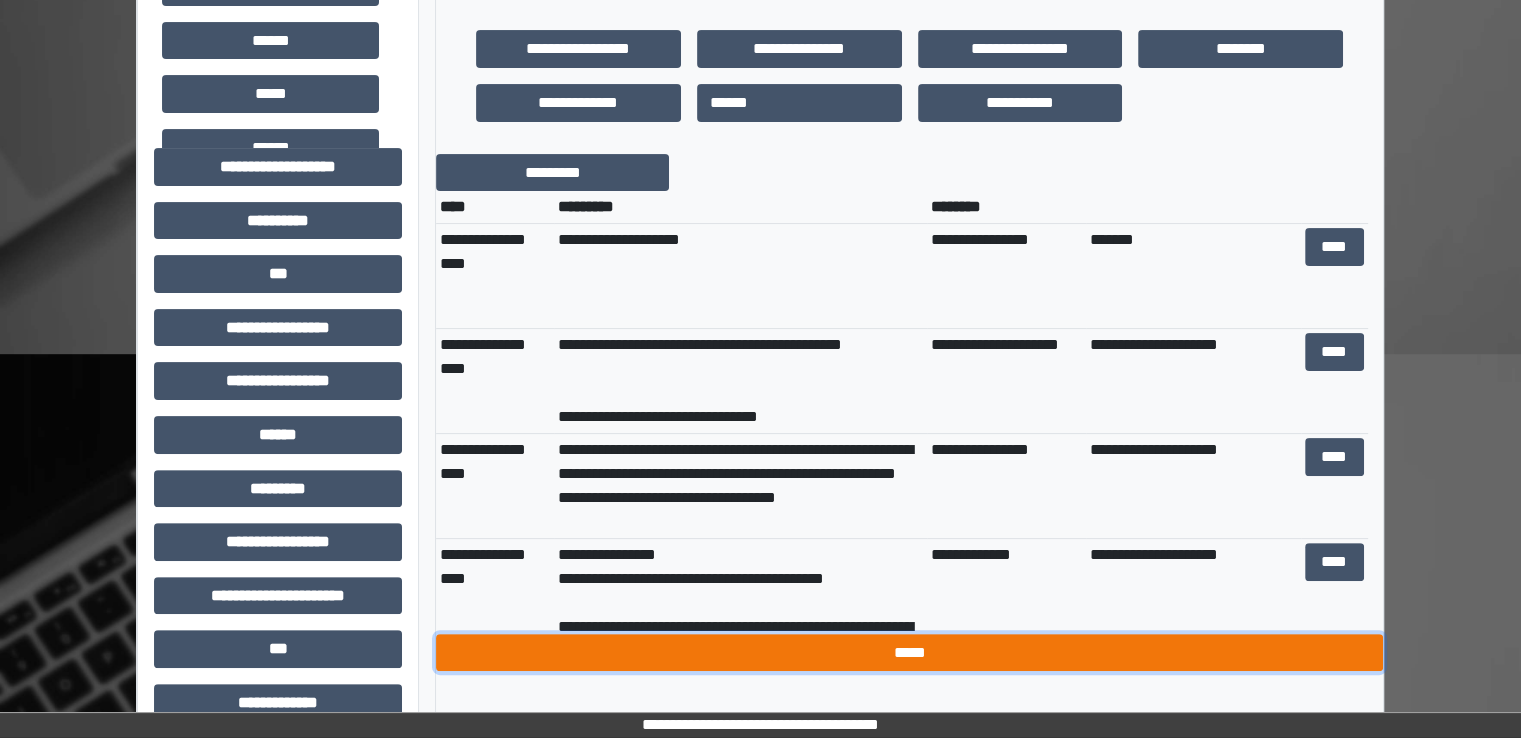 click on "*****" 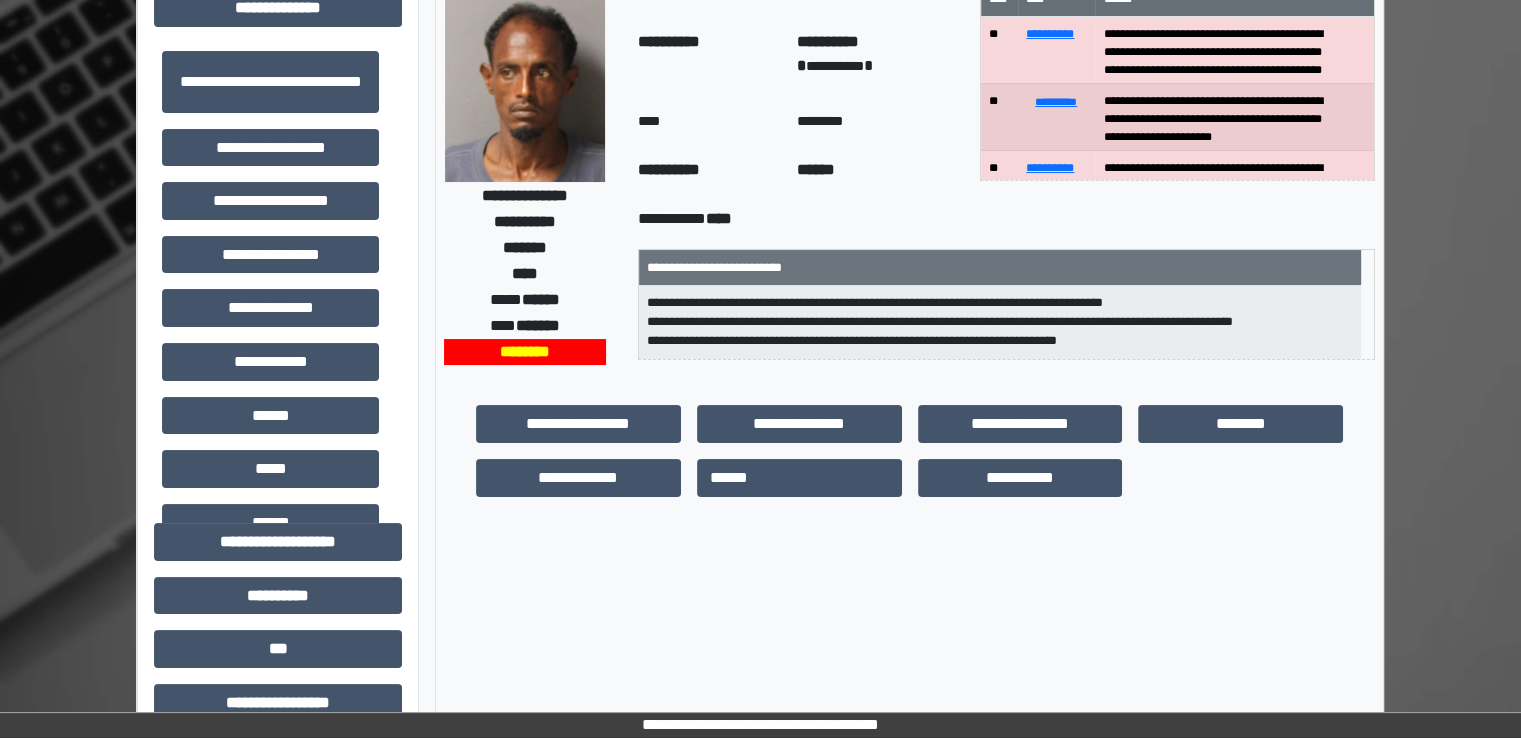 scroll, scrollTop: 0, scrollLeft: 0, axis: both 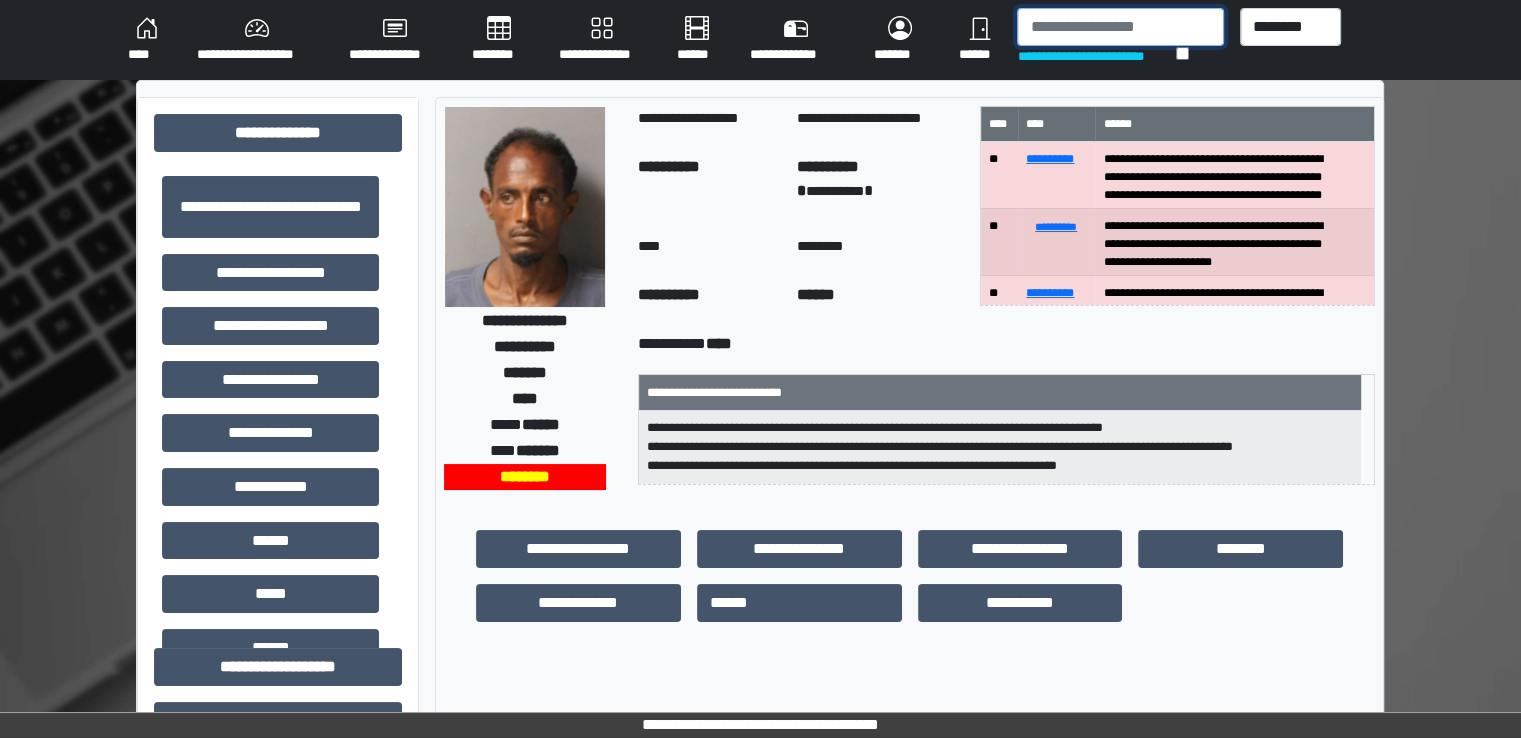 click 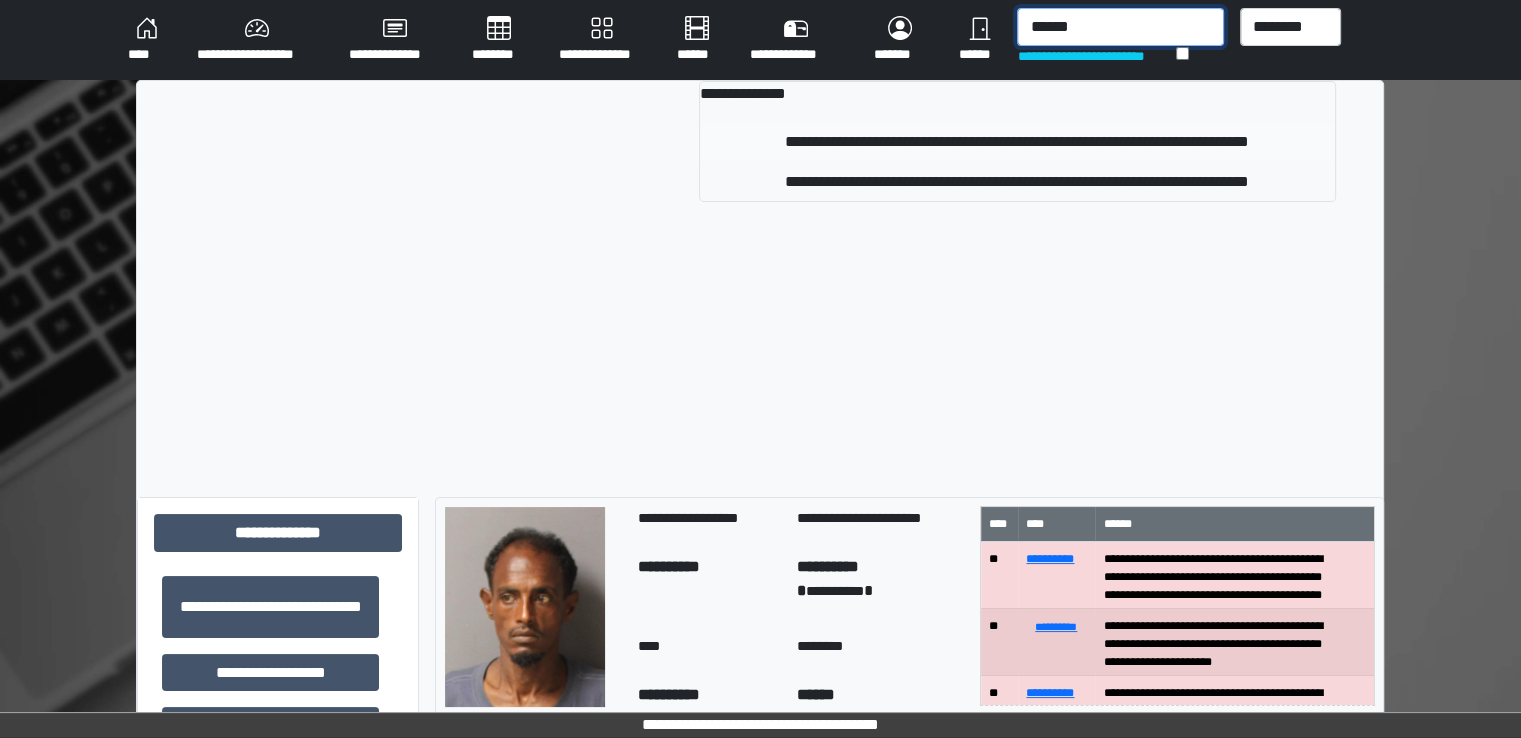 type on "******" 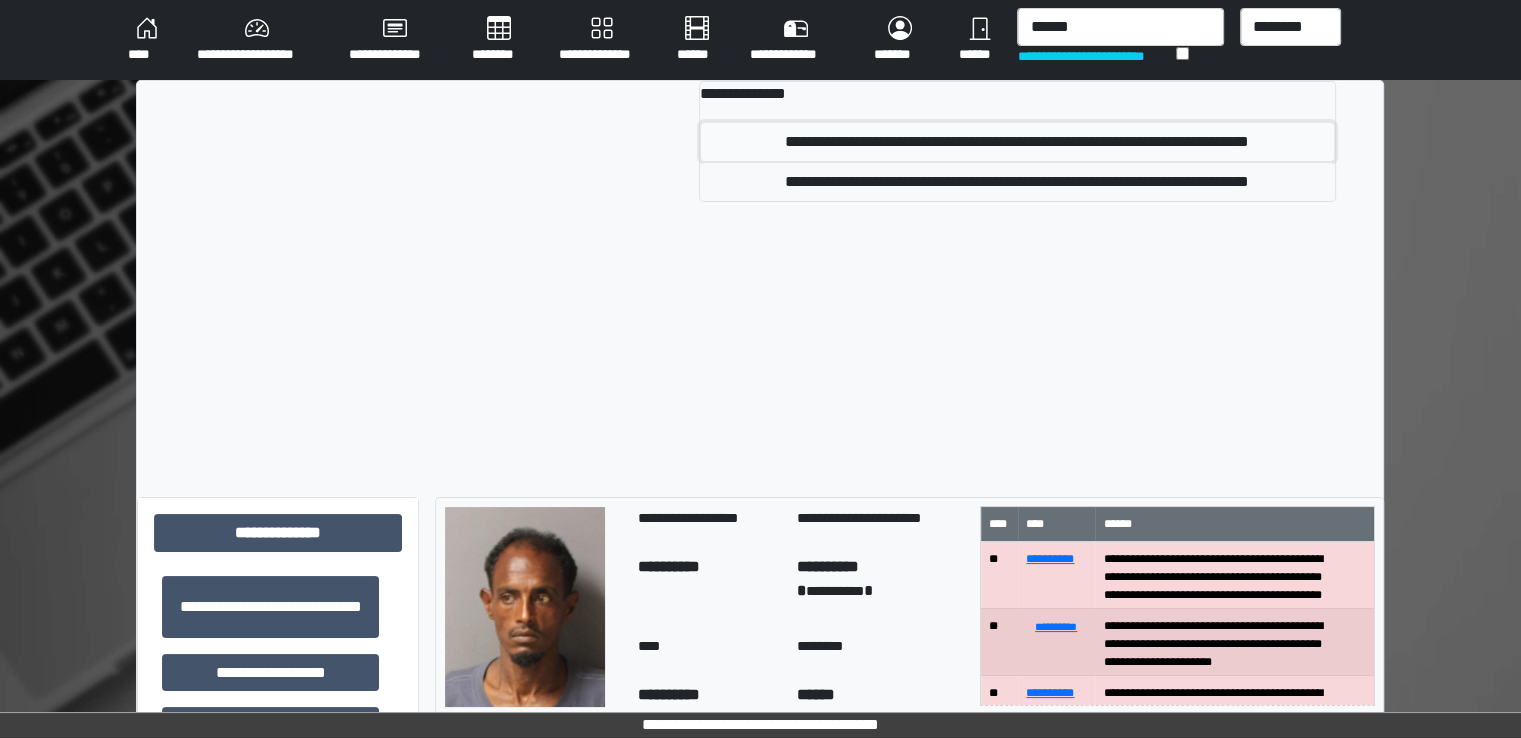 click on "**********" 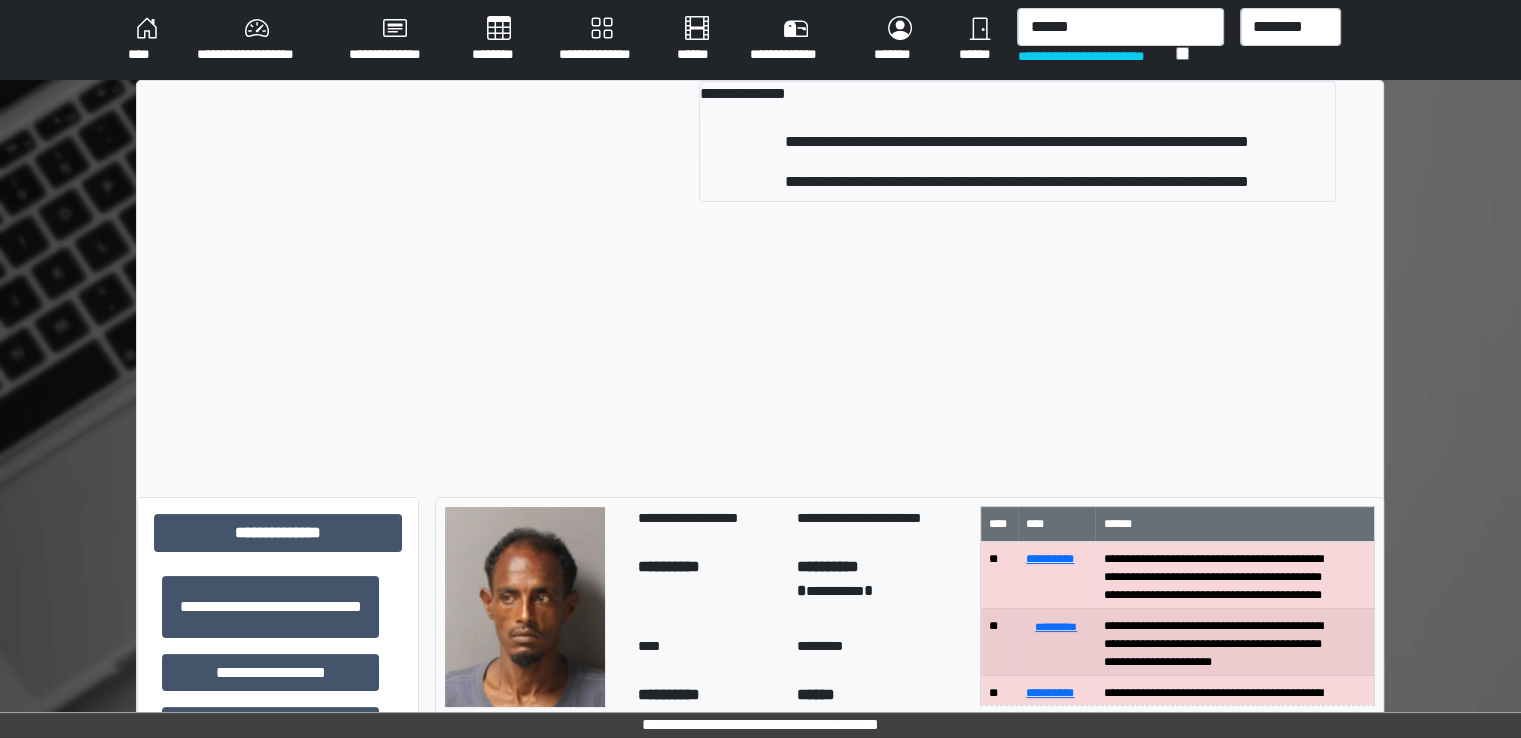 type 